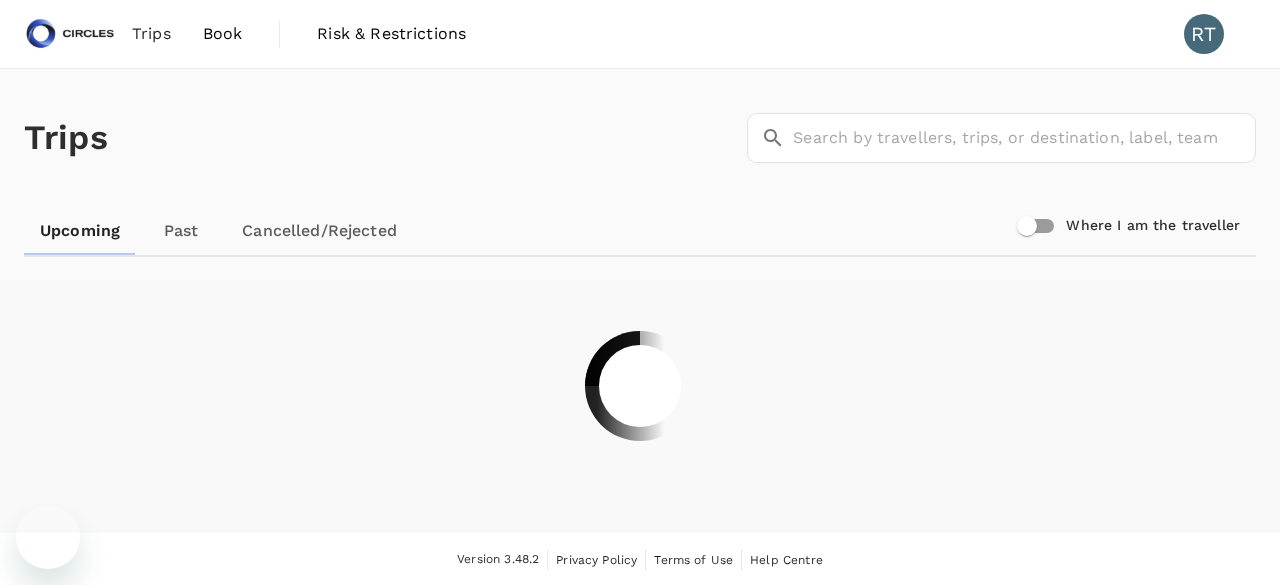 scroll, scrollTop: 0, scrollLeft: 0, axis: both 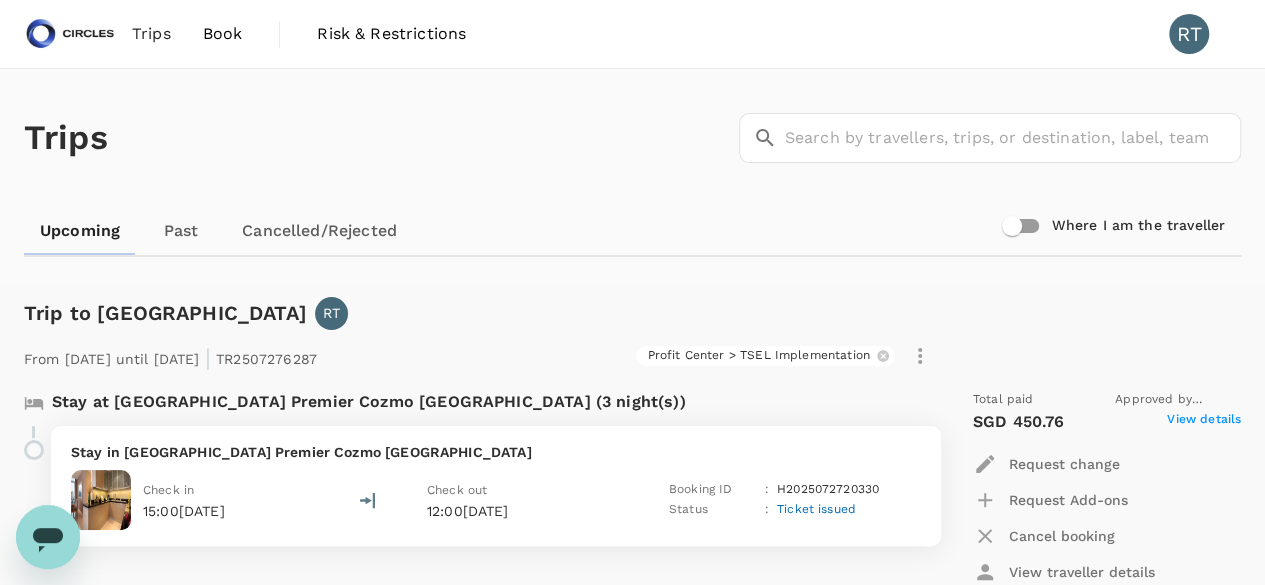click on "Book" at bounding box center (223, 34) 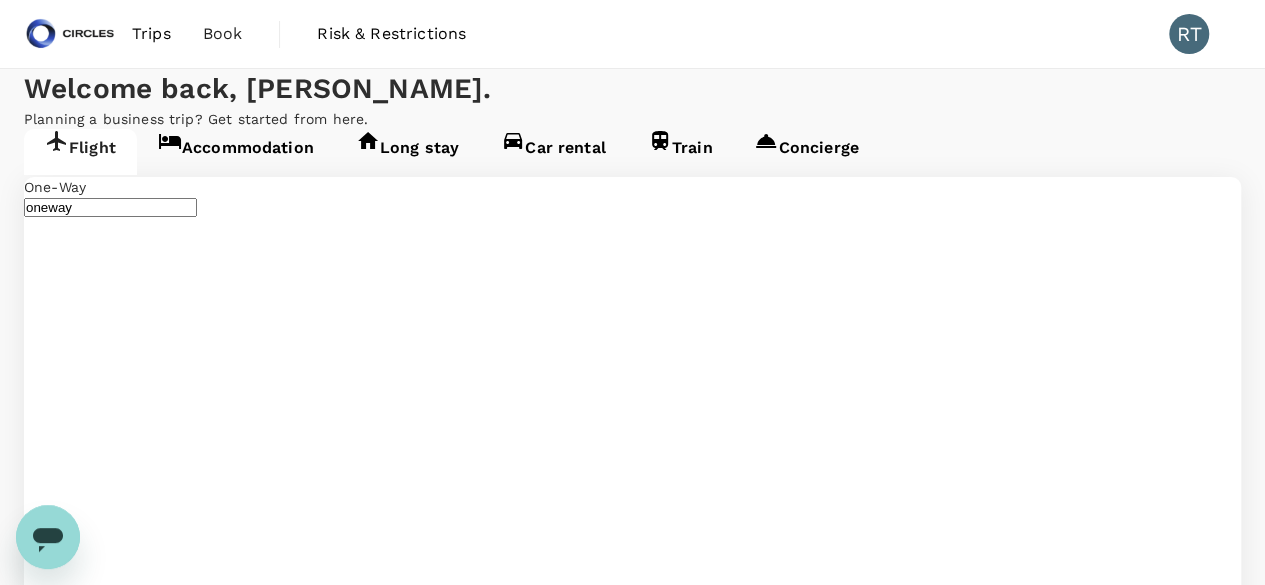 type 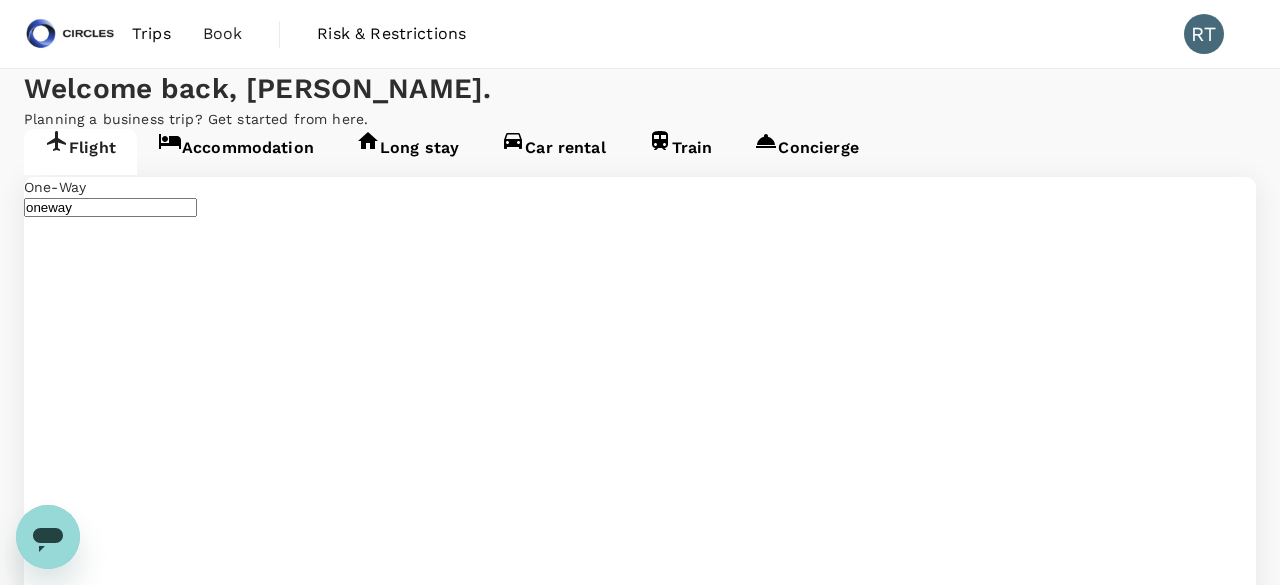 click on "Trips Book Risk & Restrictions RT Welcome back , Rick . Planning a business trip? Get started from here. Flight Accommodation Long stay Car rental Train Concierge One-Way oneway Economy economy Frequent flyer programme Soekarno-Hatta Intl (CGK) Singapore Changi (SIN) 31 Jul Add return Advanced search Travellers   RT Rick Ting Find flights Version 3.48.2 Privacy Policy Terms of Use Help Centre Frequent flyer programme China Eastern Eastern Miles Singapore Airlines PPS Club/ KrisFlyer Add new" at bounding box center [640, 1740] 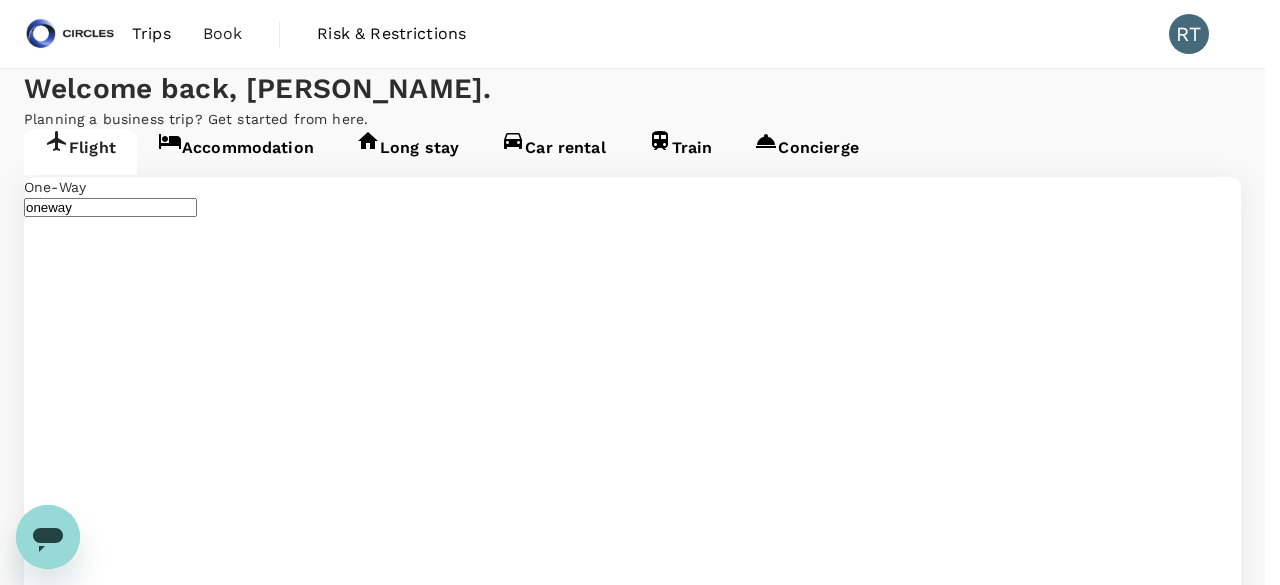 click on "Round Trip" at bounding box center [632, 3481] 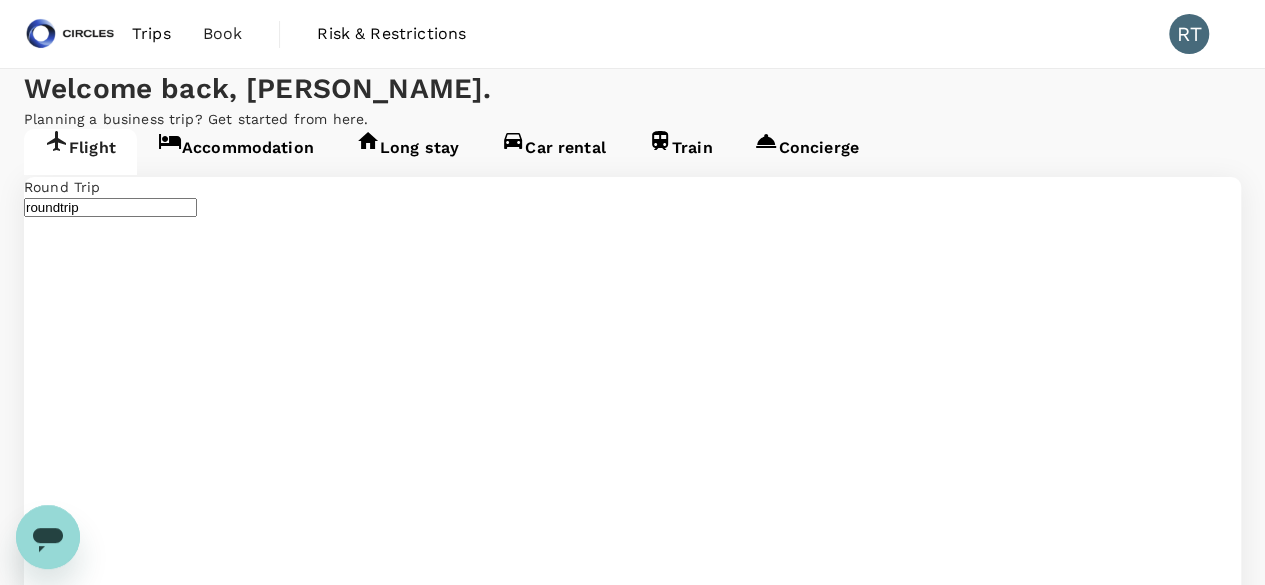 click on "Soekarno-Hatta Intl (CGK)" at bounding box center [155, 2897] 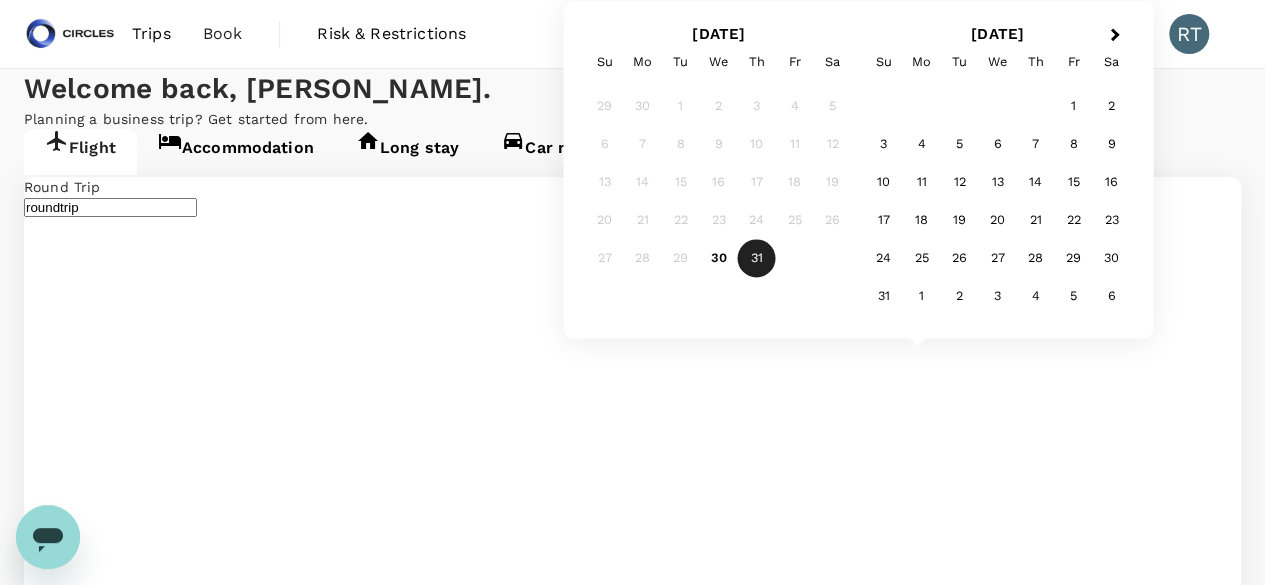 type on "Soekarno-Hatta Intl (CGK)" 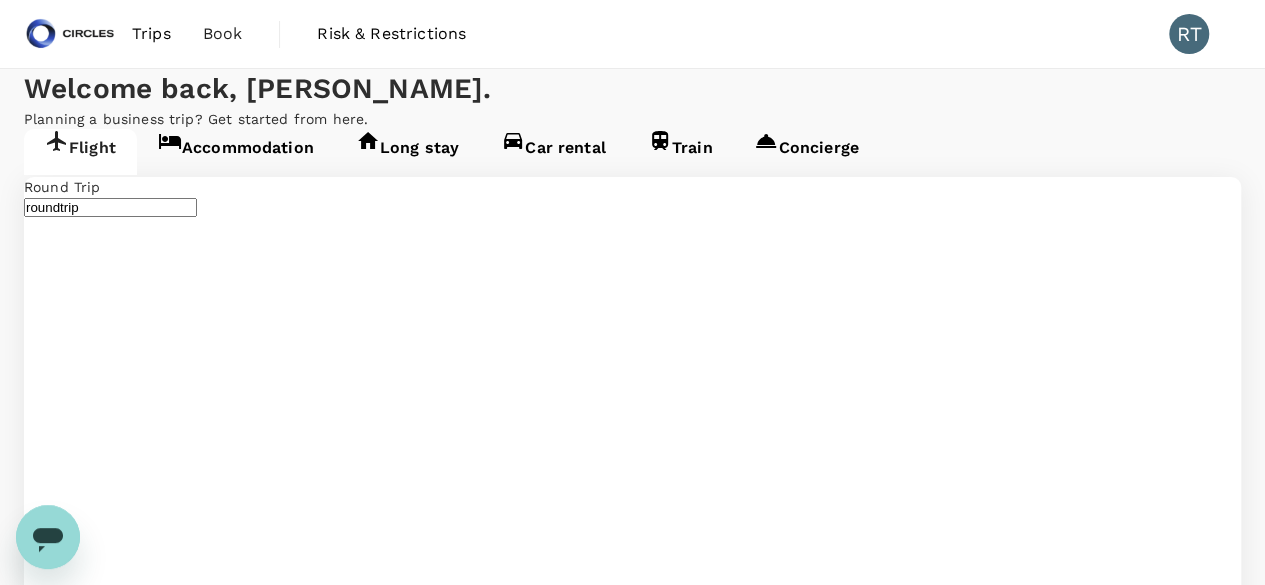 click on "31 Jul" at bounding box center (47, 2976) 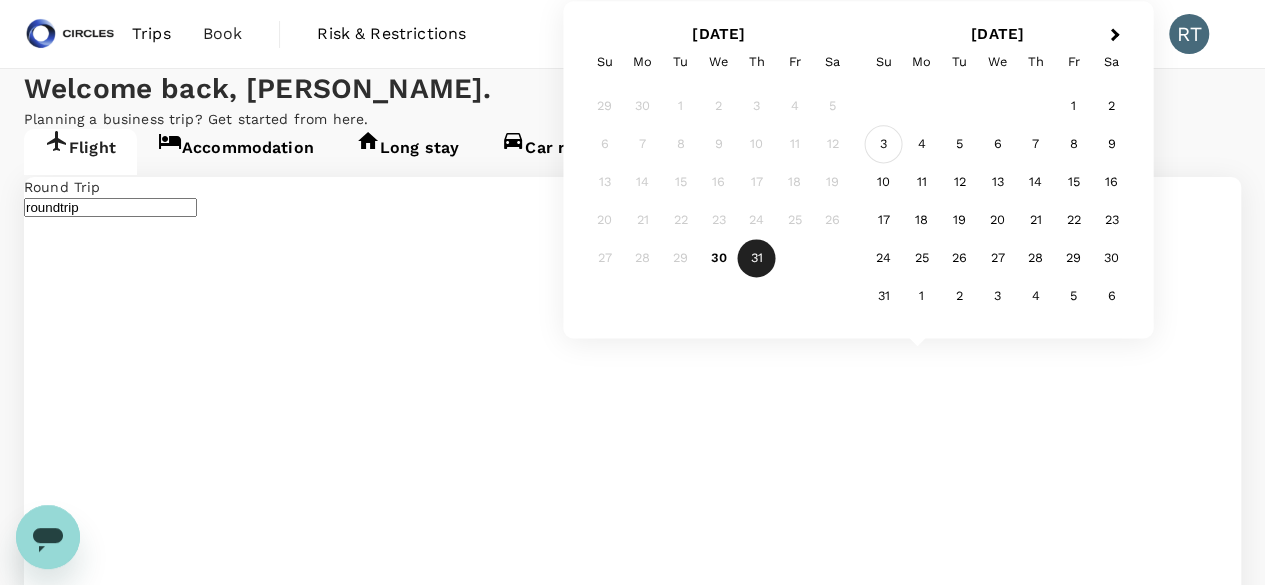 click on "3" at bounding box center [884, 145] 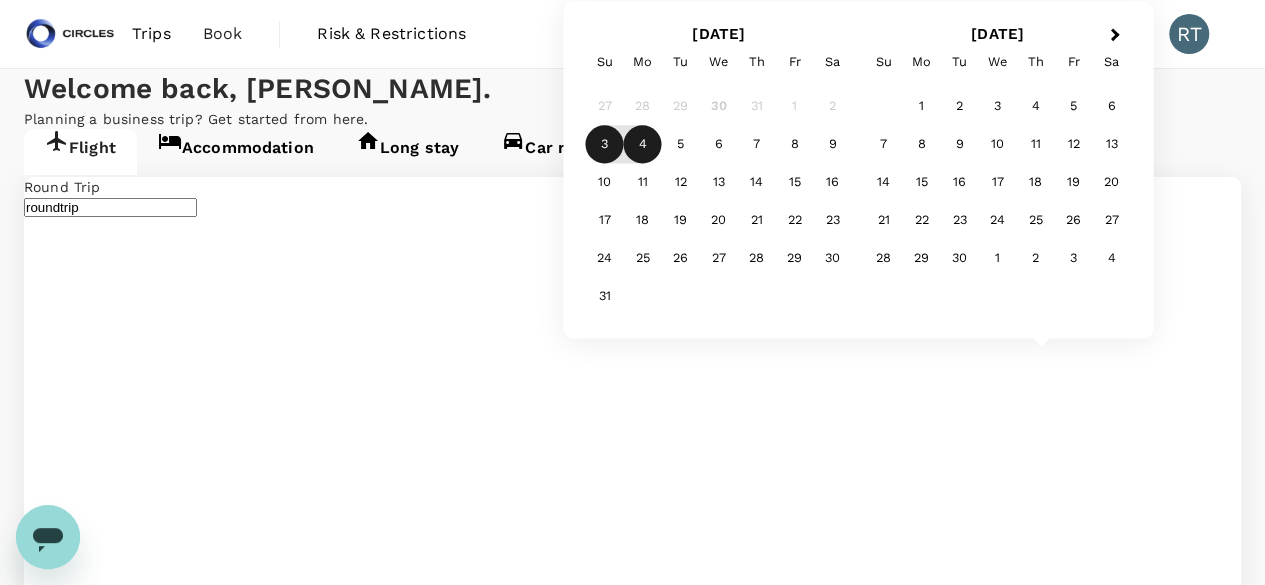 click on "4" at bounding box center (643, 145) 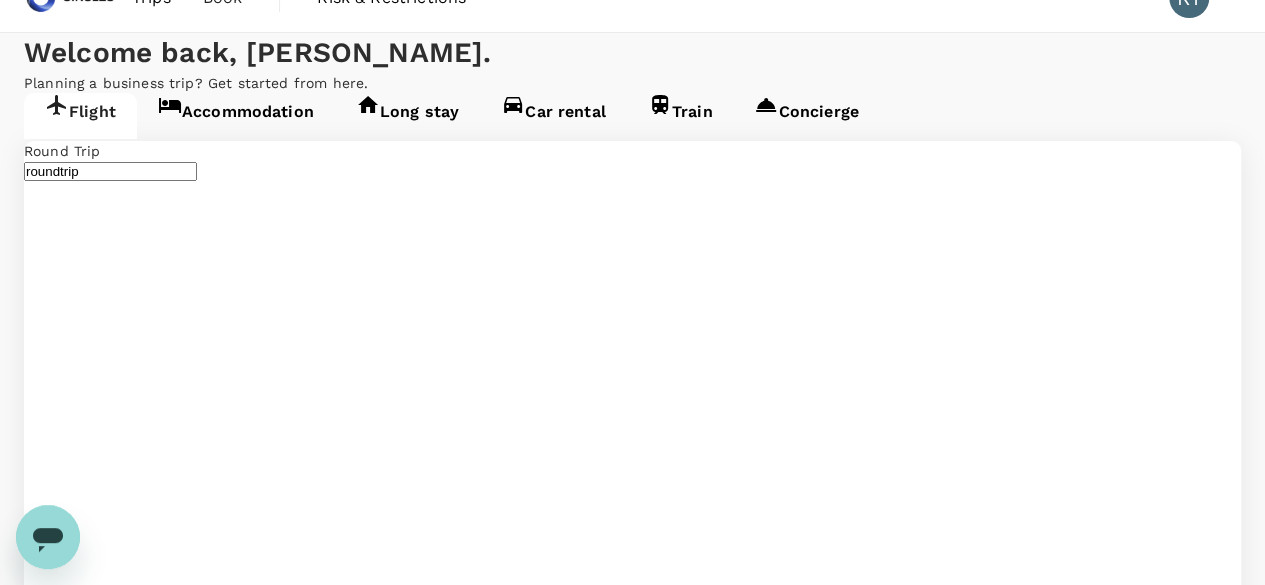 scroll, scrollTop: 200, scrollLeft: 0, axis: vertical 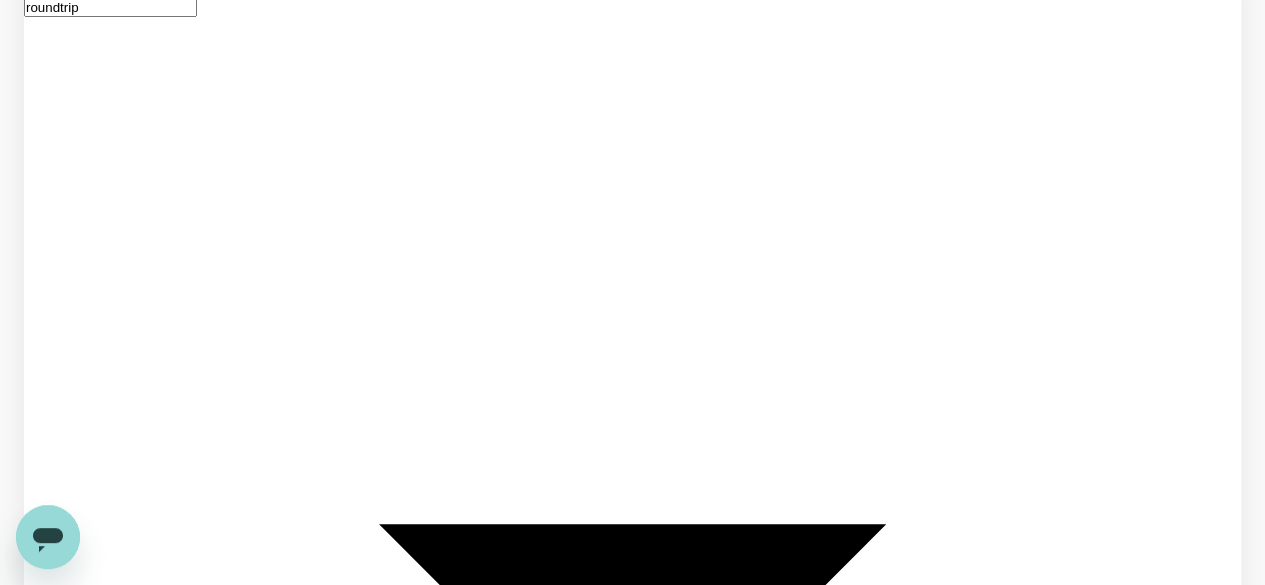 click on "Find flights" at bounding box center (58, 3023) 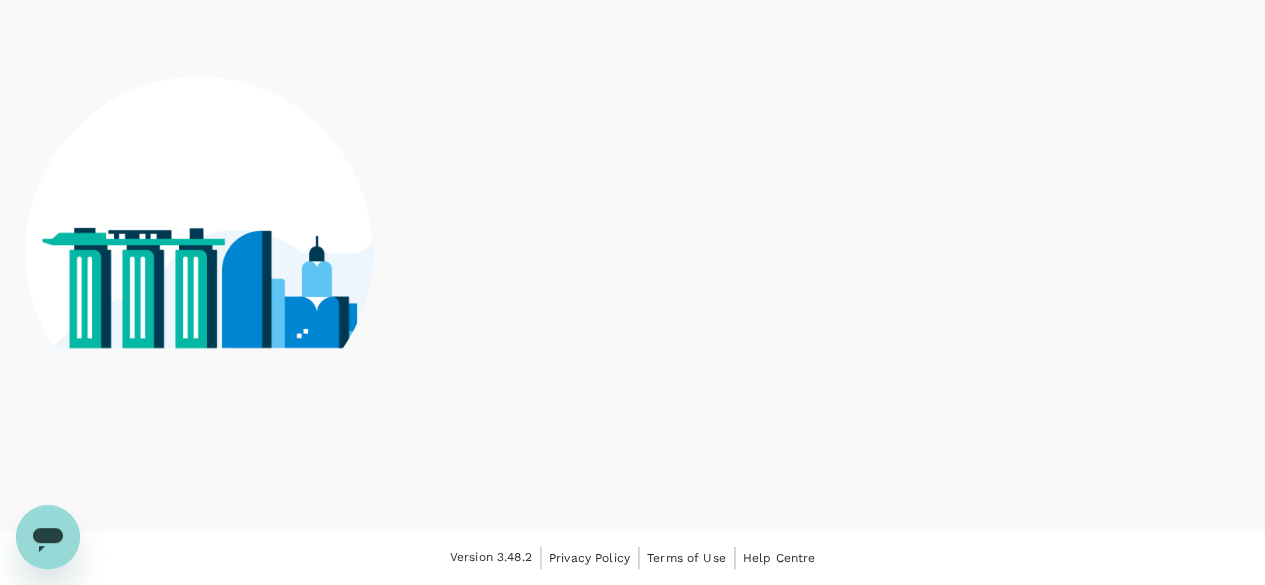 scroll, scrollTop: 0, scrollLeft: 0, axis: both 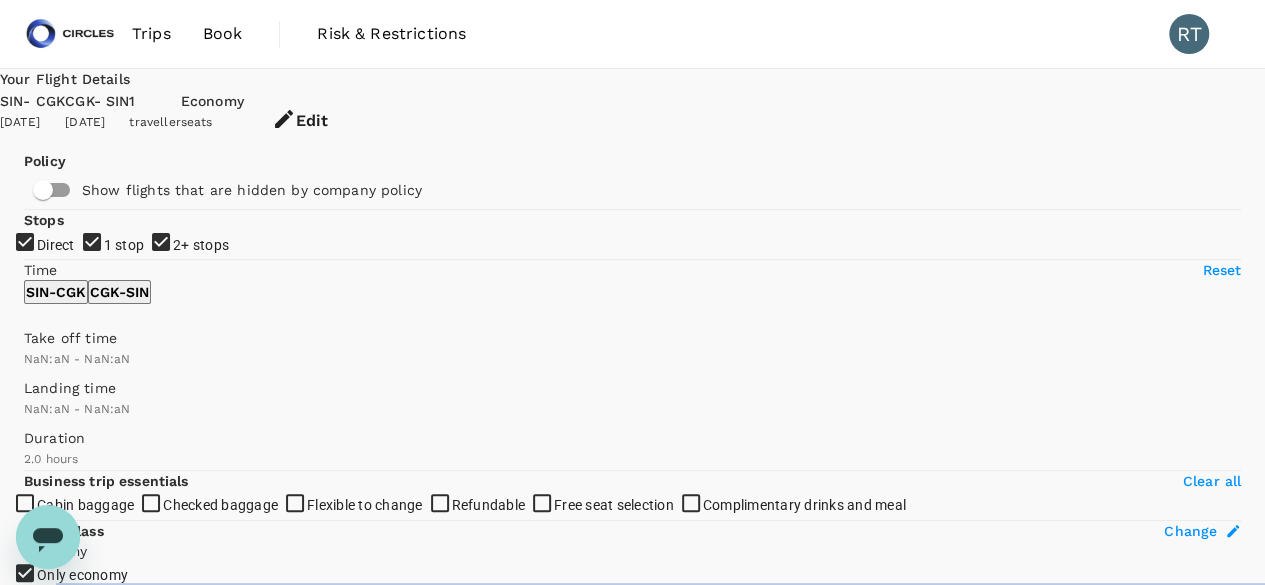 type on "SGD" 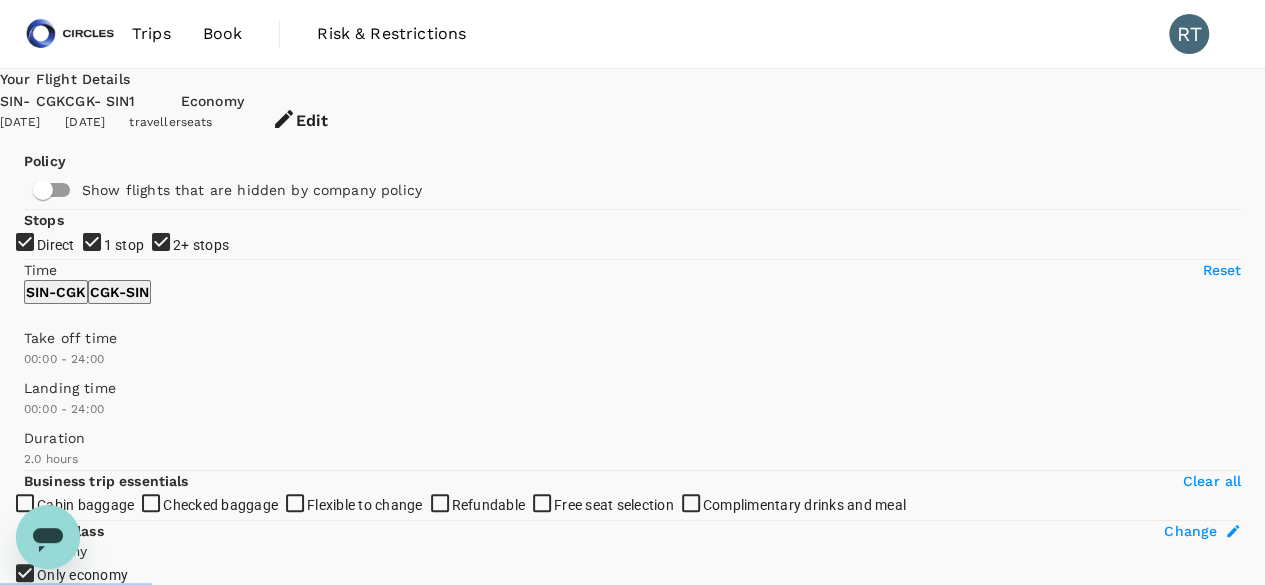 type on "830" 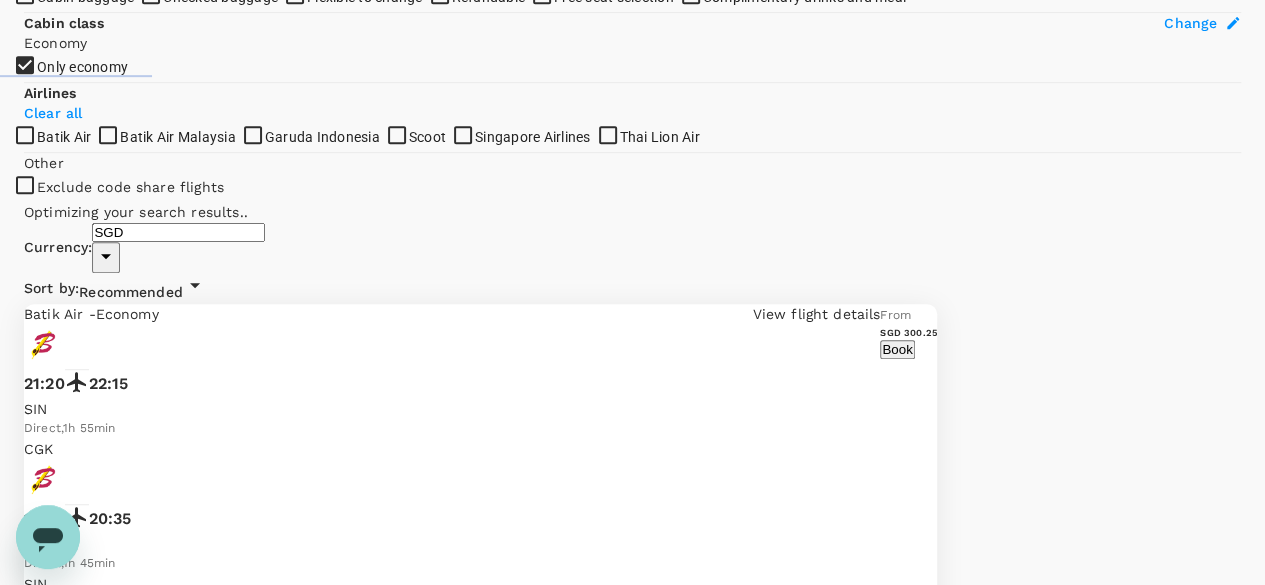 scroll, scrollTop: 200, scrollLeft: 0, axis: vertical 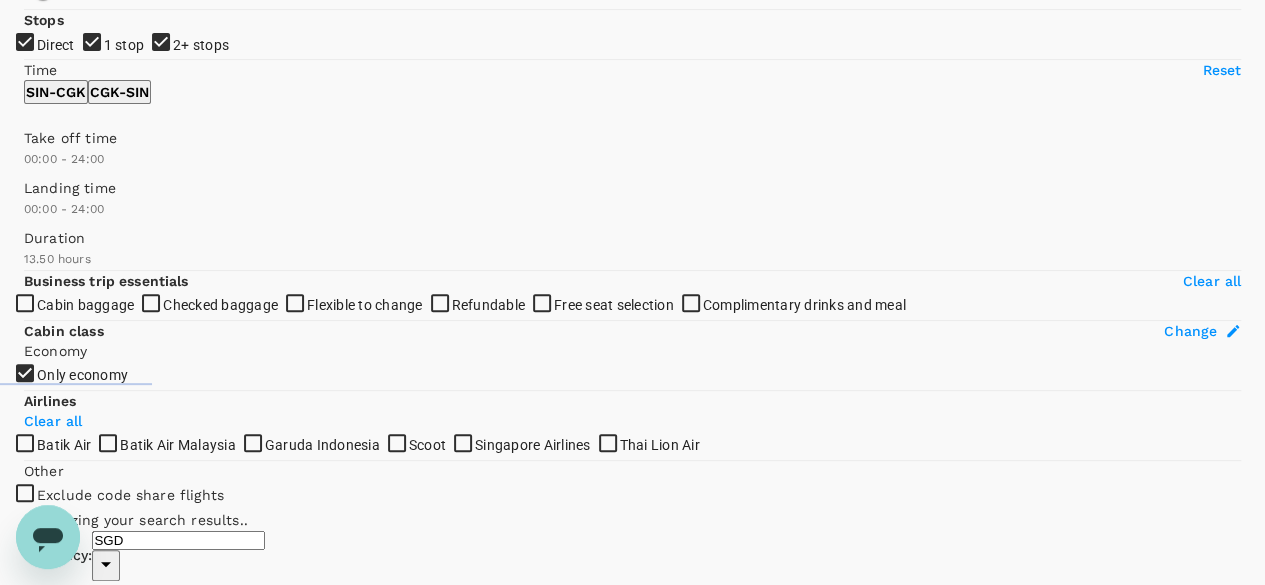 click on "1 stop" at bounding box center [632, 92] 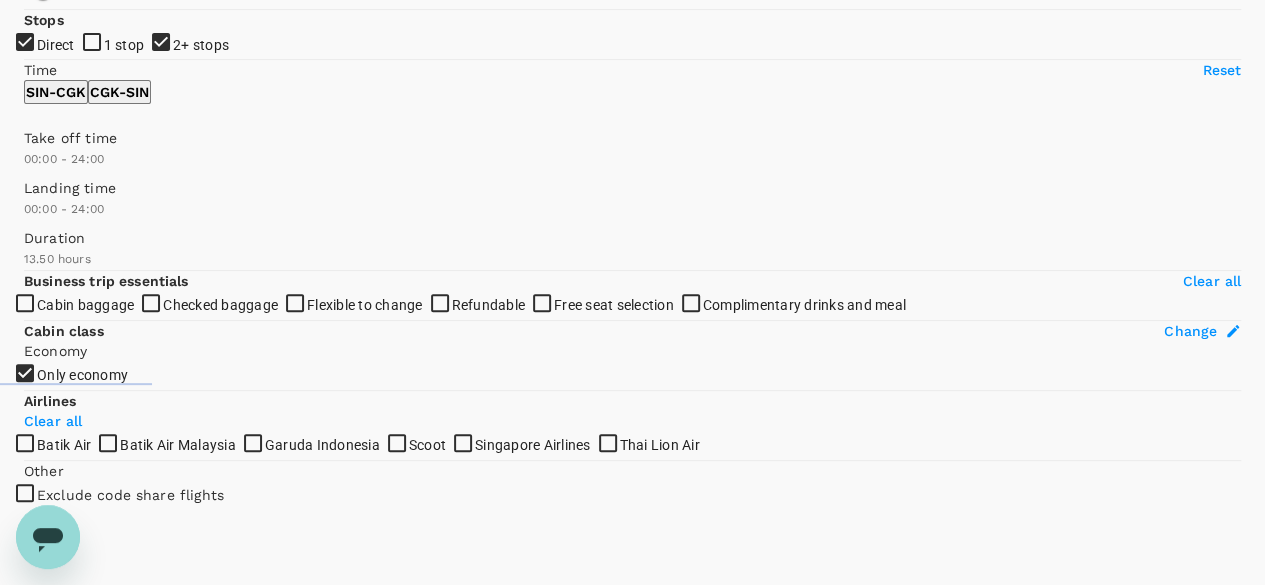 click on "2+ stops" at bounding box center [632, 92] 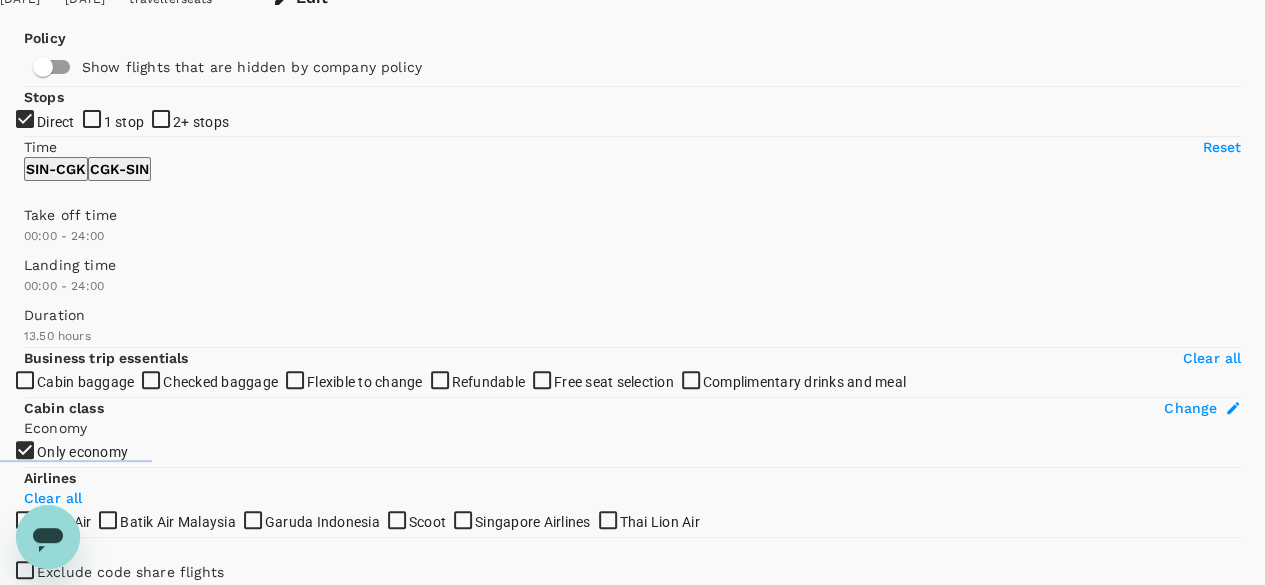 scroll, scrollTop: 0, scrollLeft: 0, axis: both 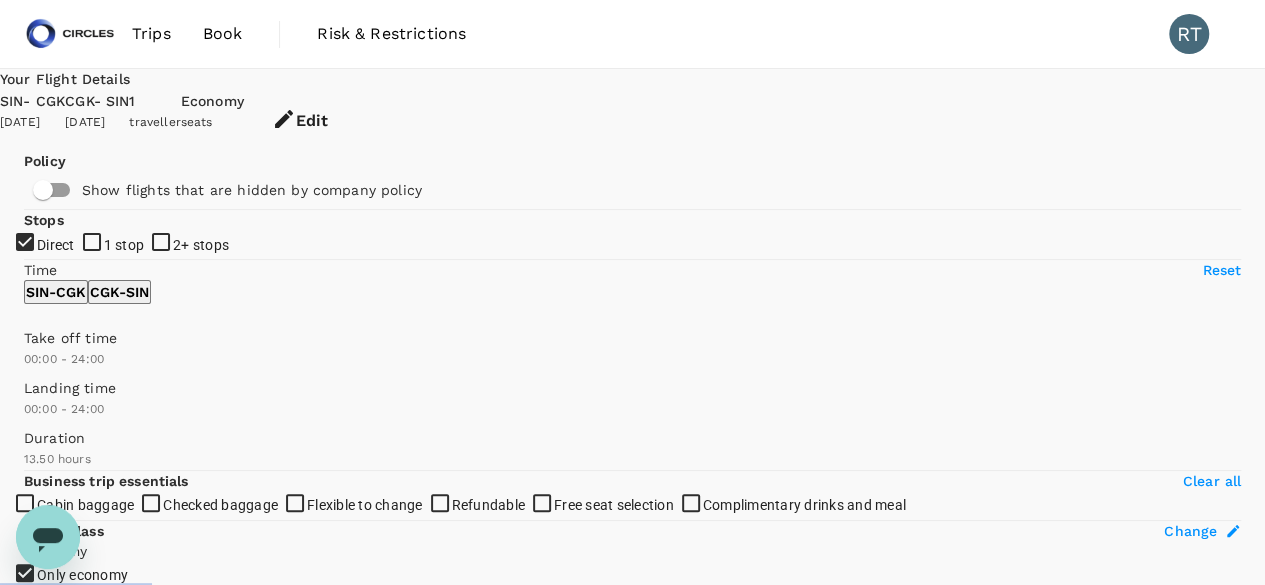 click on "Edit" at bounding box center (300, 121) 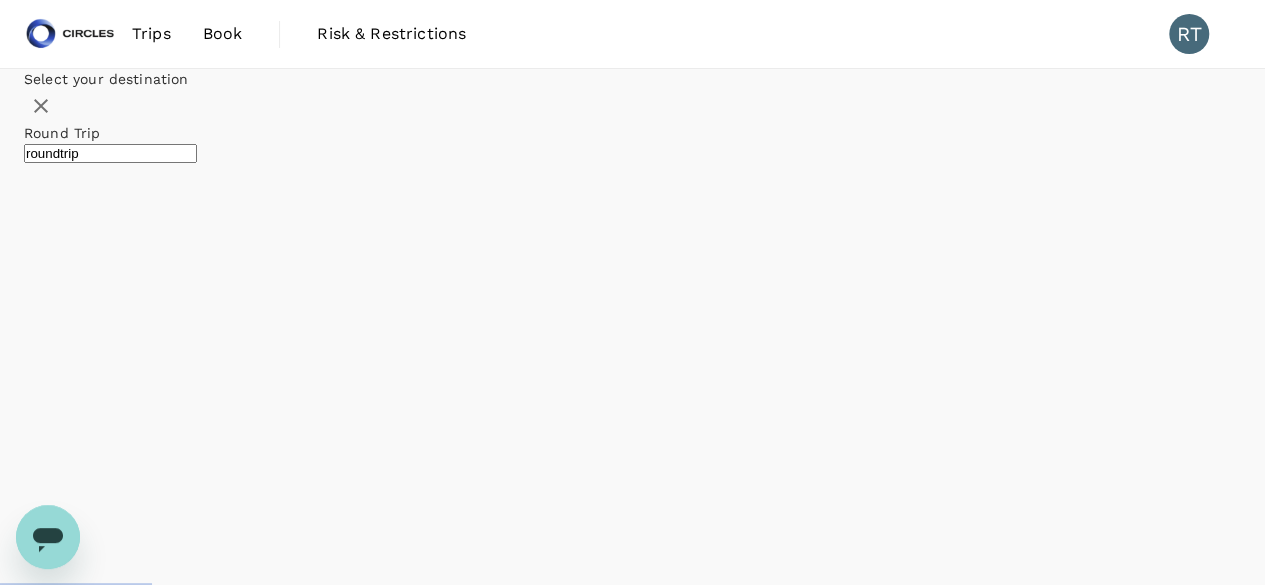 type 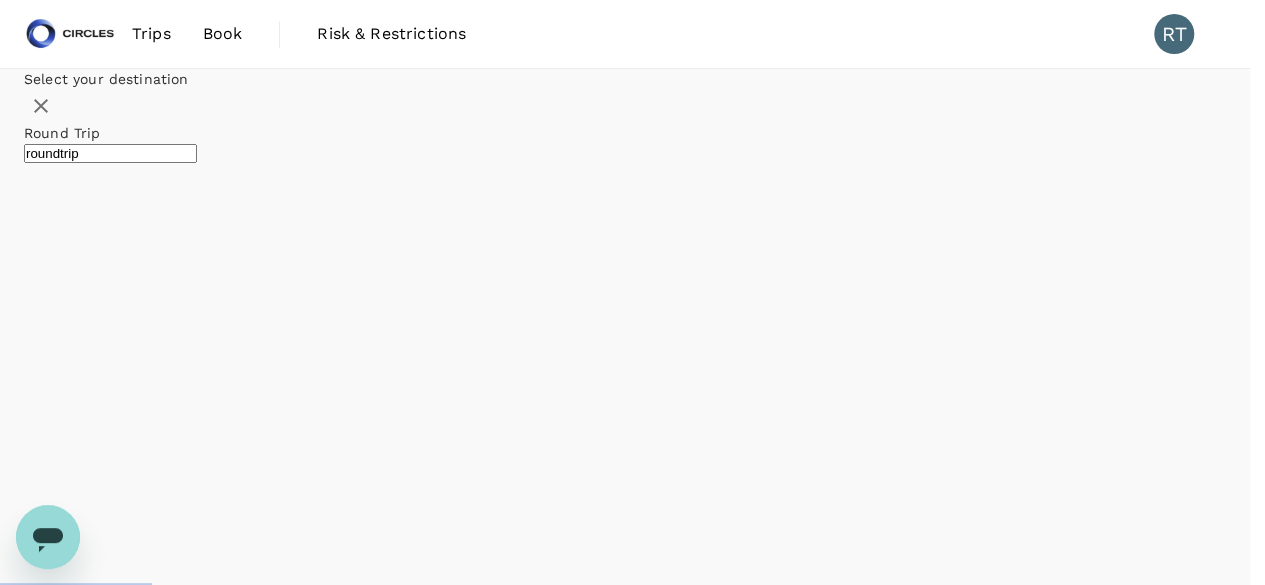 click on "Trips Book Risk & Restrictions RT Select your destination Round Trip roundtrip Economy economy 1   traveller Frequent flyer programme Singapore Changi (SIN) Soekarno-Hatta Intl (CGK) 03 Aug 04 Aug Apply edit Policy Show flights that are hidden by company policy Stops Direct 1 stop 2+ stops Time Reset SIN - CGK CGK - SIN Take off time 00:00 - 24:00 Landing time 00:00 - 24:00 Duration 13.50 hours Take off time 00:00 - 24:00 Landing time 00:00 - 24:00 Duration 13.55 hours Business trip essentials Clear all Cabin baggage Checked baggage Flexible to change Refundable Free seat selection Complimentary drinks and meal Cabin class Change Economy Only economy Airlines Clear all Batik Air Batik Air Malaysia Garuda Indonesia Scoot Singapore Airlines Thai Lion Air Other Exclude code share flights Optimizing your search results.. Currency :  SGD Sort by :  Recommended Batik Air     - Economy   View flight details 22:05 23:00 SIN Direct ,  1h 55min CGK 17:50 20:35 CGK Direct ,  1h 45min SIN Refundable (SGD 320.00 fee) 20kg" at bounding box center (632, 22735) 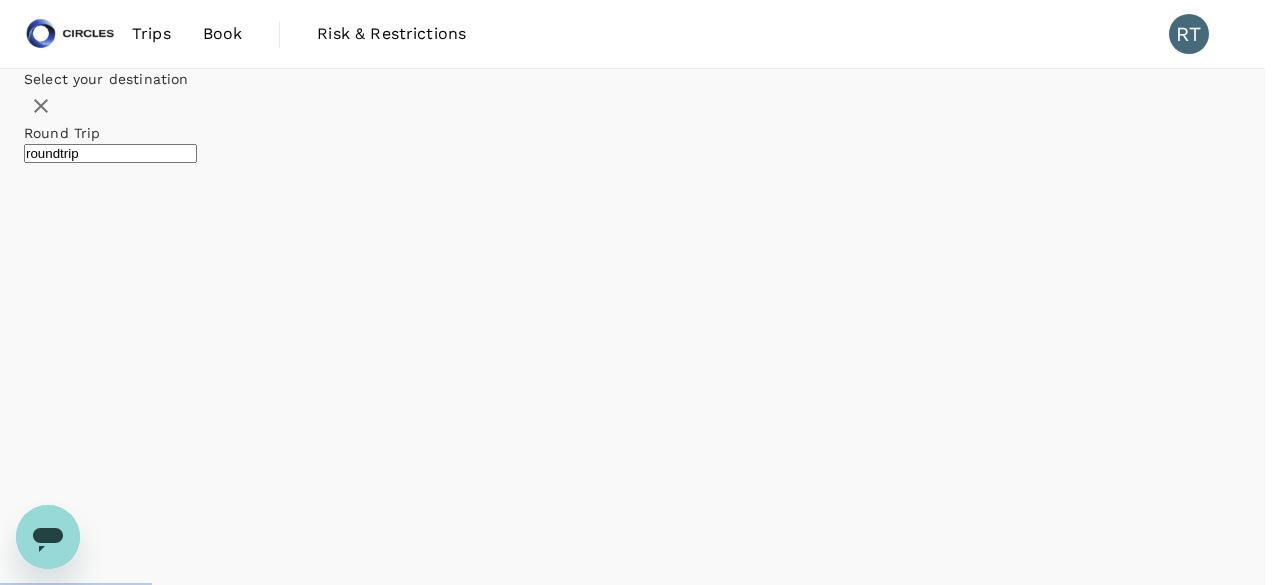 click on "One-Way" at bounding box center [632, 45921] 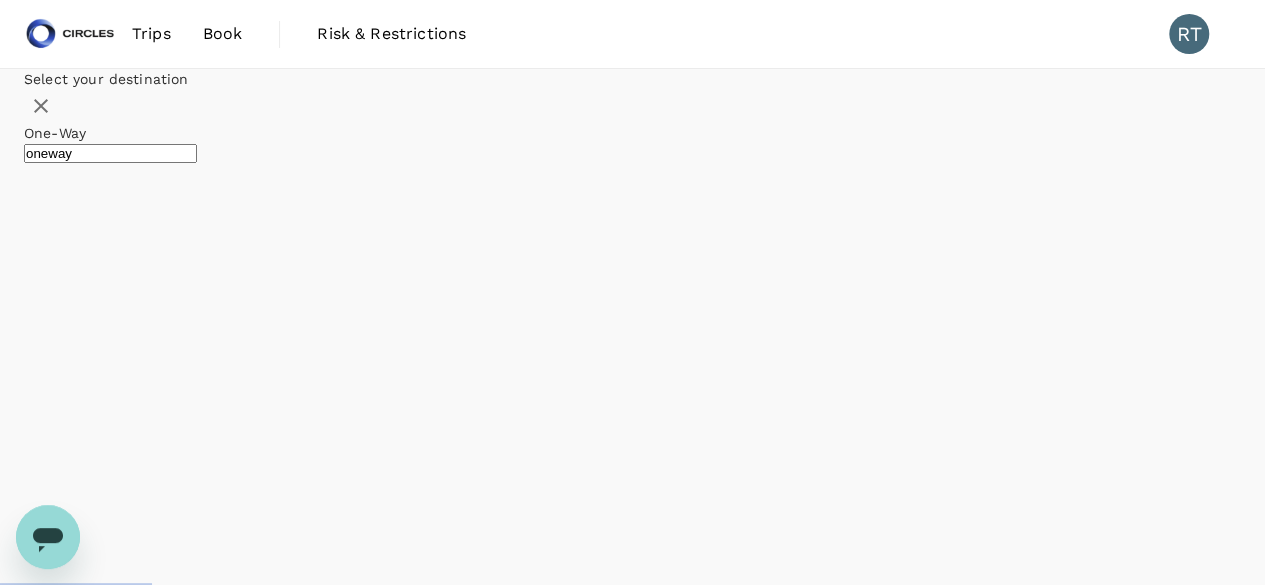 click on "Apply edit" at bounding box center [55, 3078] 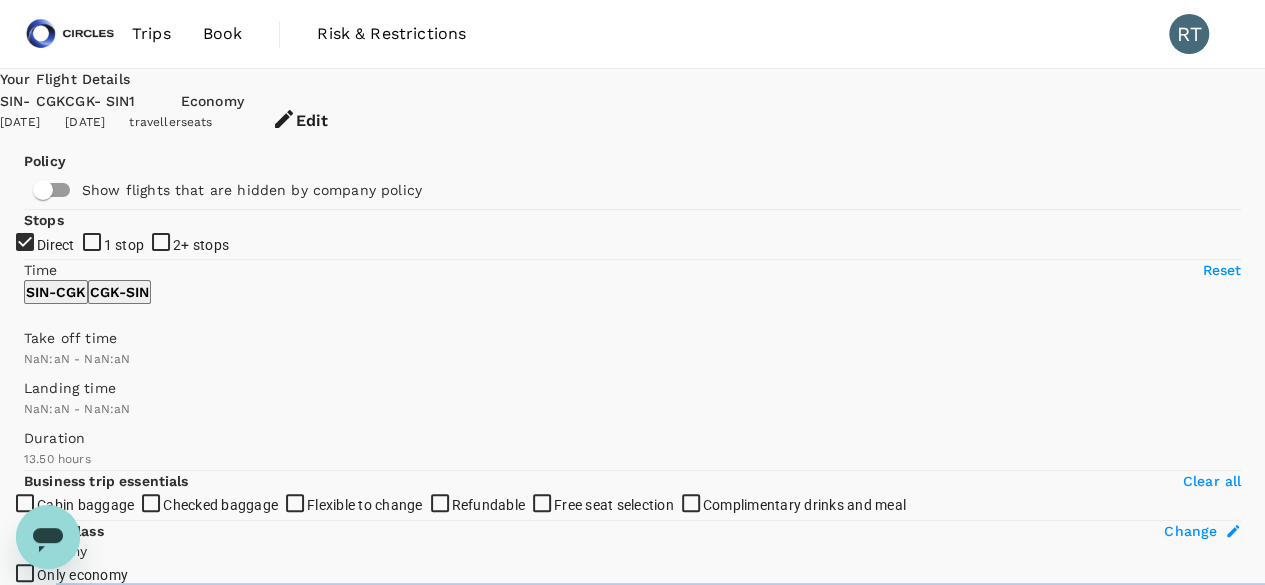type on "1440" 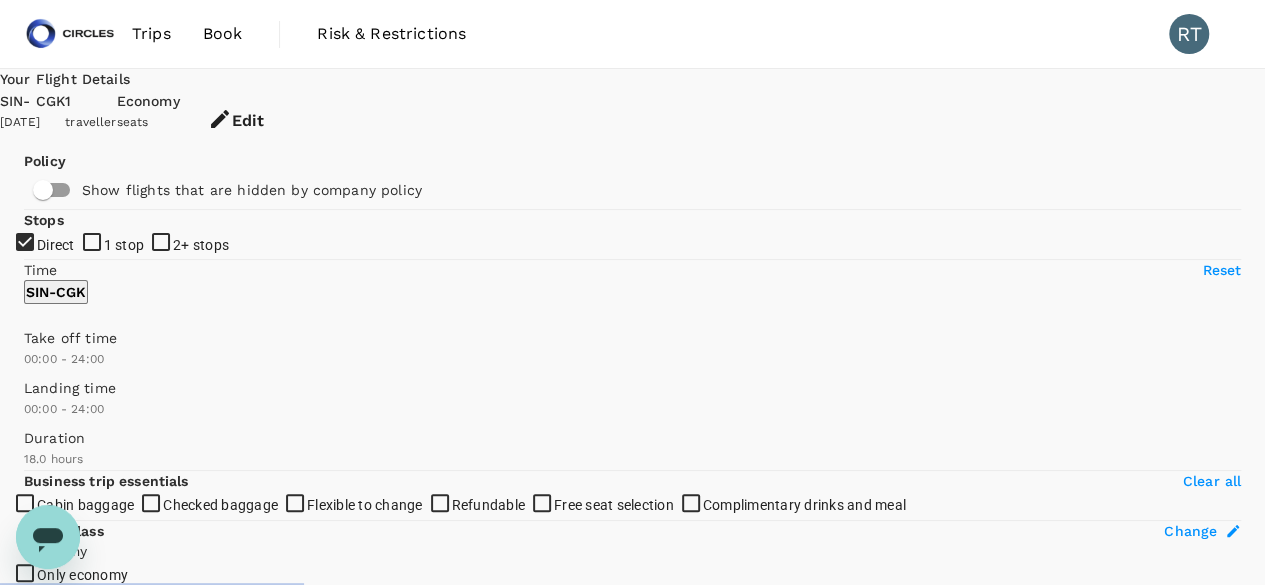 type on "1080" 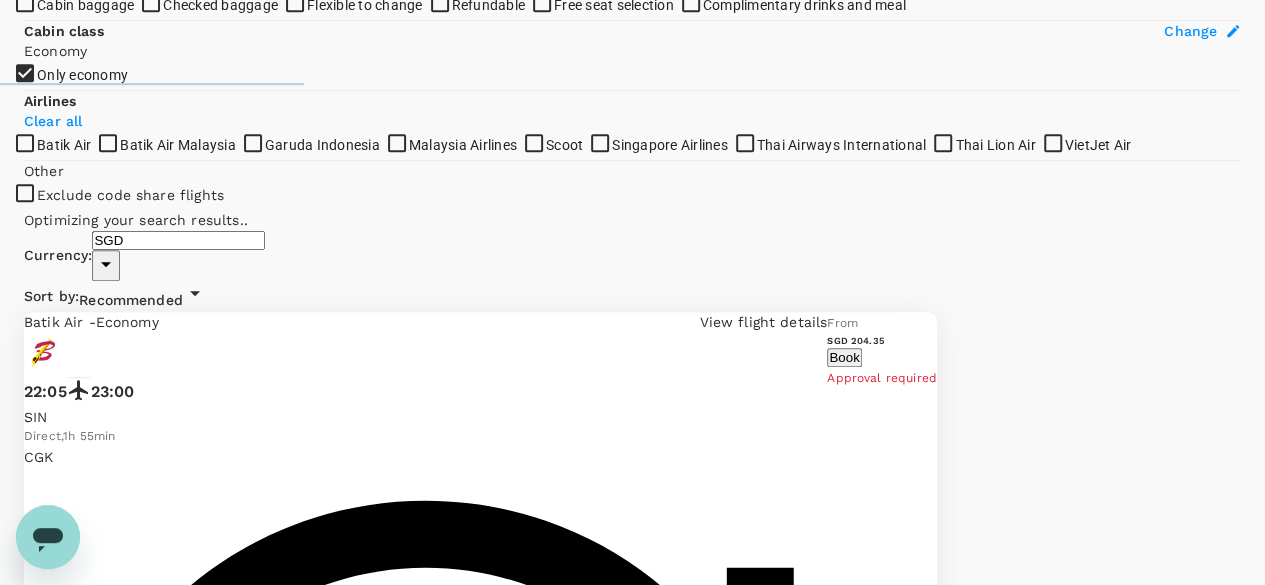 type on "1100" 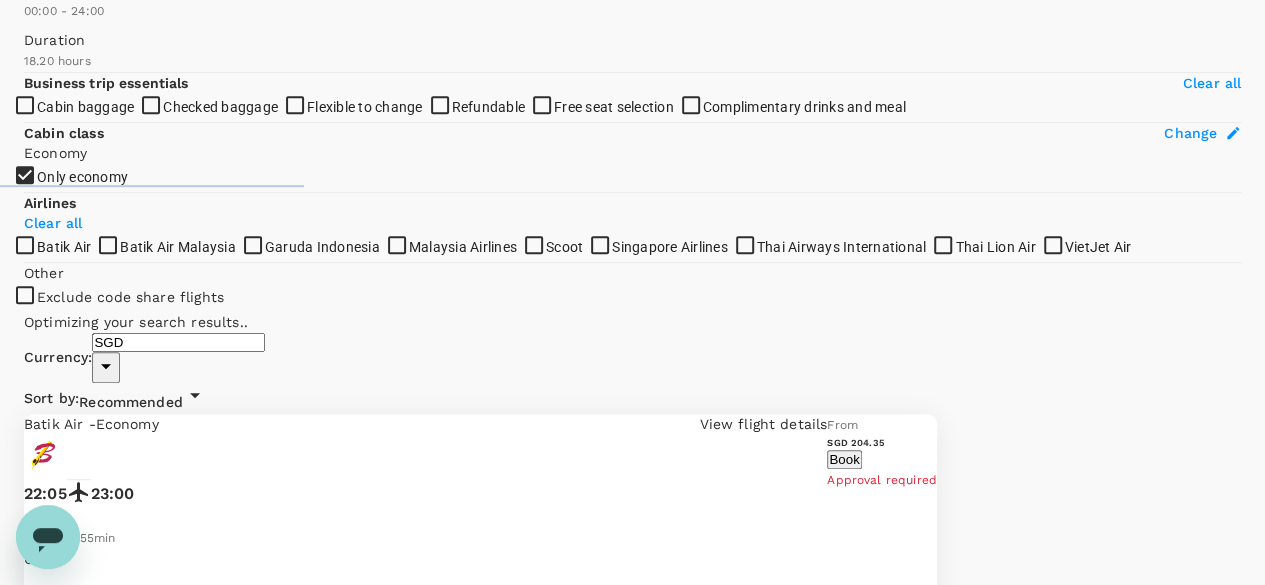 scroll, scrollTop: 300, scrollLeft: 0, axis: vertical 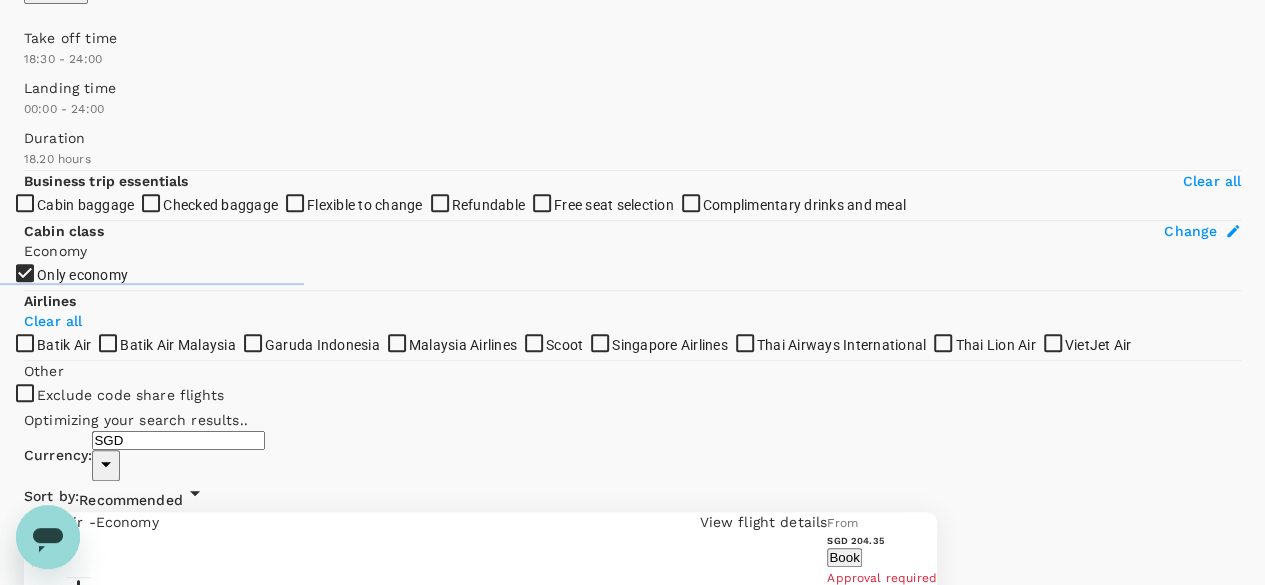 type on "1170" 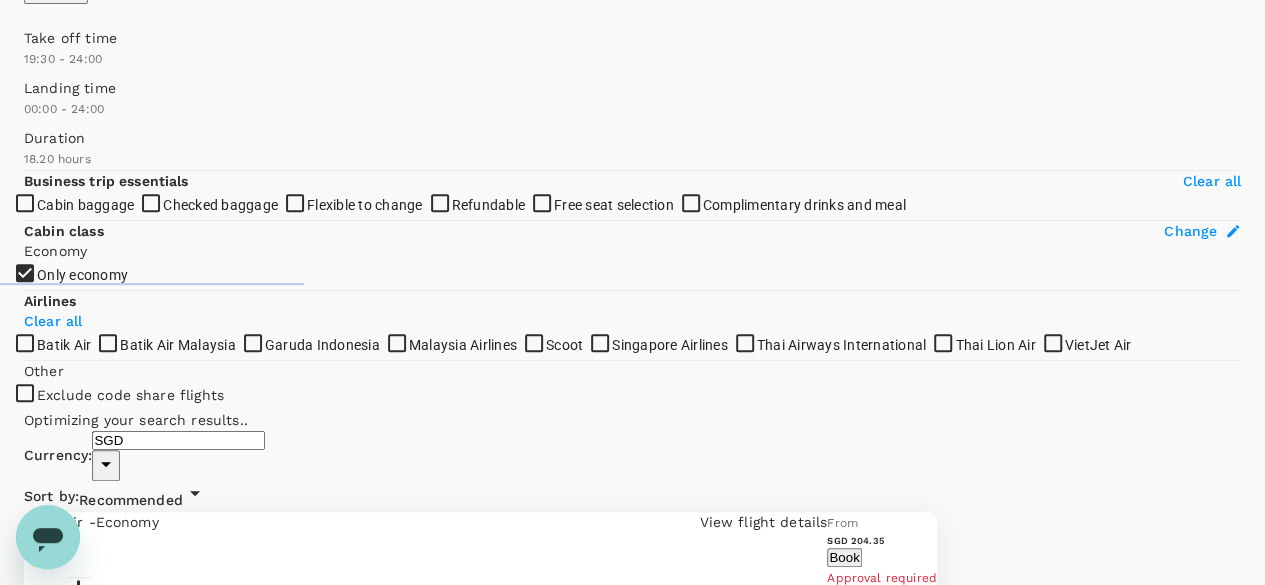 drag, startPoint x: 31, startPoint y: 291, endPoint x: 270, endPoint y: 305, distance: 239.40968 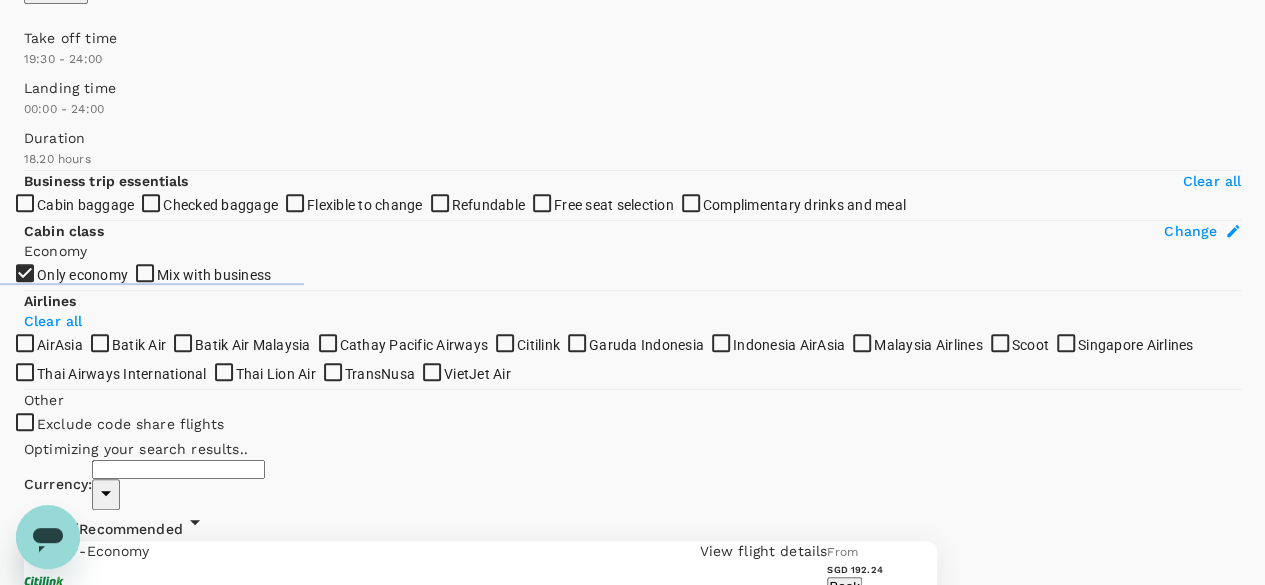 type on "SGD" 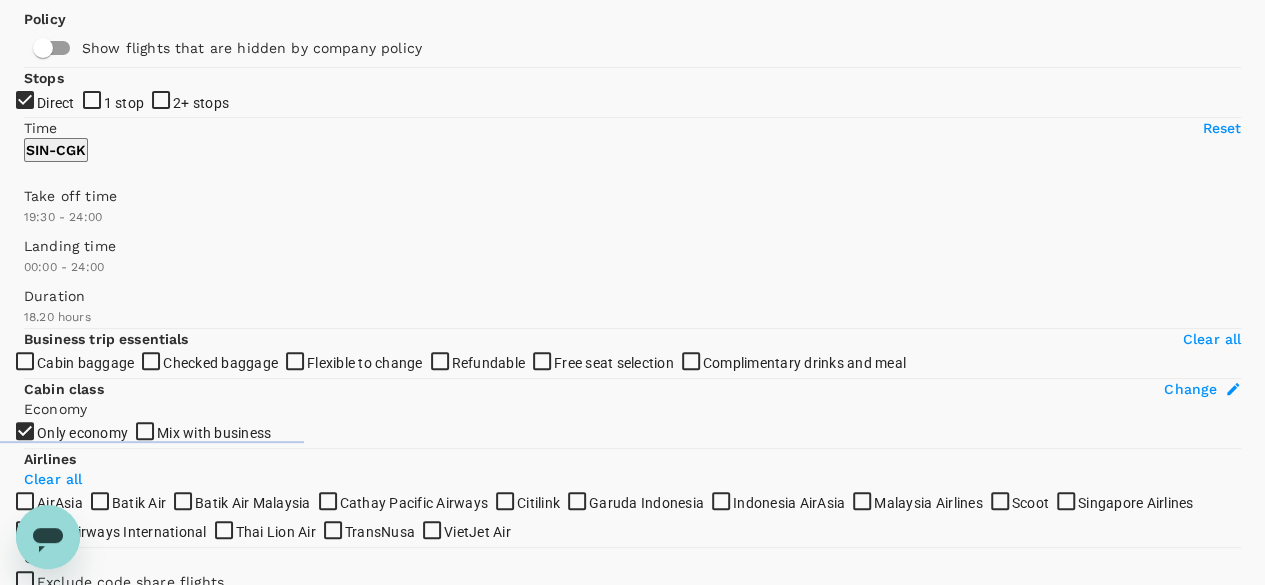 scroll, scrollTop: 100, scrollLeft: 0, axis: vertical 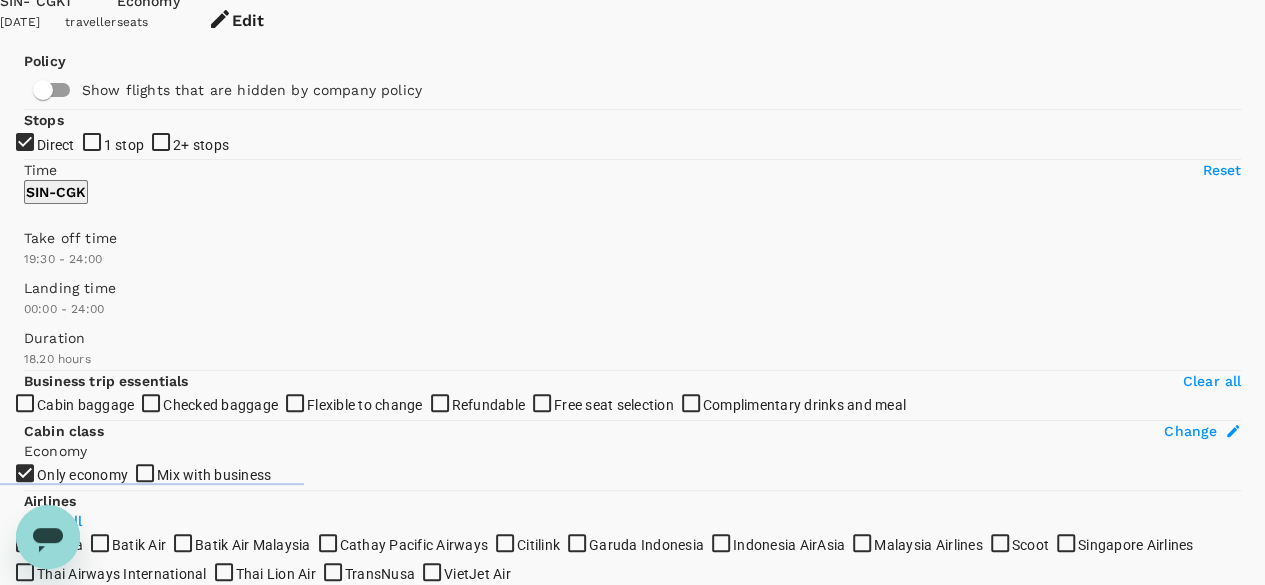 click on "View options" at bounding box center (896, 2855) 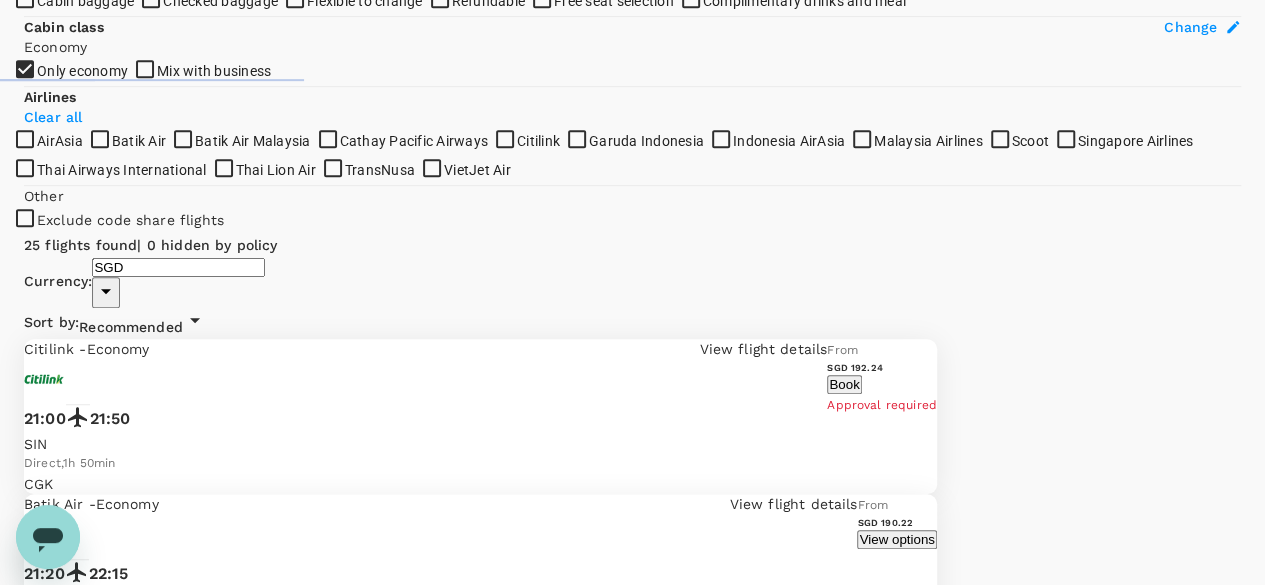 scroll, scrollTop: 555, scrollLeft: 0, axis: vertical 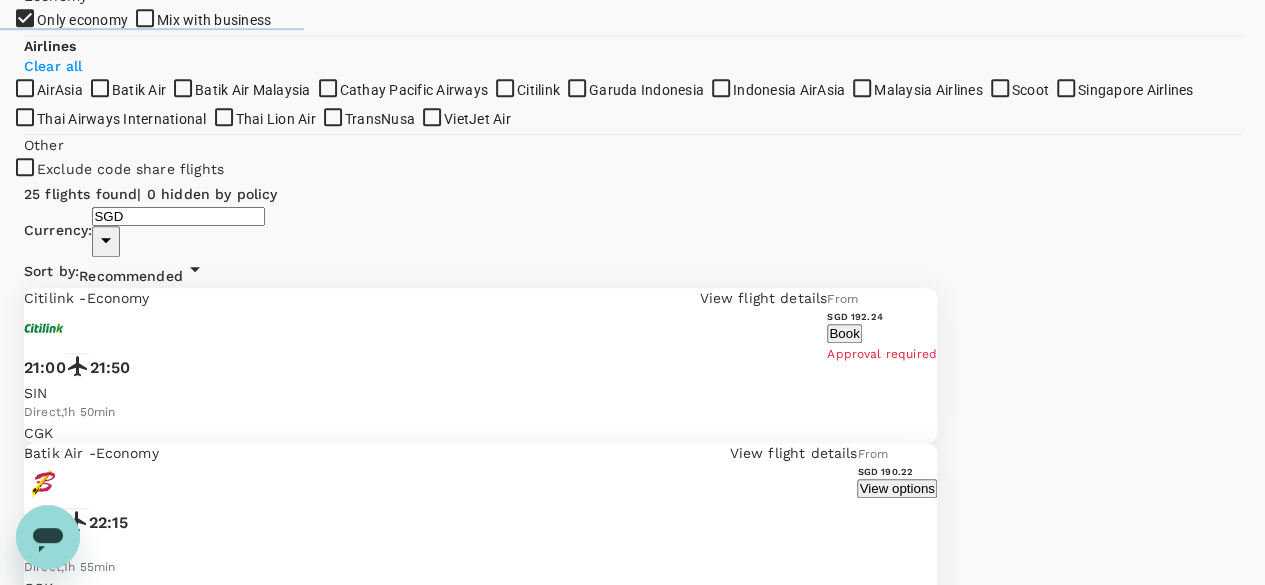 click on "SGD 190.22" at bounding box center (110, 4646) 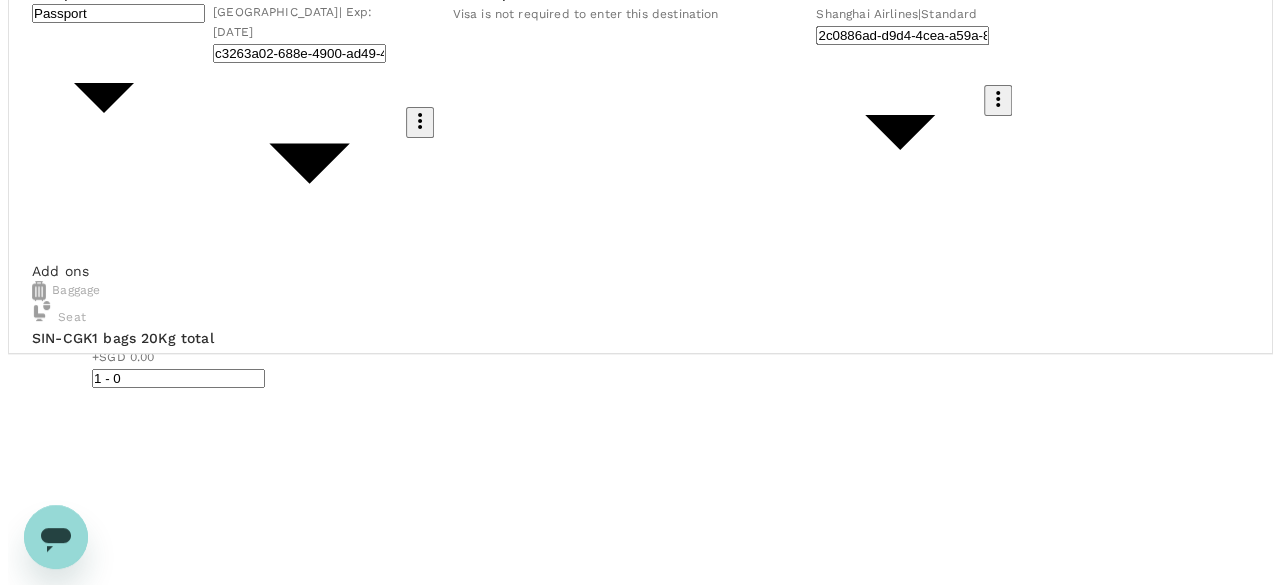 scroll, scrollTop: 294, scrollLeft: 0, axis: vertical 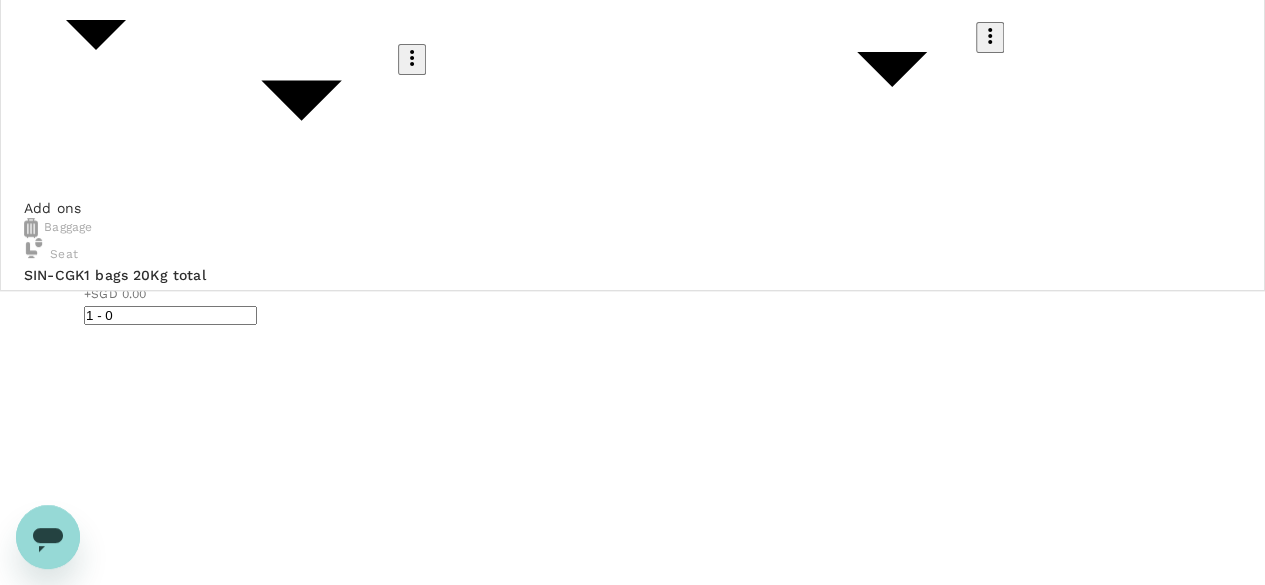 click on "Continue to payment details" at bounding box center [108, 2003] 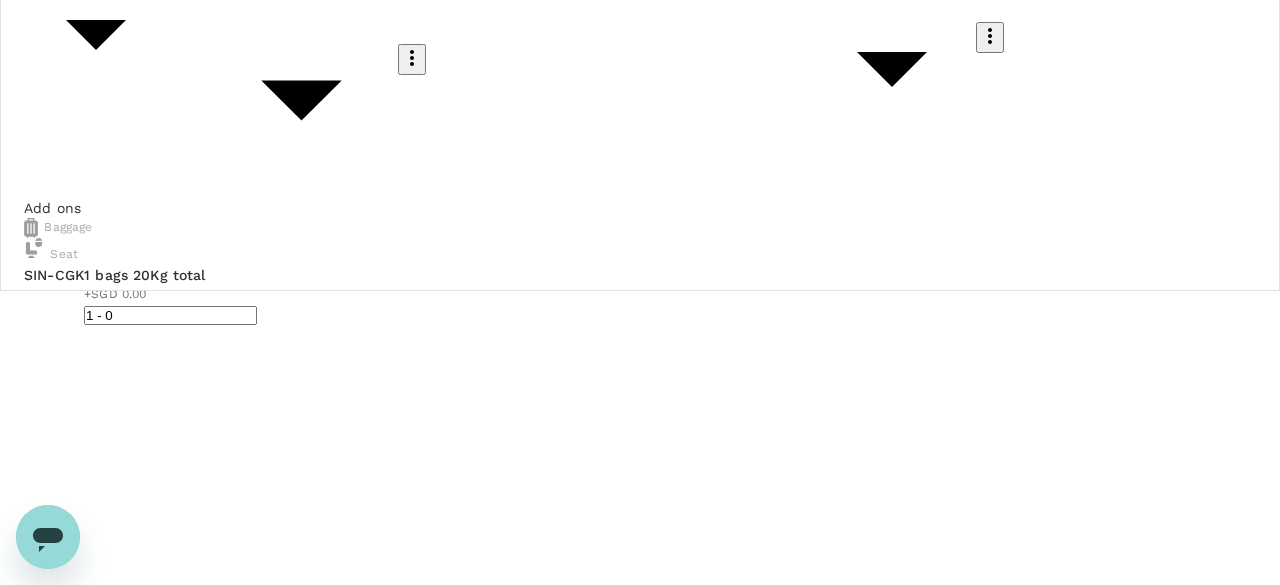 type on "9cb7bd09-647a-4334-94d9-122ca4480a85" 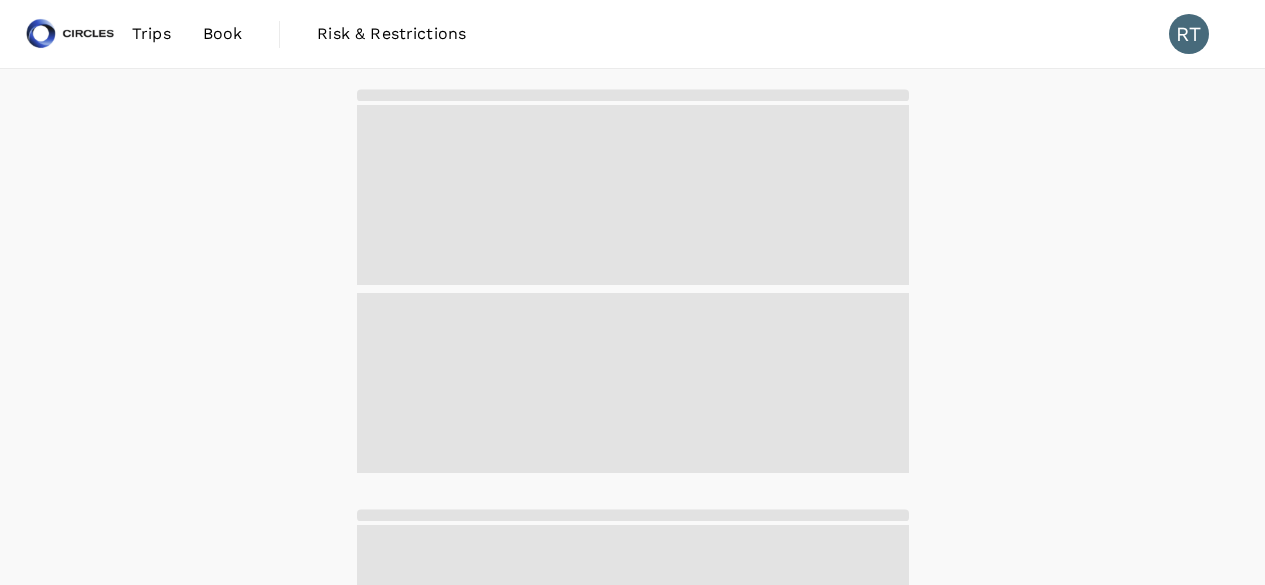scroll, scrollTop: 0, scrollLeft: 0, axis: both 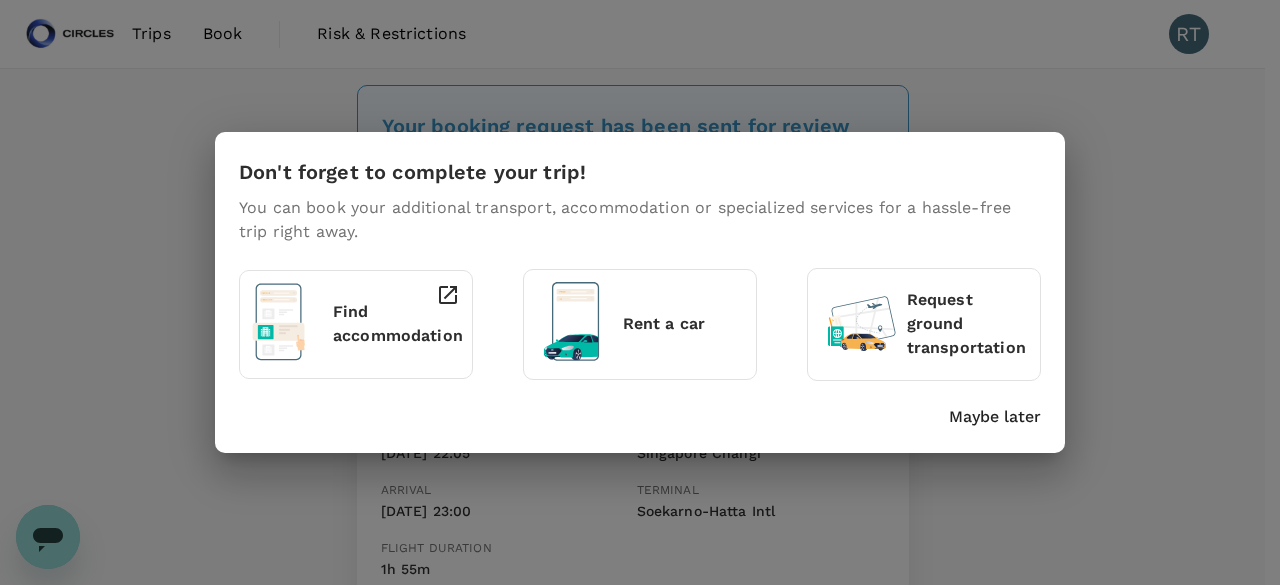 click on "Don't forget to complete your trip! You can book your additional transport, accommodation or specialized services for a hassle-free trip right away. Find accommodation Rent a car Request ground transportation Maybe later" at bounding box center [640, 292] 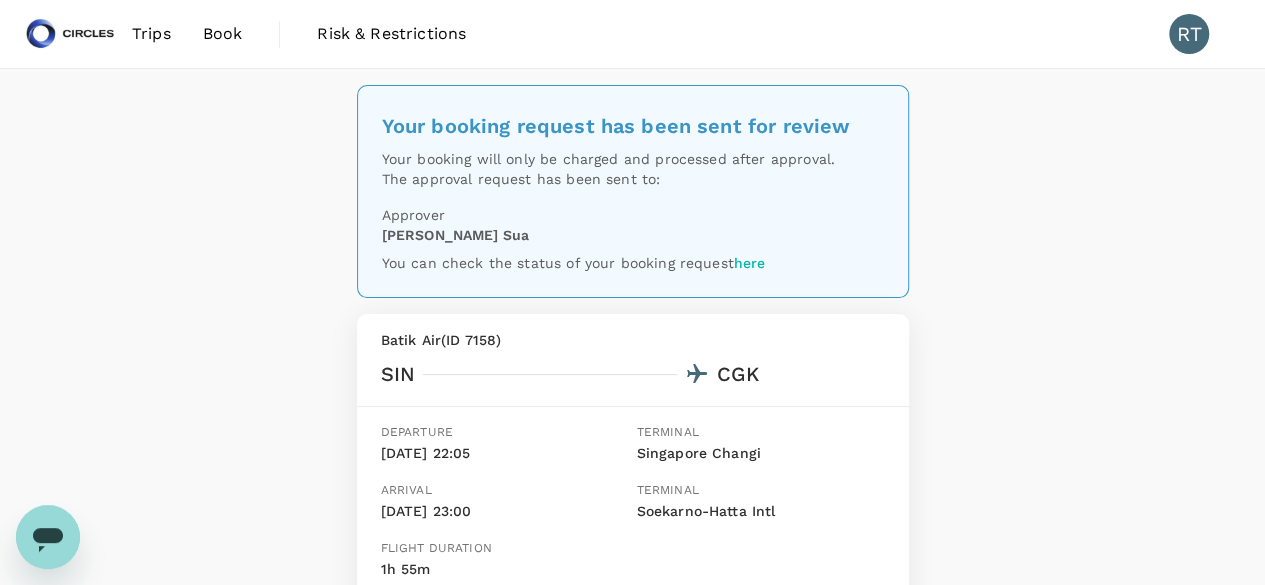 click on "Book" at bounding box center [223, 34] 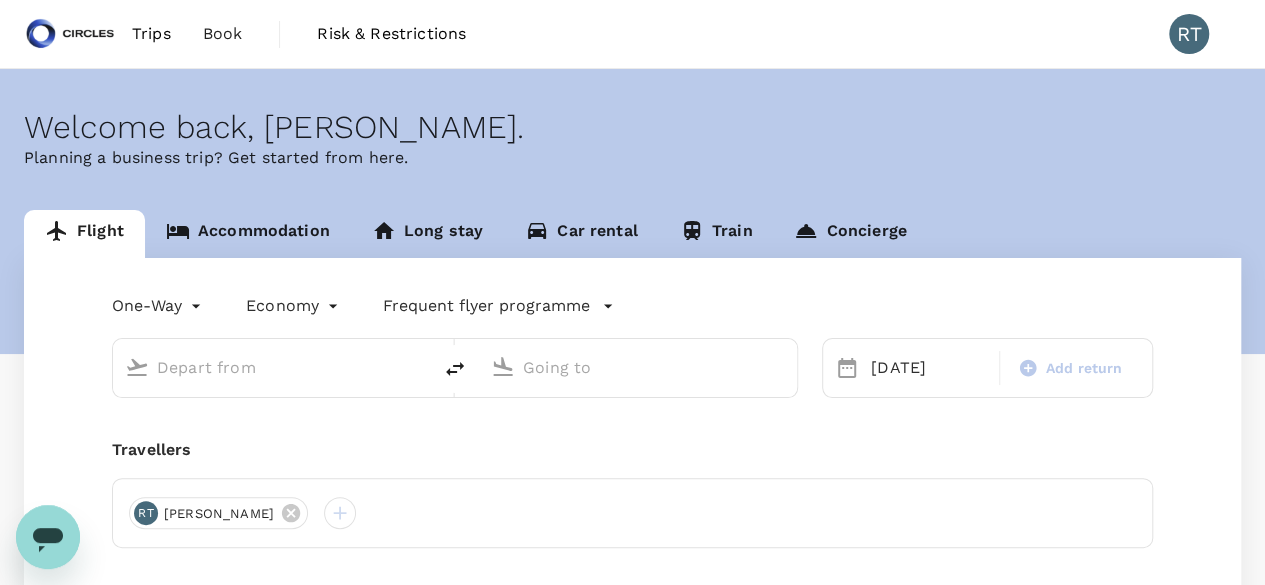 type on "Singapore Changi (SIN)" 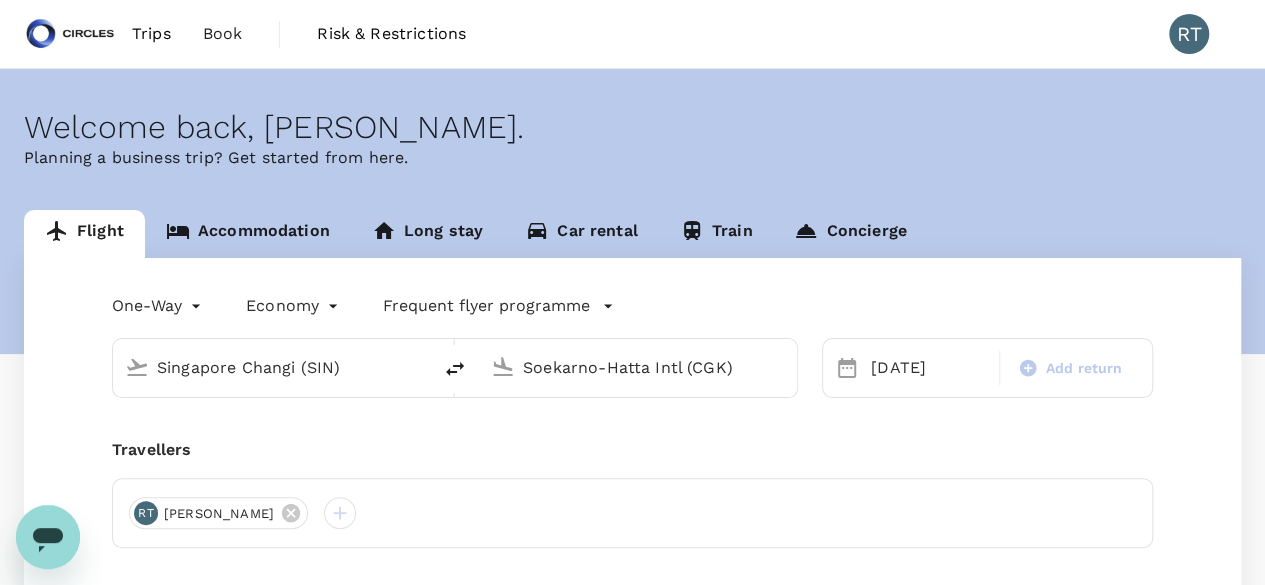 type 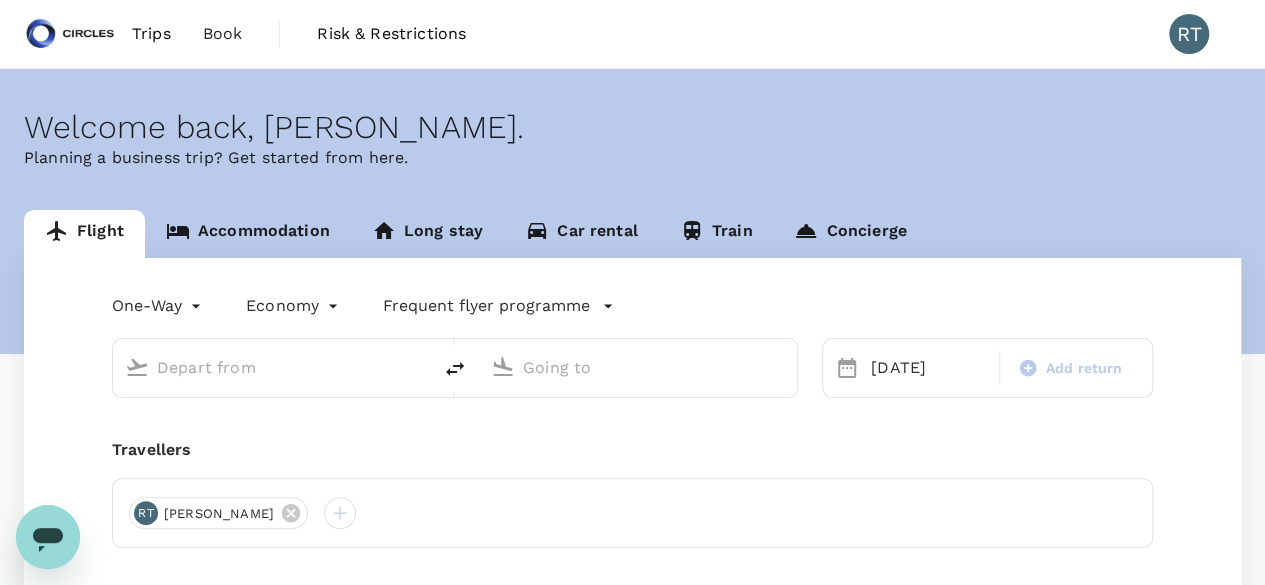 type on "Singapore Changi (SIN)" 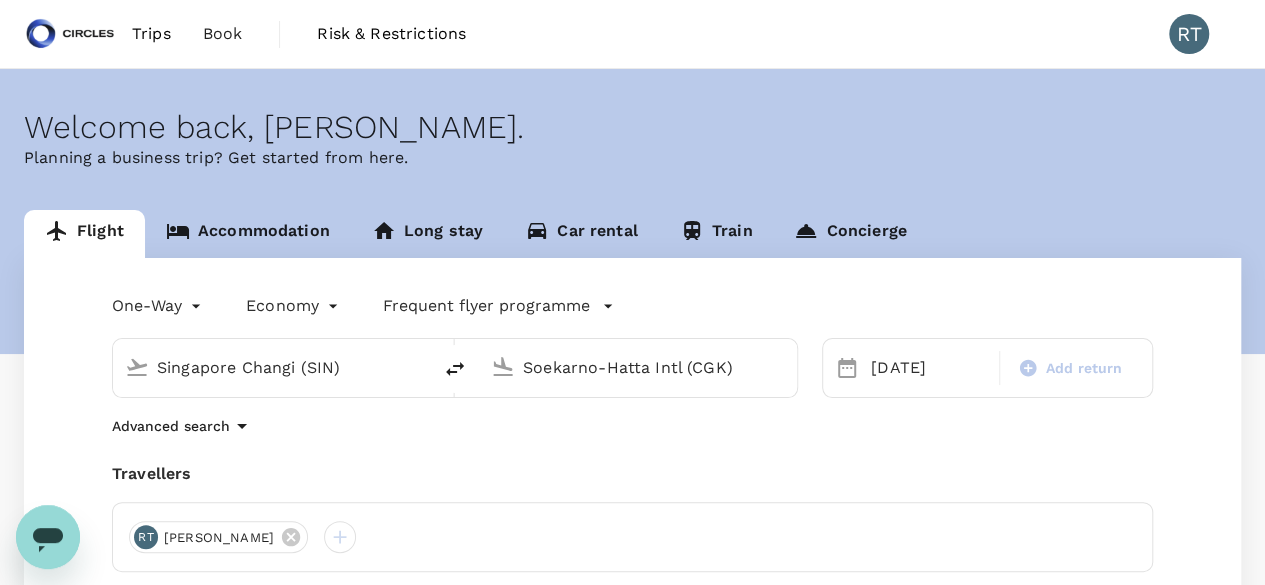 click at bounding box center [455, 369] 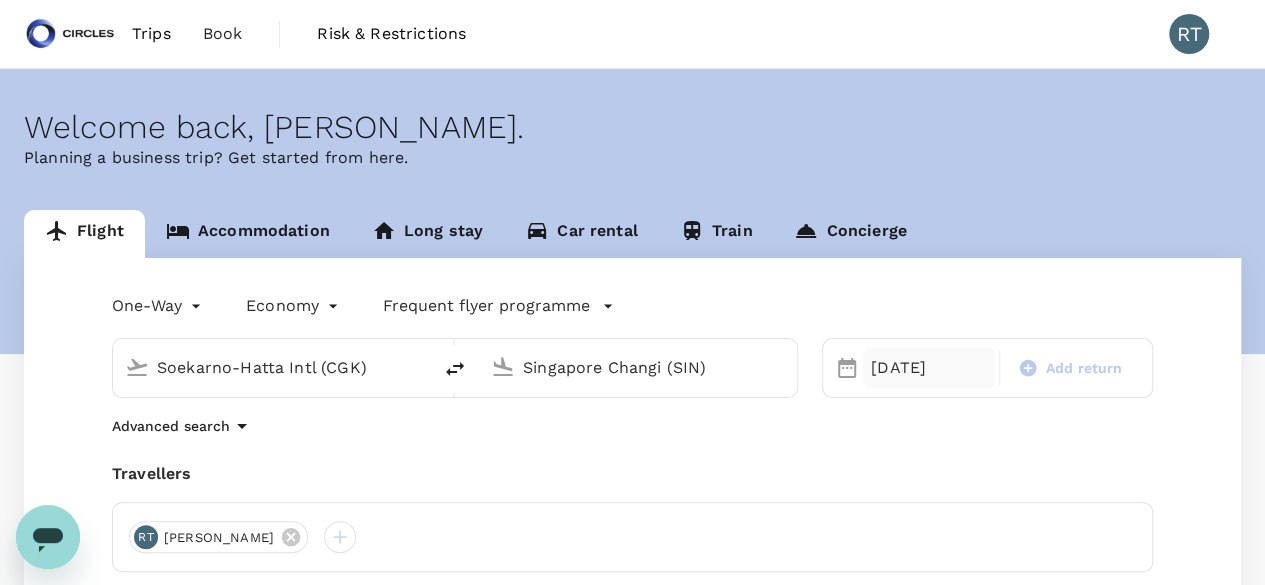 click on "03 Aug" at bounding box center [929, 368] 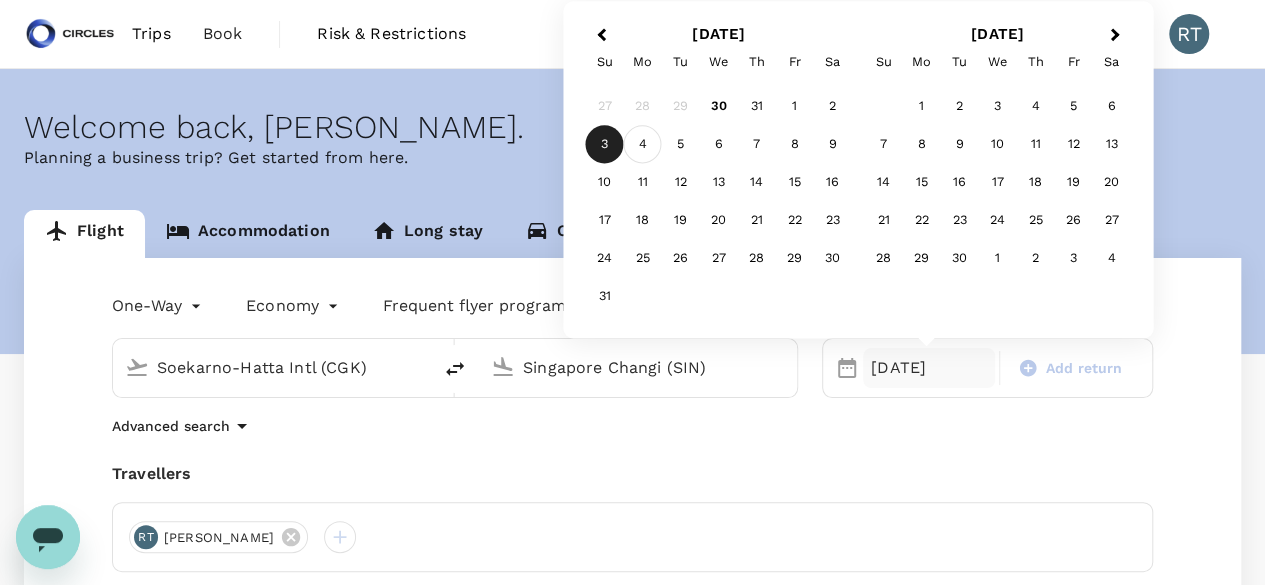 click on "4" at bounding box center (643, 145) 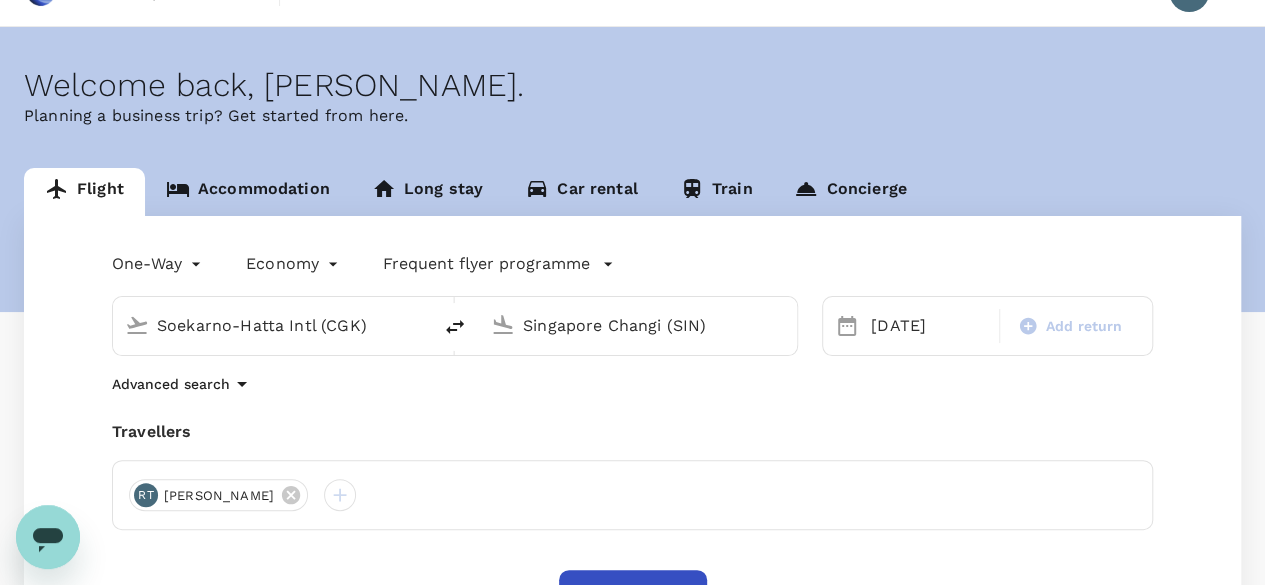 scroll, scrollTop: 200, scrollLeft: 0, axis: vertical 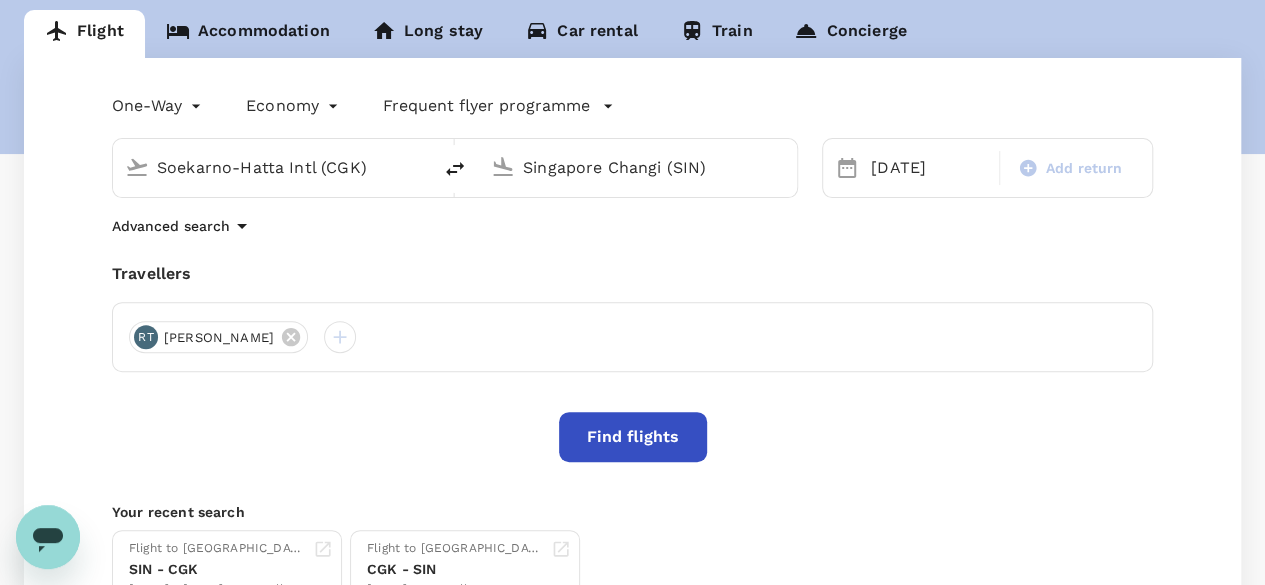 click on "Find flights" at bounding box center [633, 437] 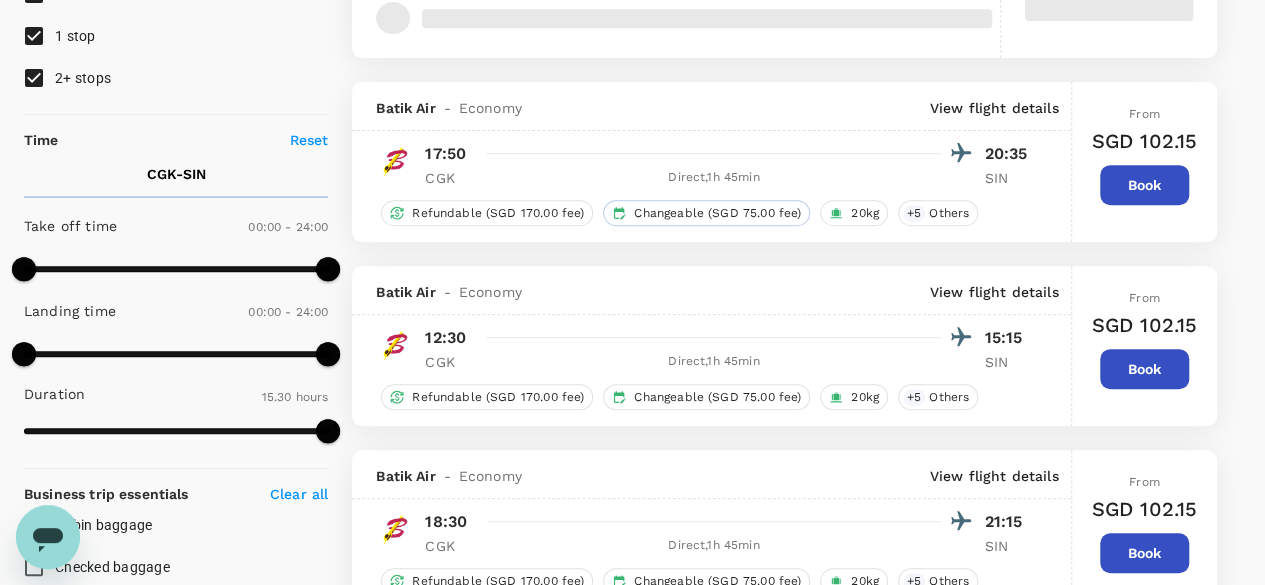 scroll, scrollTop: 200, scrollLeft: 0, axis: vertical 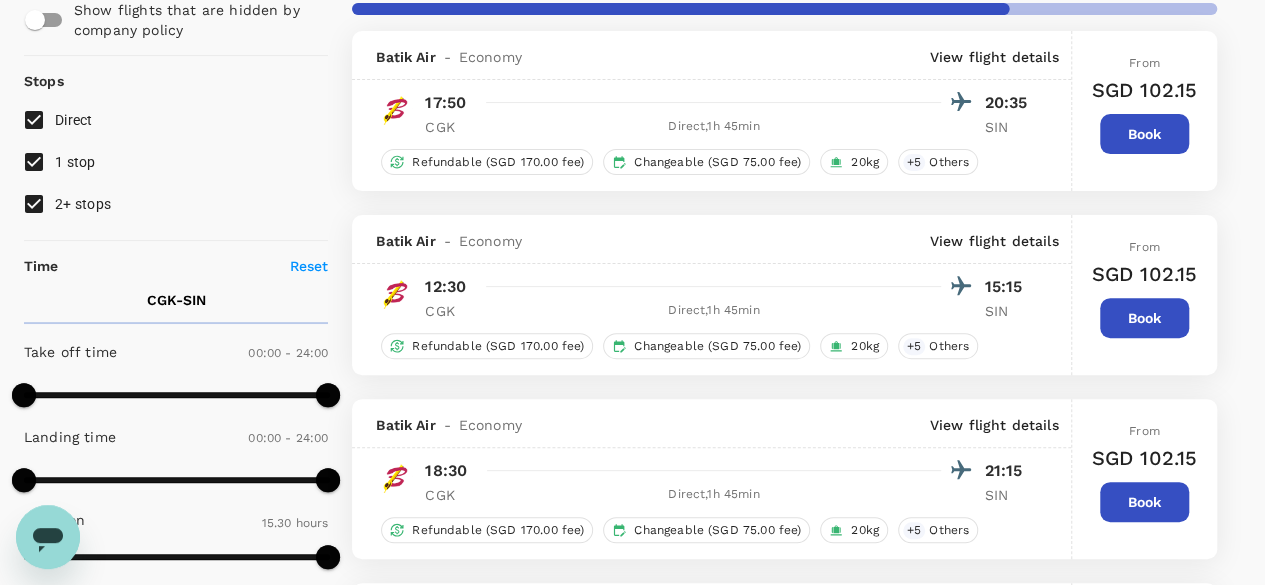 click on "1 stop" at bounding box center [34, 162] 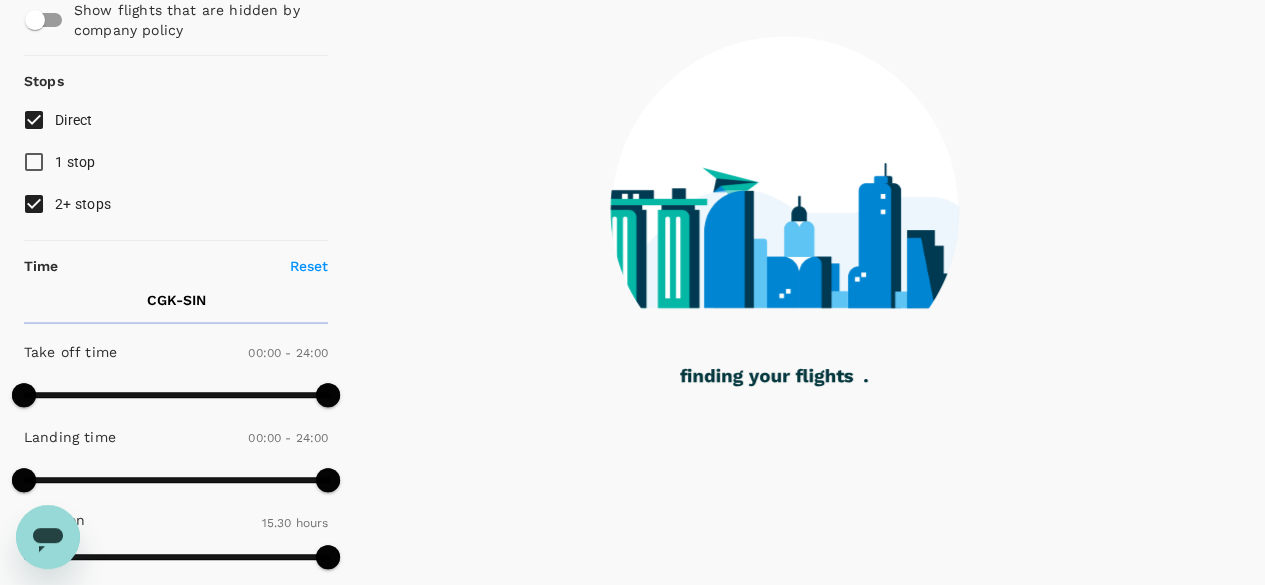 type on "1200" 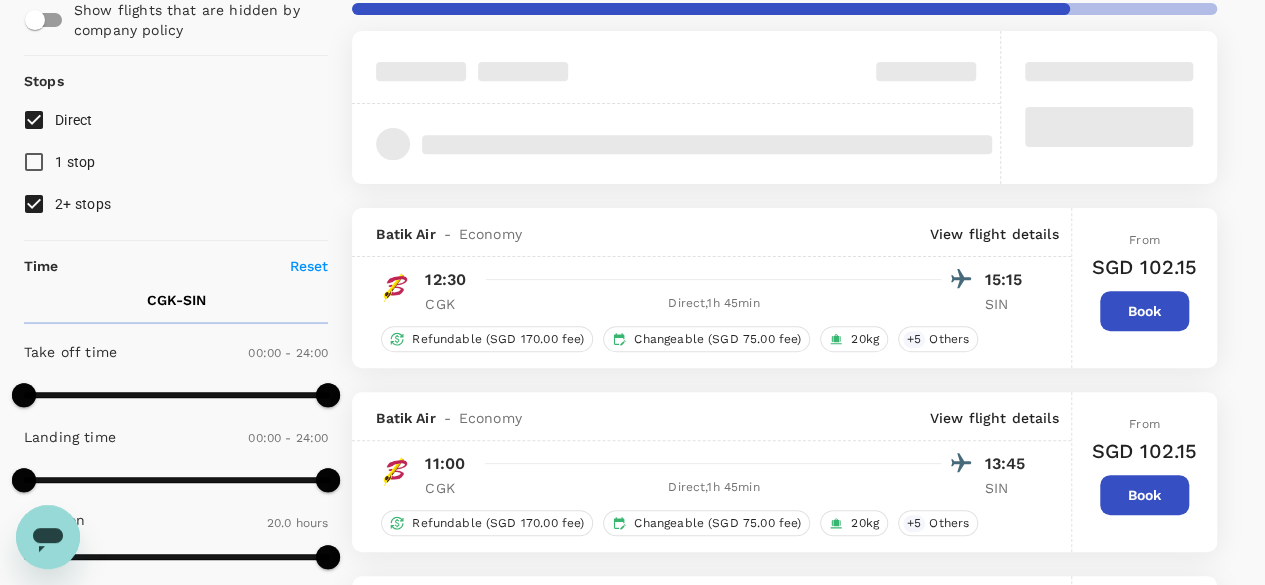 click on "2+ stops" at bounding box center [34, 204] 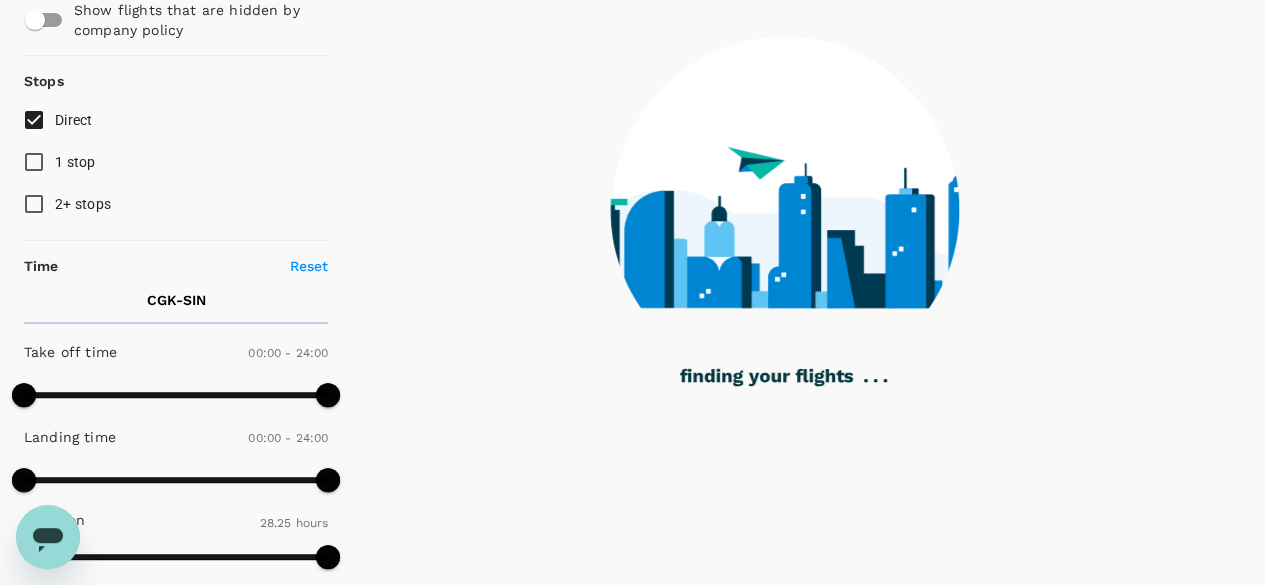 type on "1705" 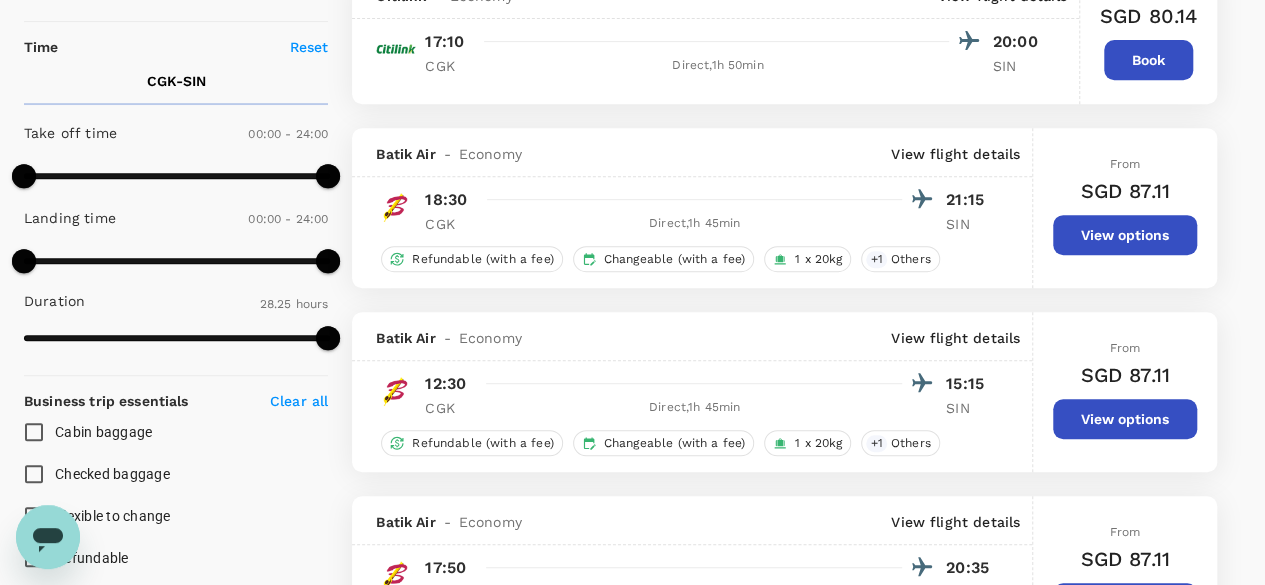 scroll, scrollTop: 300, scrollLeft: 0, axis: vertical 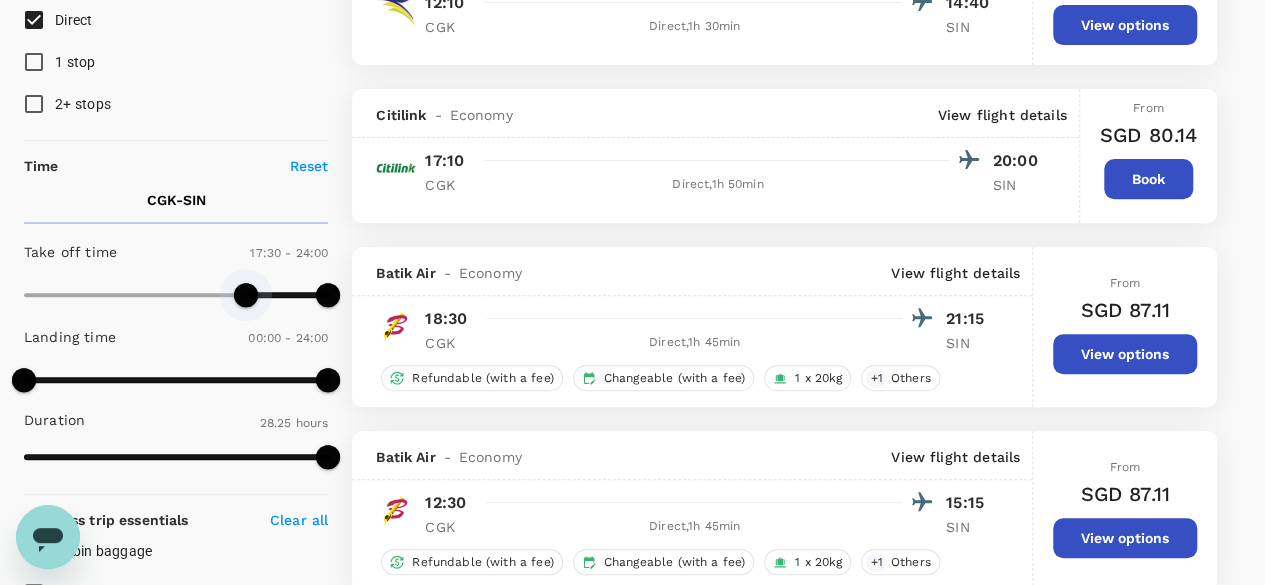 type on "1080" 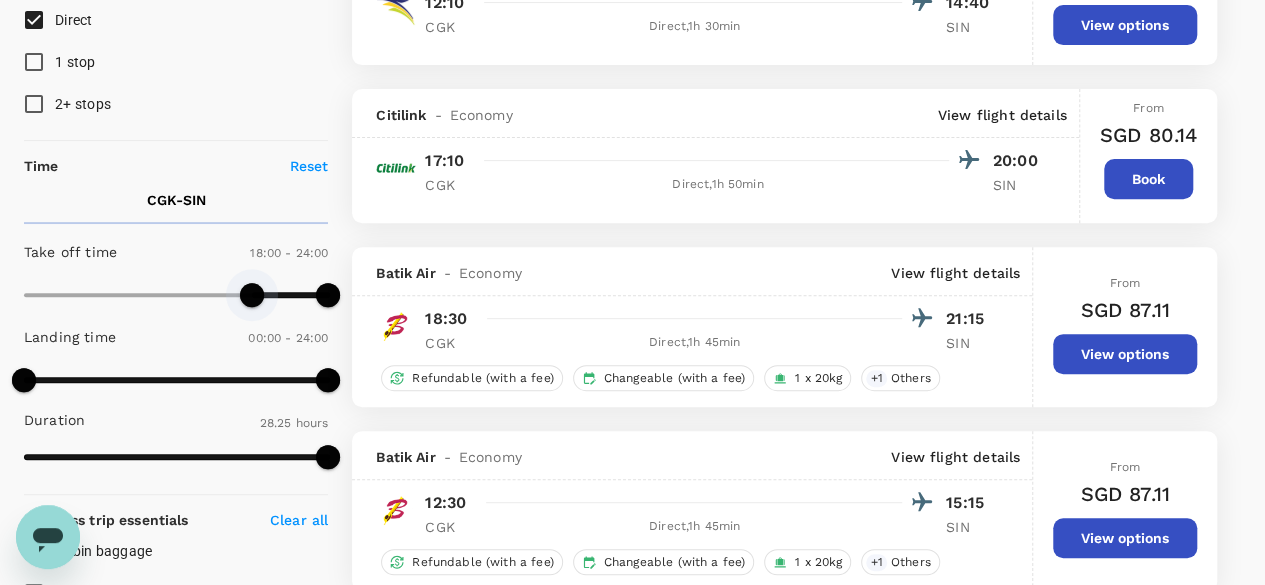 drag, startPoint x: 23, startPoint y: 291, endPoint x: 254, endPoint y: 303, distance: 231.31148 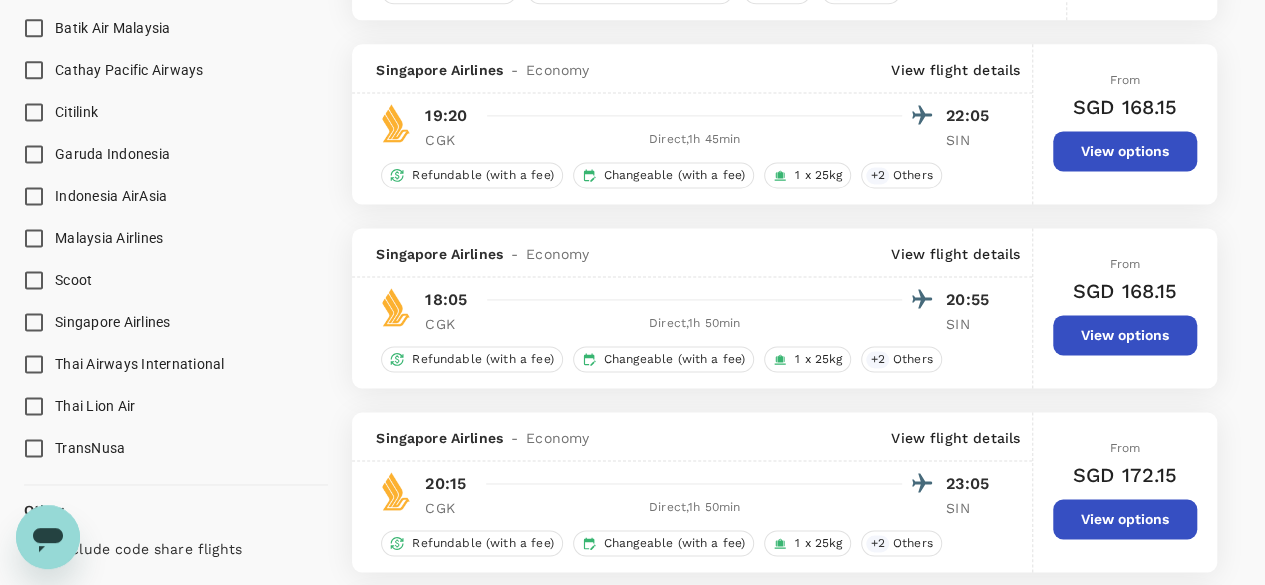 scroll, scrollTop: 1300, scrollLeft: 0, axis: vertical 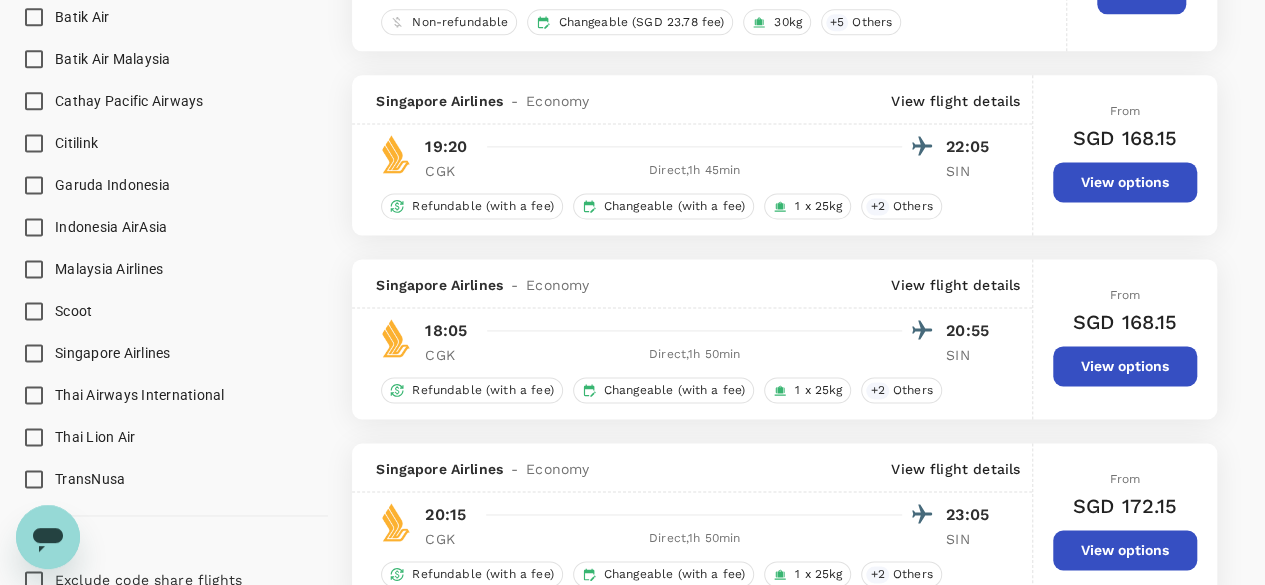 click on "View options" at bounding box center (1125, 366) 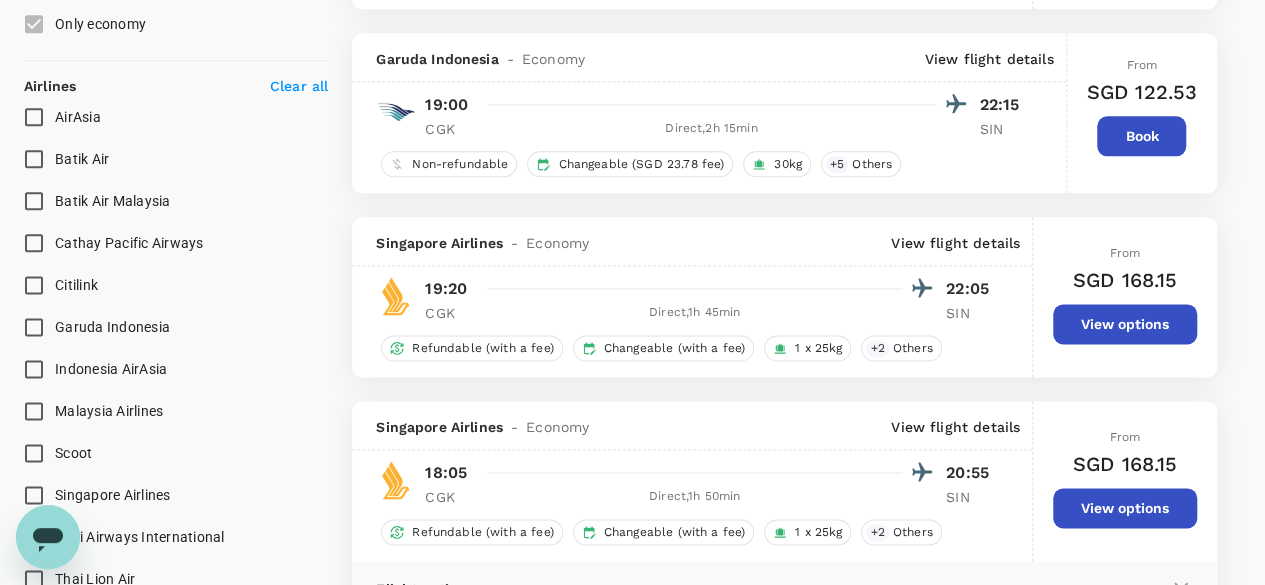 scroll, scrollTop: 1154, scrollLeft: 0, axis: vertical 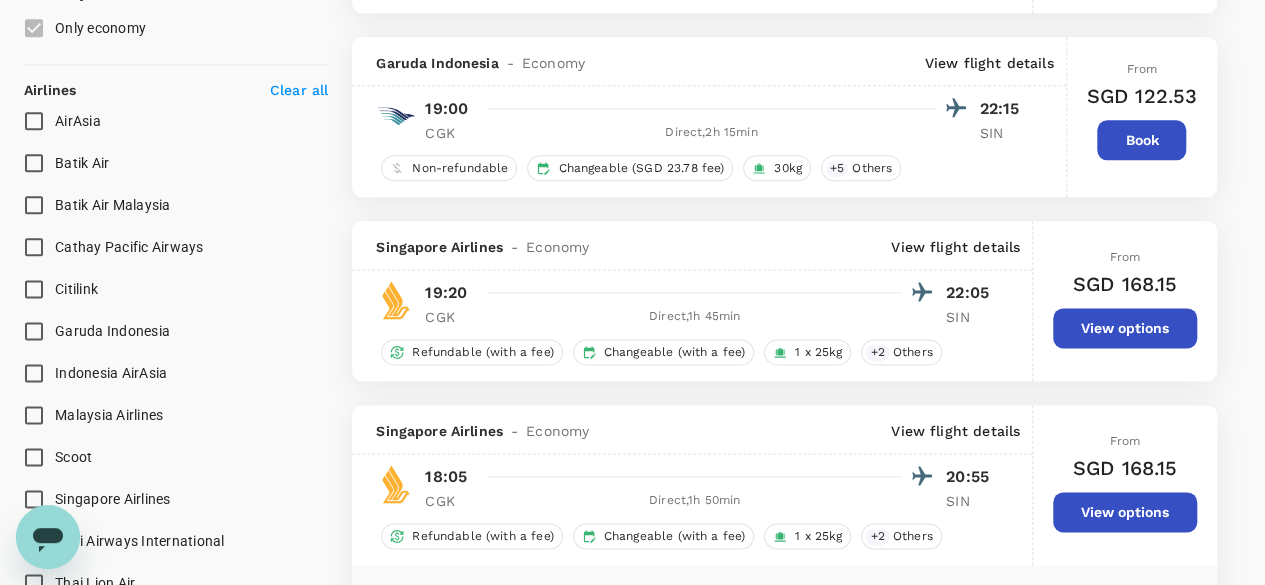 click on "View flight details" at bounding box center [955, 431] 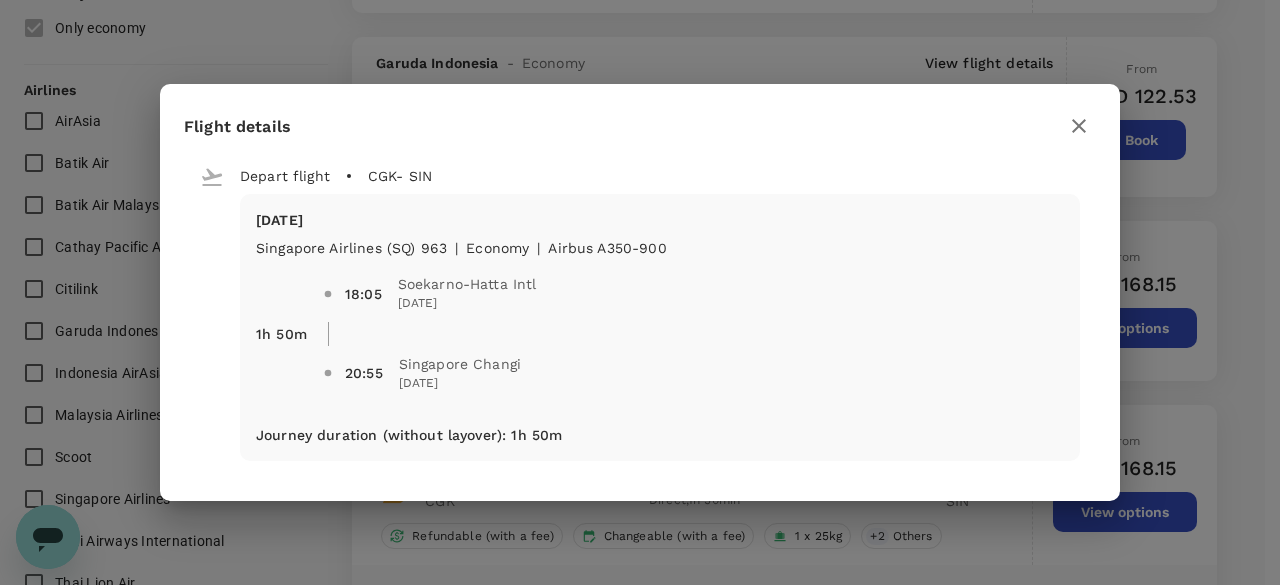 click 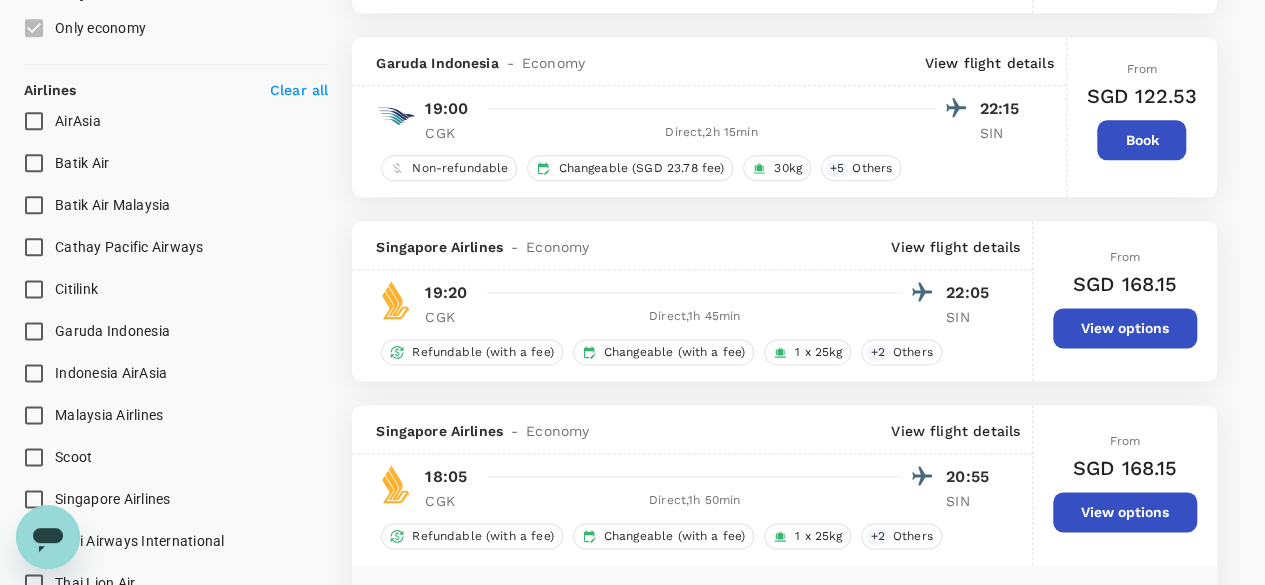 click on "View flight details" at bounding box center [955, 247] 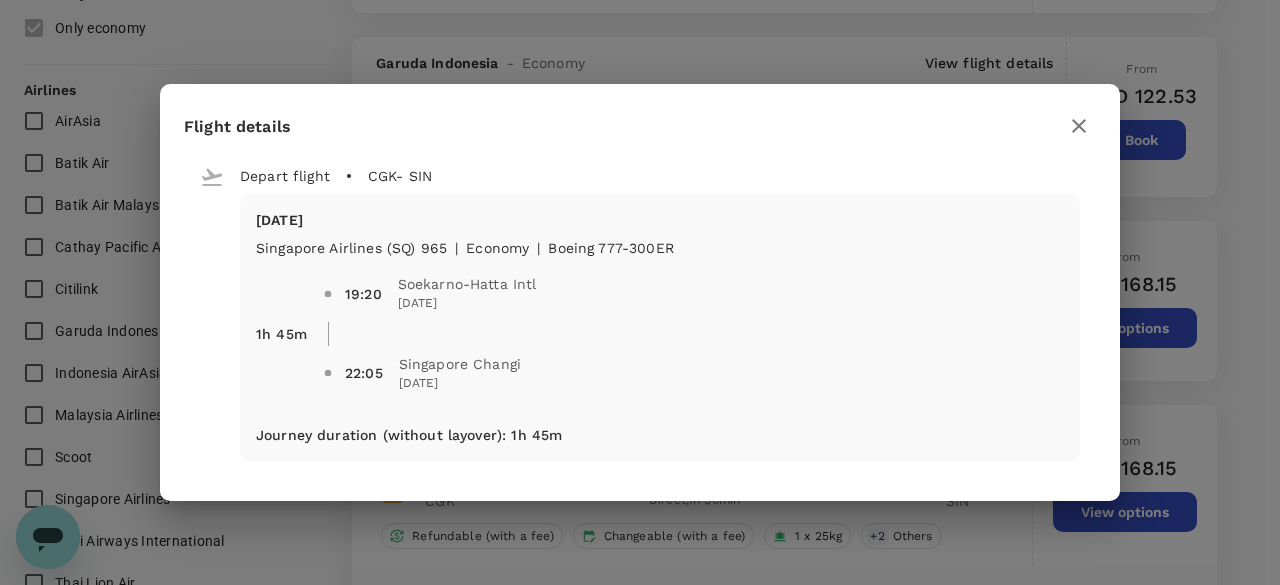 click 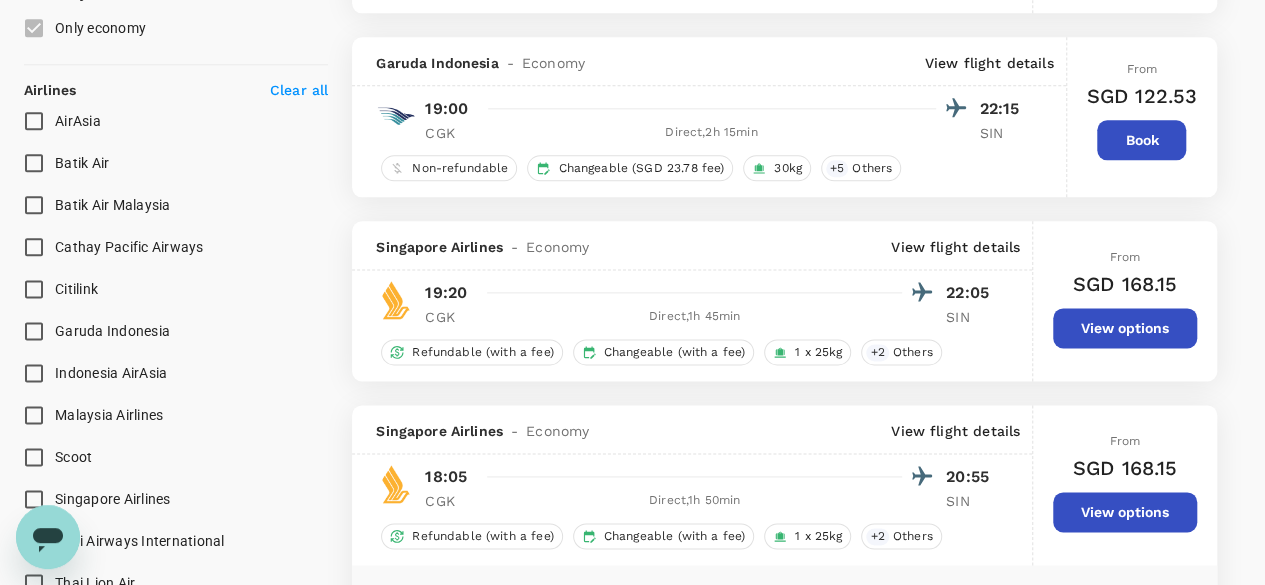 click on "View flight details" at bounding box center [955, 431] 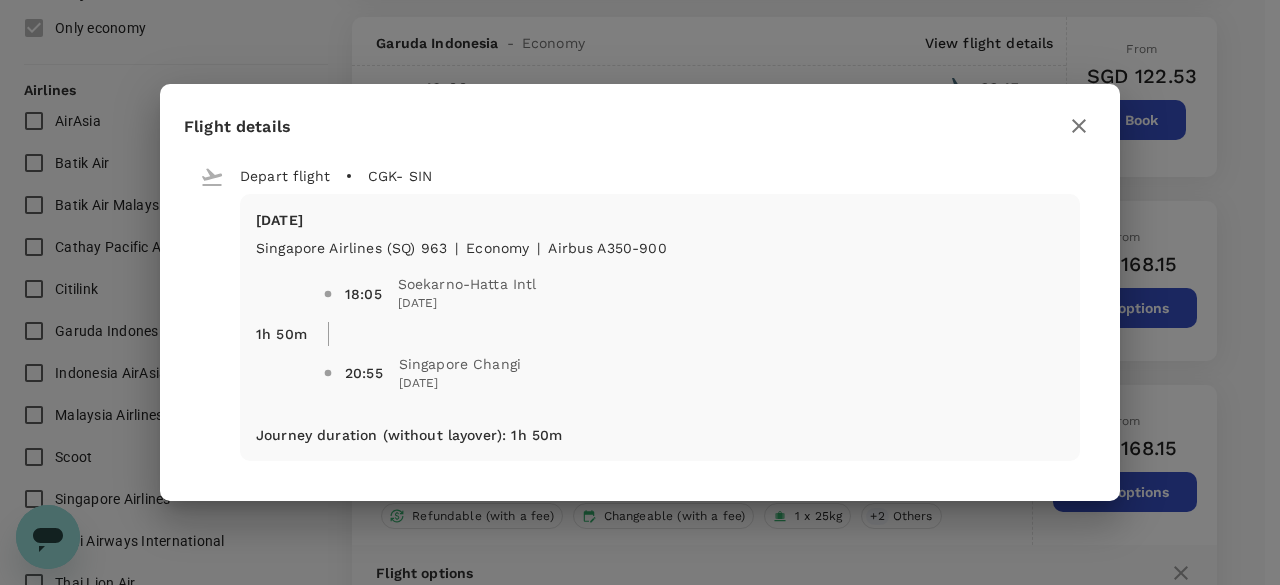 click 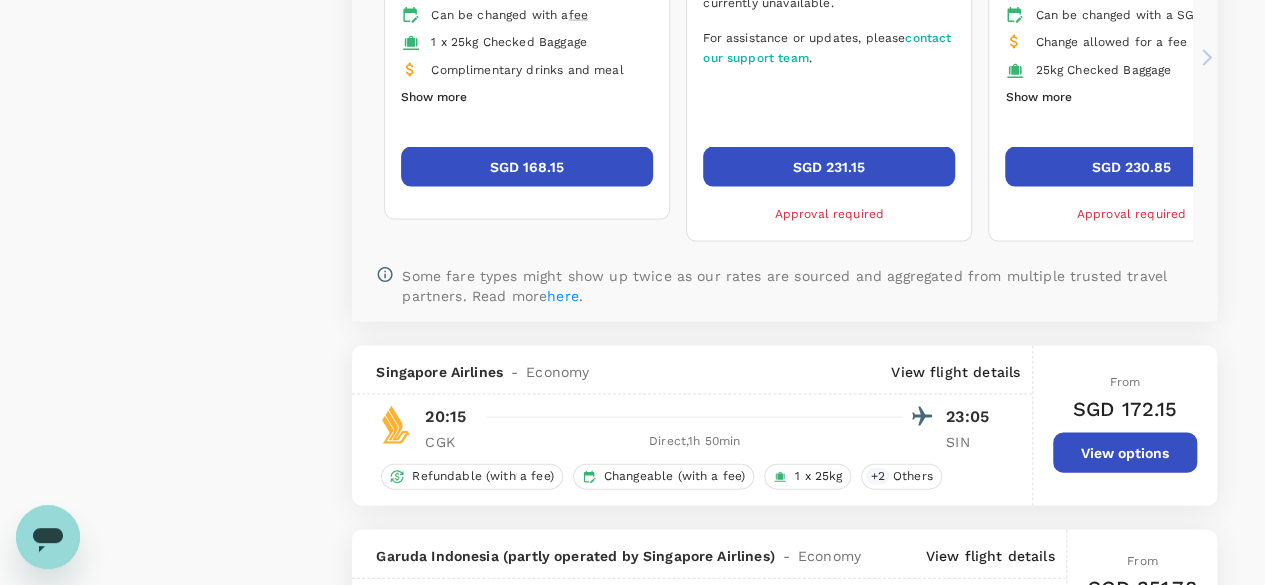 scroll, scrollTop: 2054, scrollLeft: 0, axis: vertical 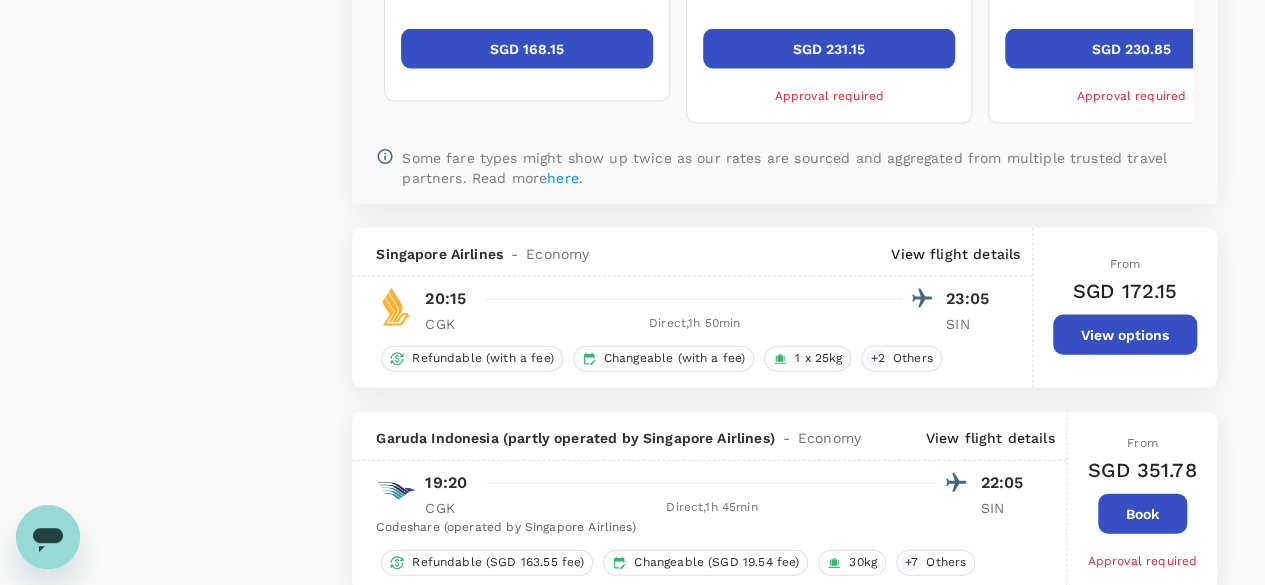 click on "View flight details" at bounding box center [955, 254] 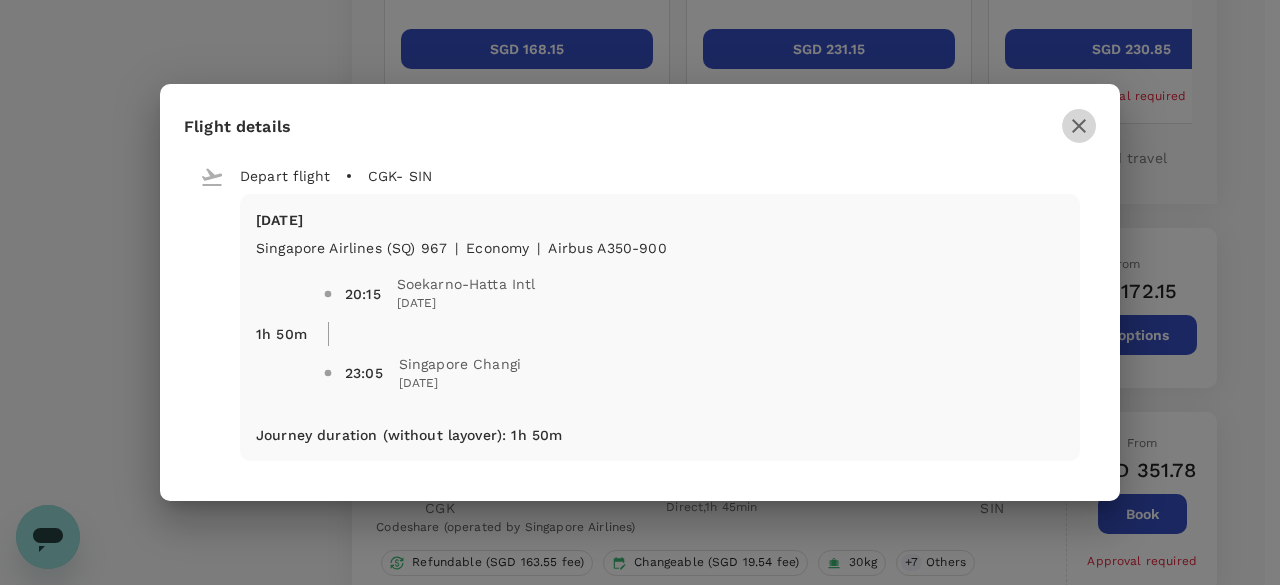 click 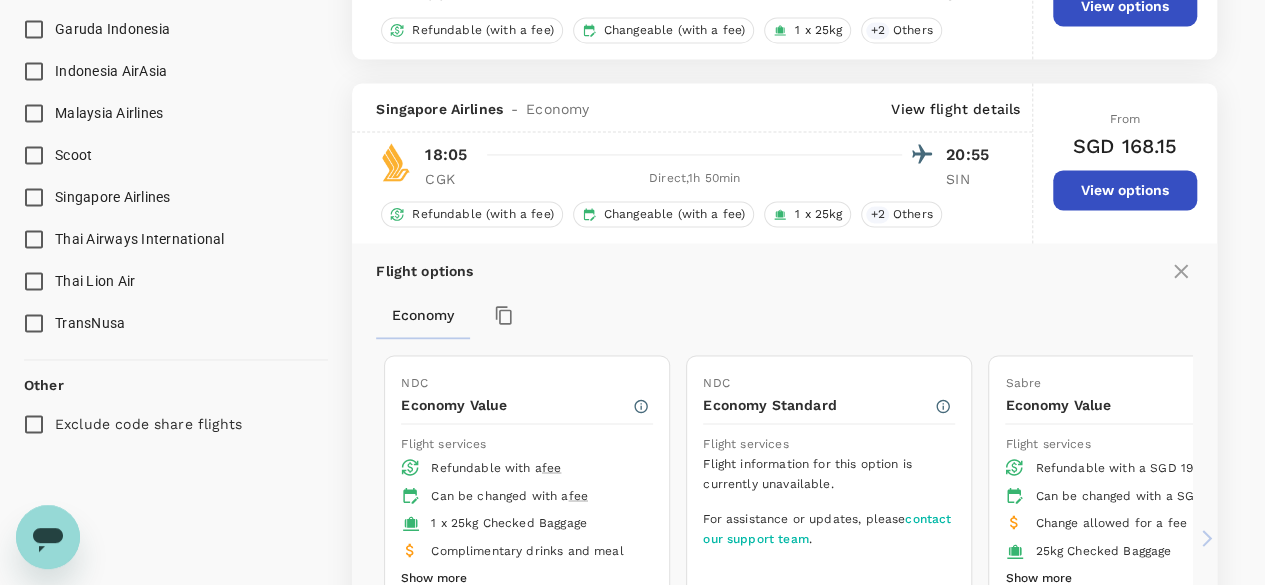 scroll, scrollTop: 1356, scrollLeft: 0, axis: vertical 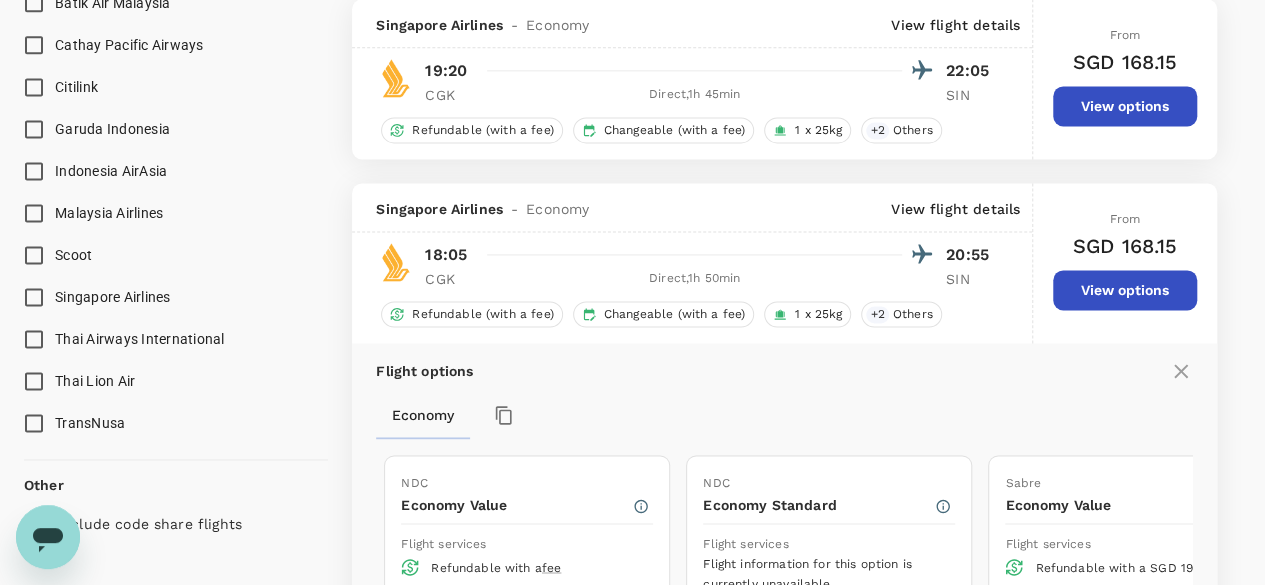 click on "View flight details" at bounding box center [955, 209] 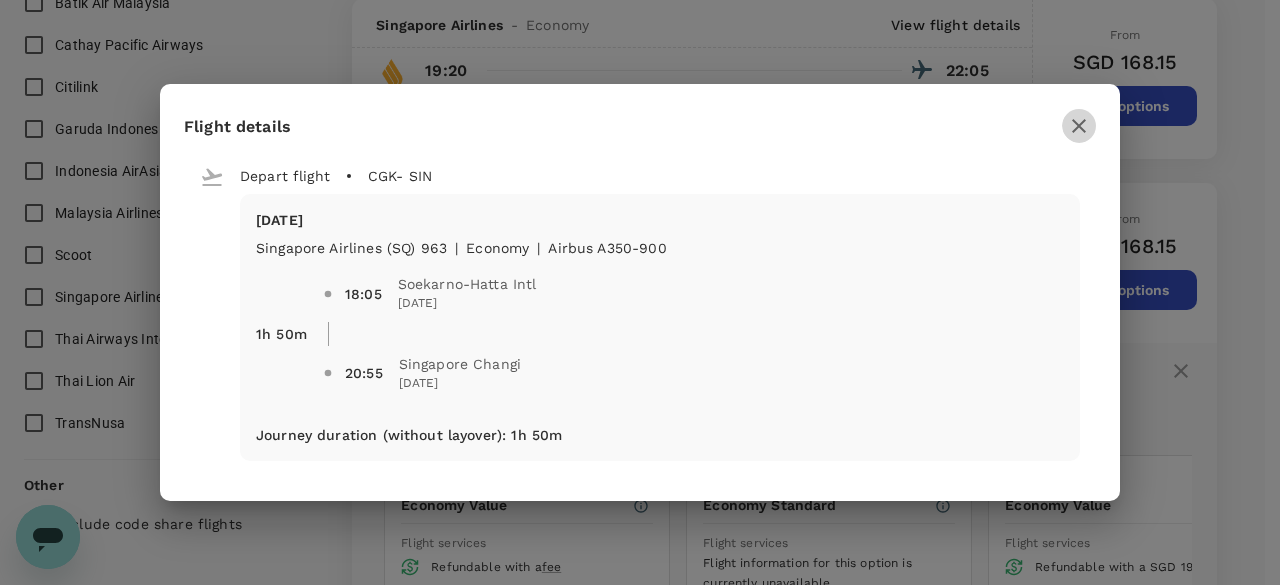 click 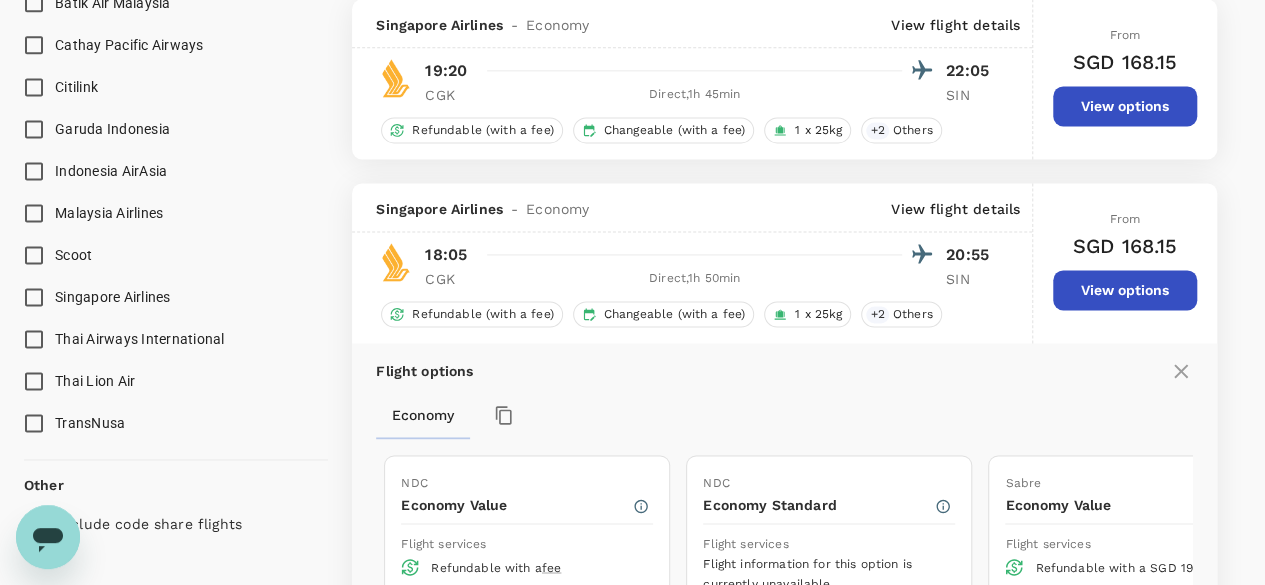 click on "View options" at bounding box center [1125, 290] 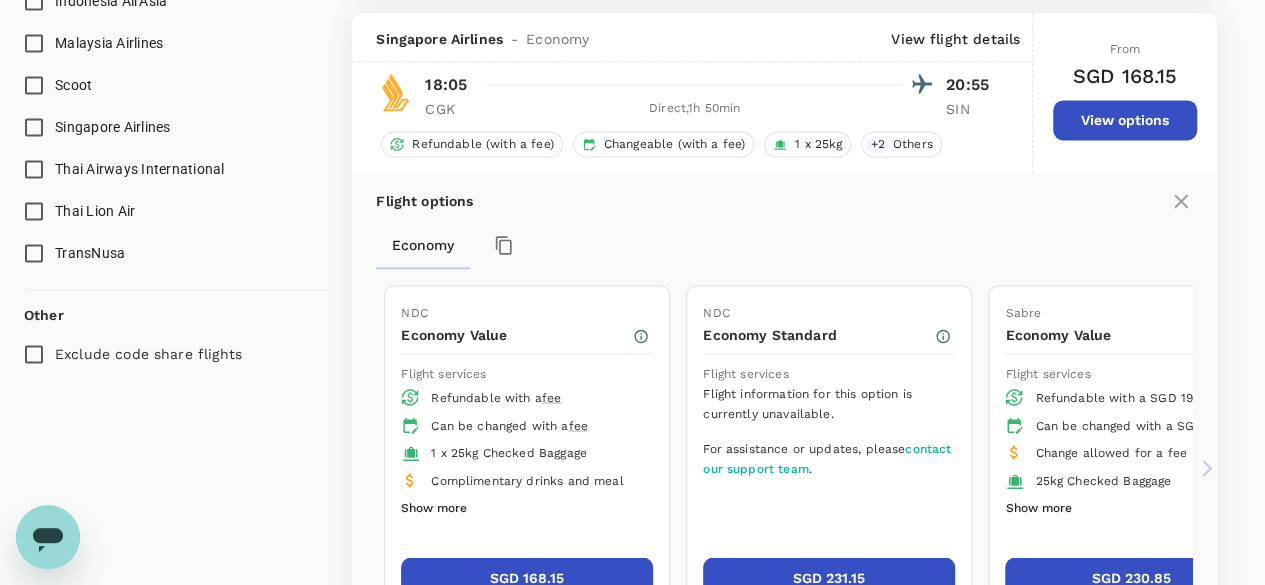 scroll, scrollTop: 1534, scrollLeft: 0, axis: vertical 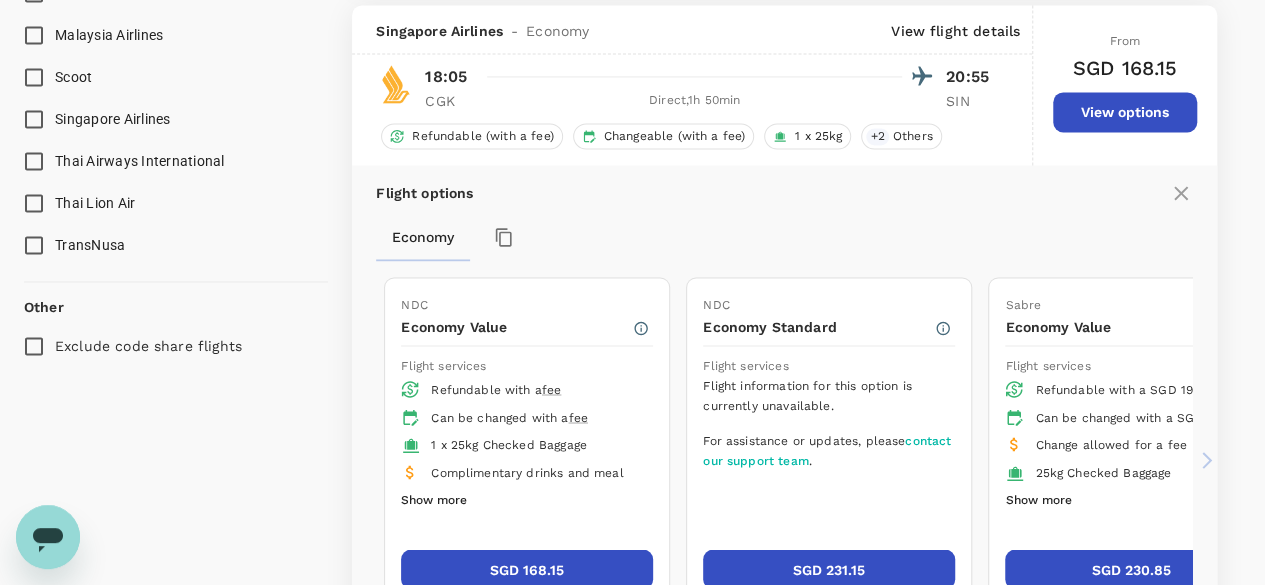 click on "SGD 168.15" at bounding box center (527, 569) 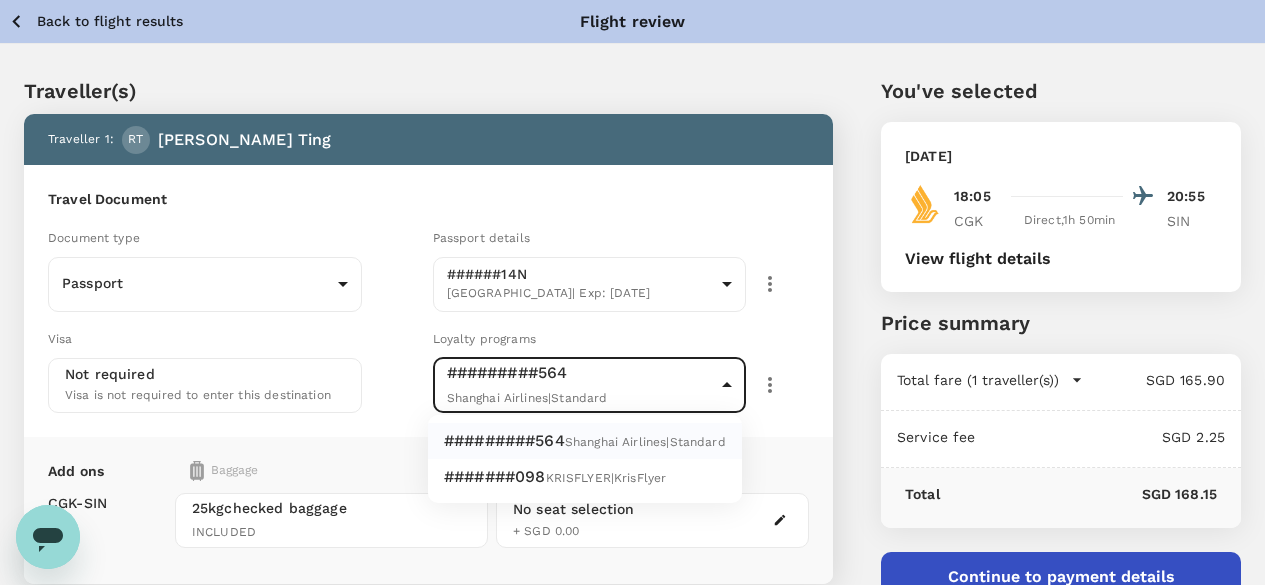click on "Back to flight results Flight review Traveller(s) Traveller   1 : RT Rick   Ting Travel Document Document type Passport Passport ​ Passport details ######14N Singapore  | Exp:   14 Jul 2032 c3263a02-688e-4900-ad49-43fd70105281 ​ Visa Not required Visa is not required to enter this destination Loyalty programs #########564 Shanghai Airlines |  Standard 2c0886ad-d9d4-4cea-a59a-8111a77f932d ​ Add ons Baggage Seat CGK  -  SIN 25kg  checked baggage INCLUDED No seat selection + SGD 0.00 Special request Add any special requests here. Our support team will attend to it and reach out to you as soon as possible. Add request You've selected Monday, 04 Aug 2025 18:05 20:55 CGK Direct ,  1h 50min SIN View flight details Price summary Total fare (1 traveller(s)) SGD 165.90 Air fare SGD 165.90 Baggage fee SGD 0.00 Seat fee SGD 0.00 Service fee SGD 2.25 Total SGD 168.15 Continue to payment details Version 3.48.2 Privacy Policy Terms of Use Help Centre View details Edit Add new #########564 Shanghai Airlines |  Standard" at bounding box center (640, 430) 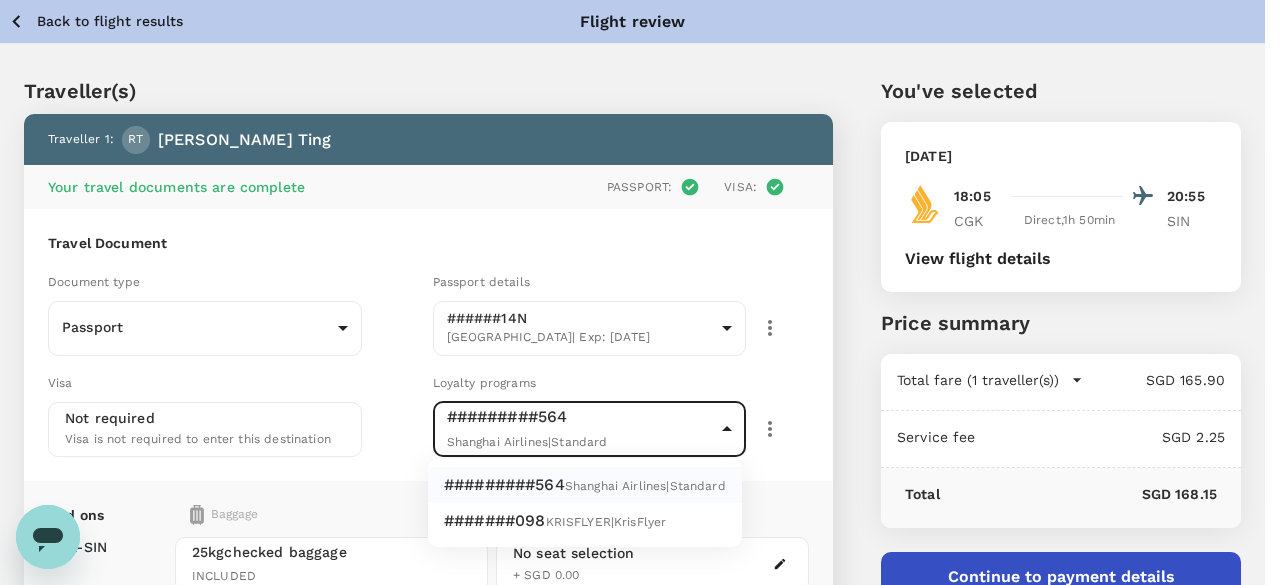 click on "KRISFLYER |  KrisFlyer" at bounding box center (606, 522) 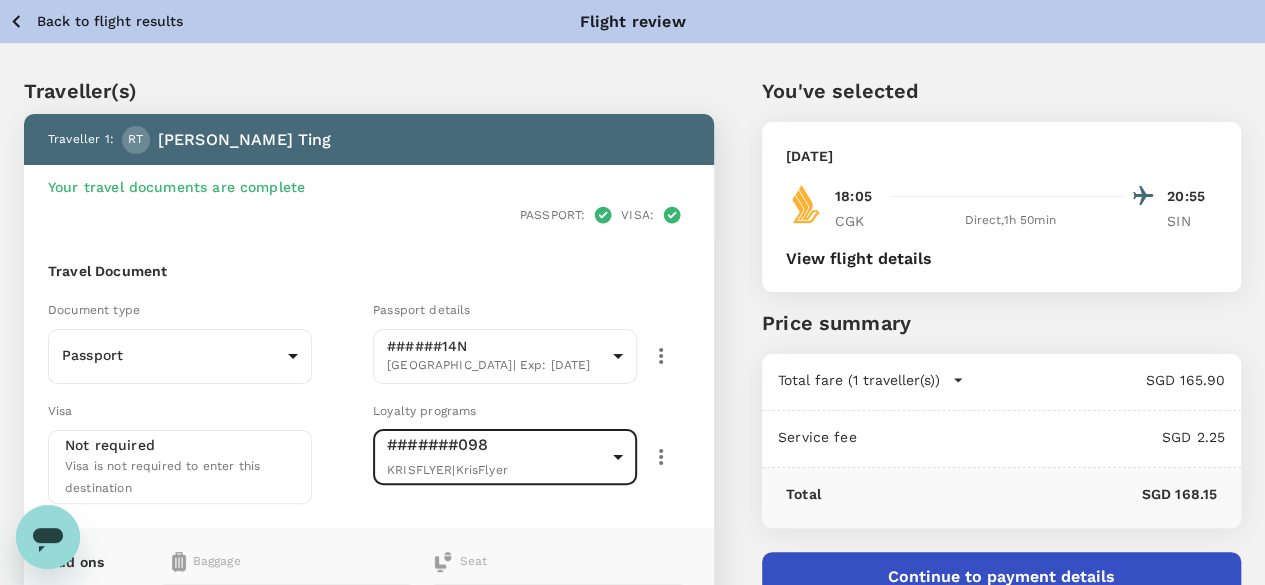 click on "Travel Document Document type Passport Passport ​ Passport details ######14N Singapore  | Exp:   14 Jul 2032 c3263a02-688e-4900-ad49-43fd70105281 ​ Visa Not required Visa is not required to enter this destination Loyalty programs #######098 KRISFLYER |  KrisFlyer deadd52b-c238-44ae-81a1-9a210c7d7de7 ​" at bounding box center [369, 382] 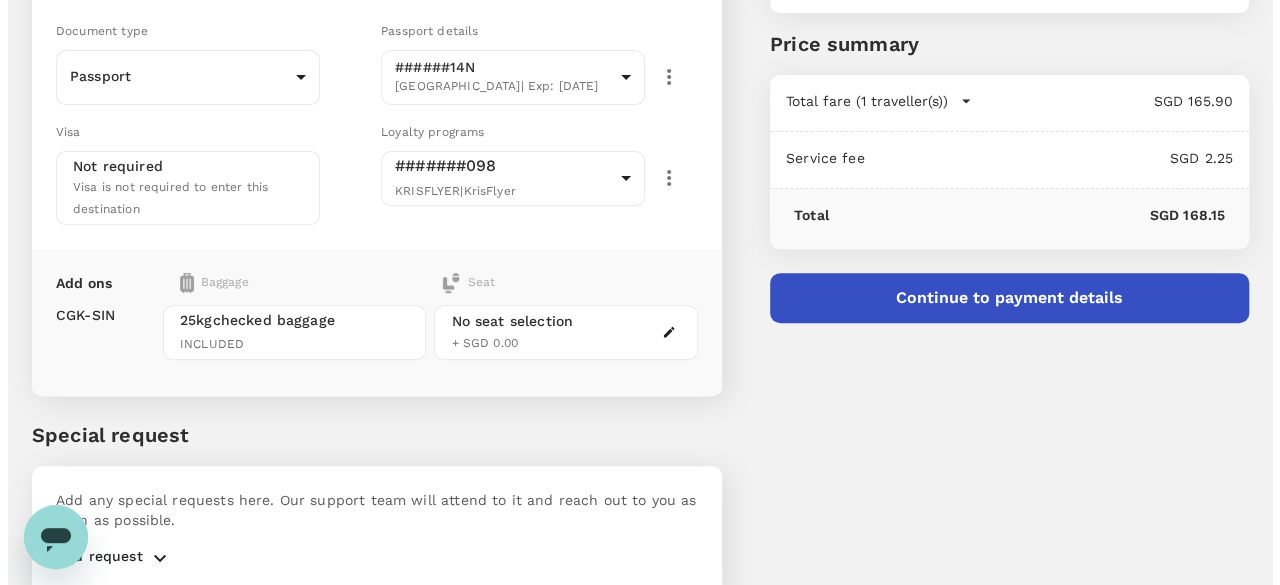 scroll, scrollTop: 294, scrollLeft: 0, axis: vertical 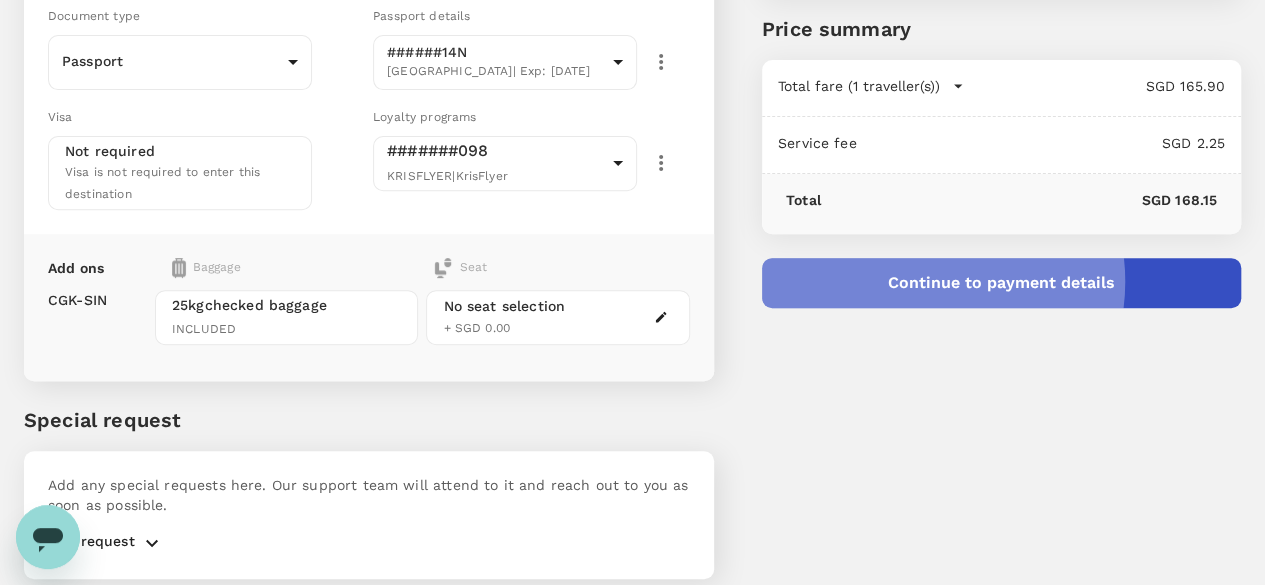 click on "Continue to payment details" at bounding box center (1001, 283) 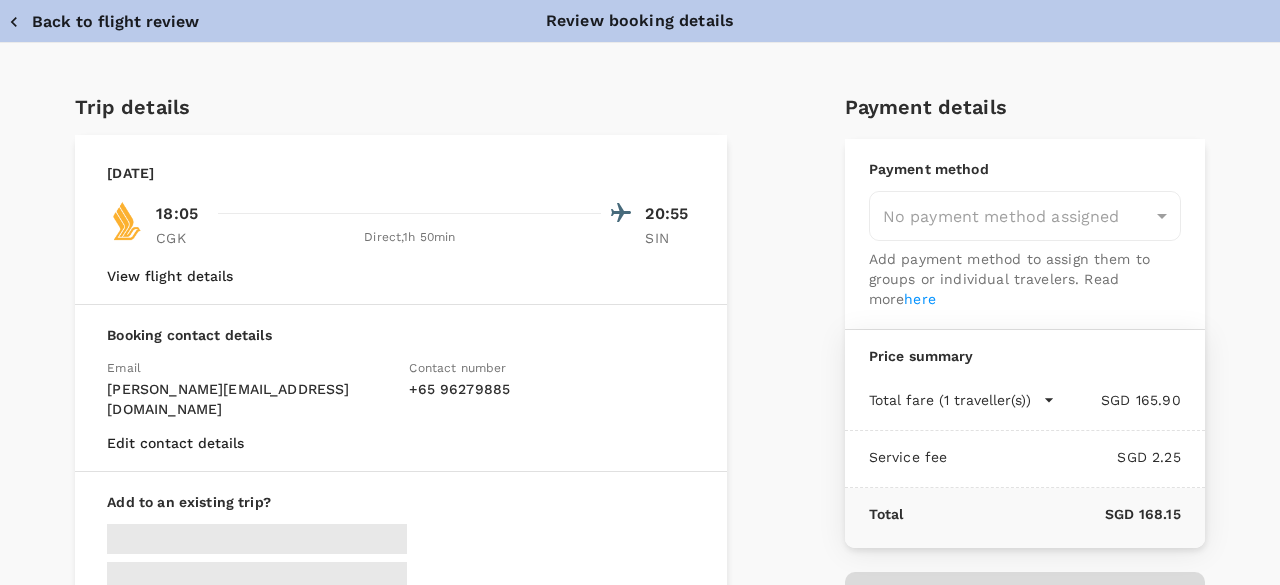type on "9cb7bd09-647a-4334-94d9-122ca4480a85" 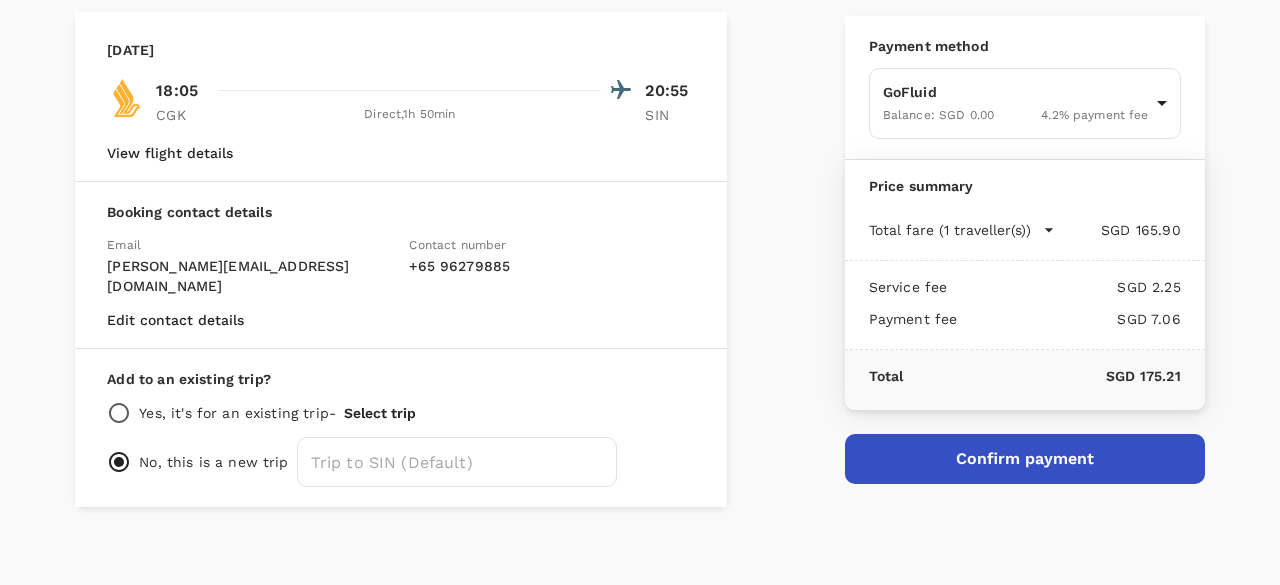 scroll, scrollTop: 126, scrollLeft: 0, axis: vertical 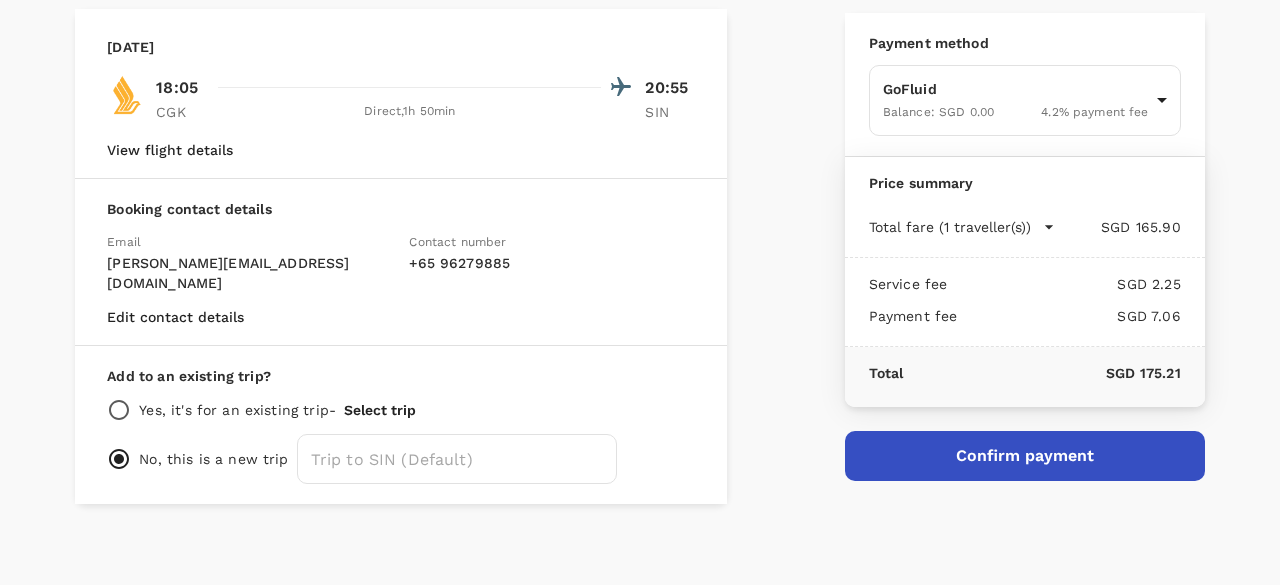 click on "Confirm payment" at bounding box center (1025, 456) 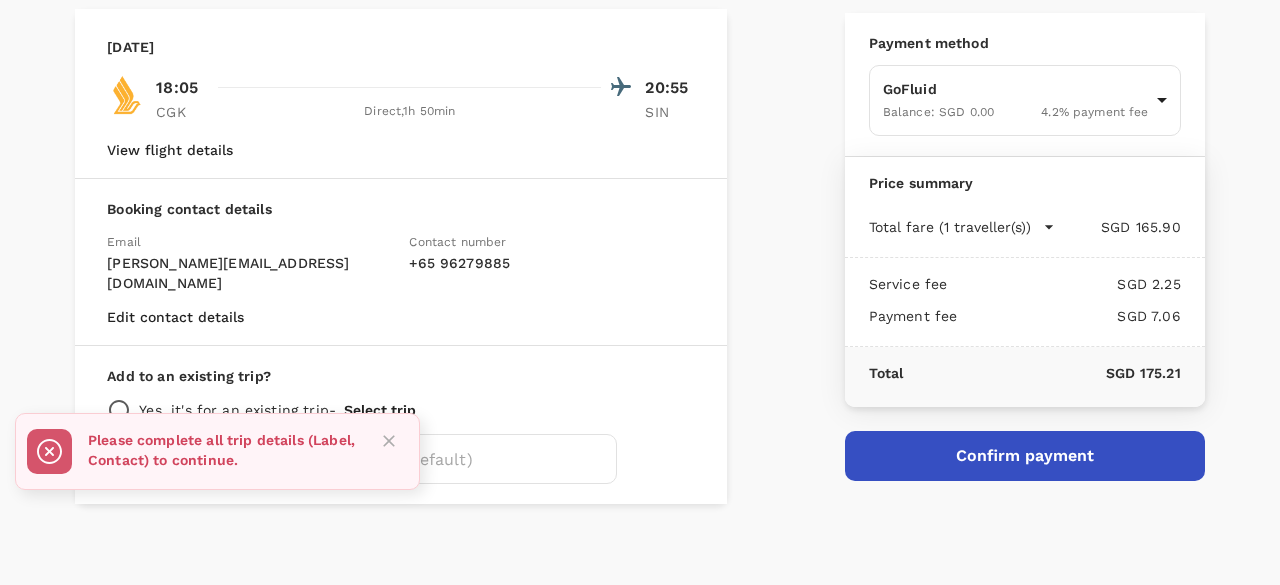 click on "Trip details Add label Monday, 04 Aug 2025 18:05 20:55 CGK Direct ,  1h 50min SIN View flight details Booking contact details Email rick.ting@circles.co Contact number + 65   96279885 Edit contact details Add to an existing trip? Yes, it's for an existing trip  - Select trip No, this is a new trip ​ Payment details Payment method GoFluid Balance :   SGD 0.00 4.2 %   payment fee 9cb7bd09-647a-4334-94d9-122ca4480a85 ​ Price summary Total fare (1 traveller(s)) SGD 165.90 Air fare SGD 165.90 Baggage fee SGD 0.00 Seat fee SGD 0.00 Service fee SGD 2.25 Payment fee SGD 7.06 Total SGD 175.21 Confirm payment" at bounding box center (640, 256) 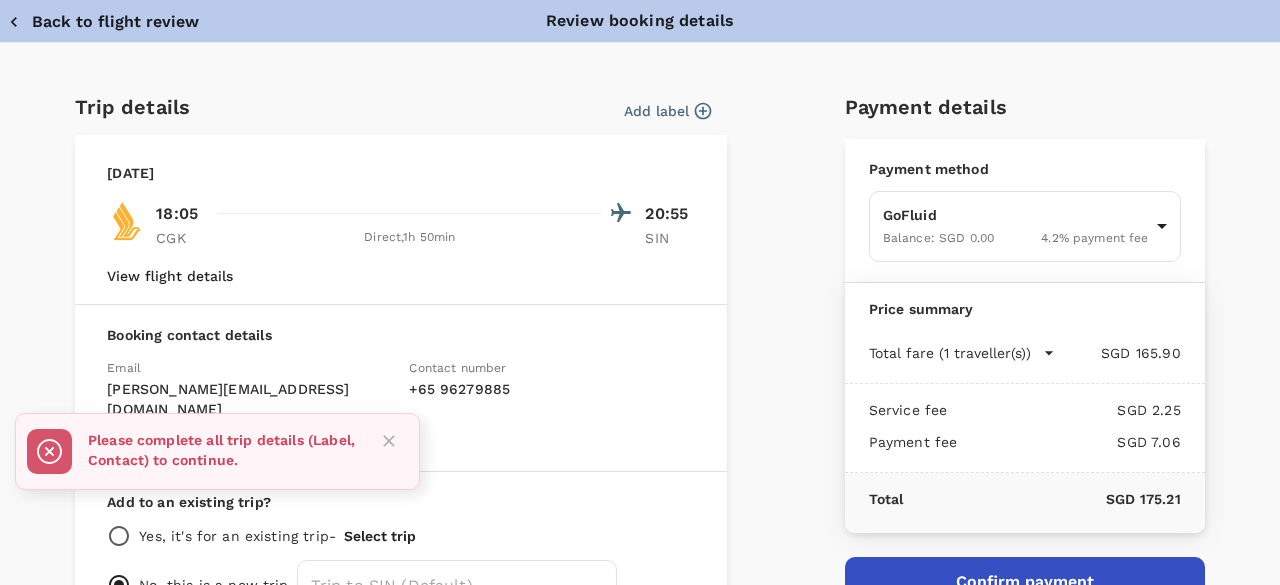 scroll, scrollTop: 0, scrollLeft: 0, axis: both 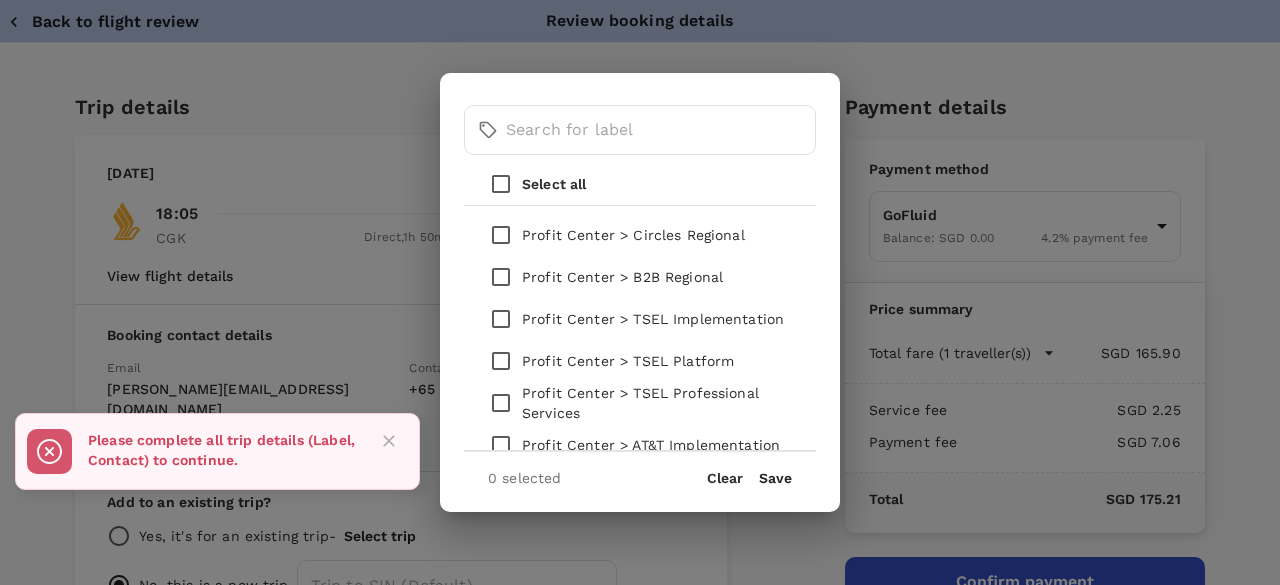 click at bounding box center (501, 319) 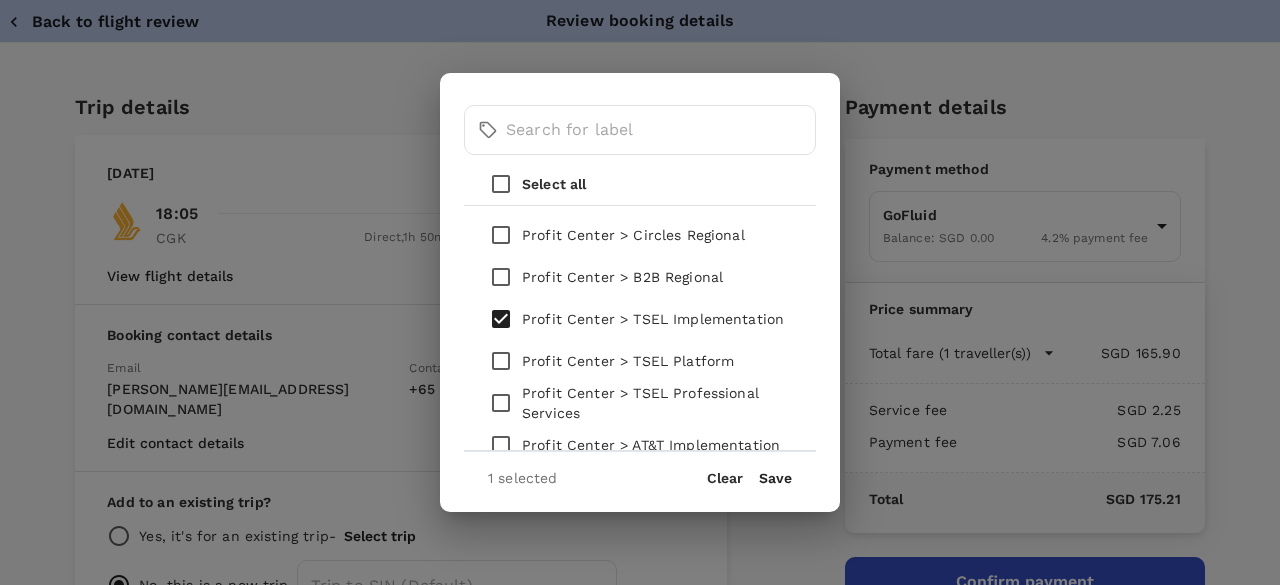 click on "Save" at bounding box center [775, 478] 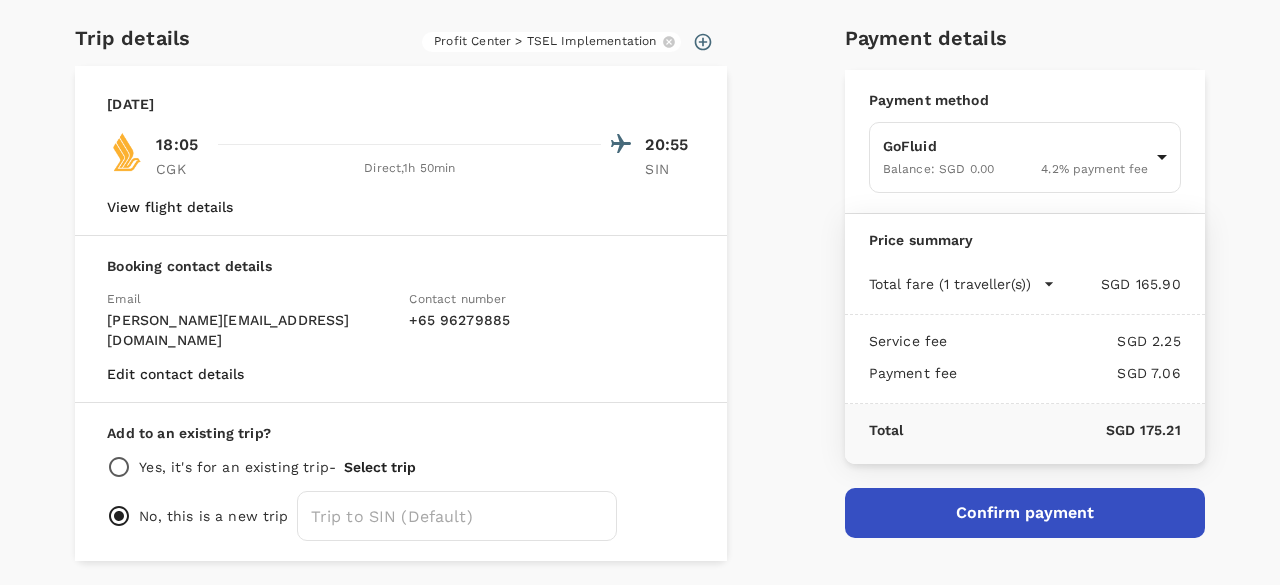 scroll, scrollTop: 126, scrollLeft: 0, axis: vertical 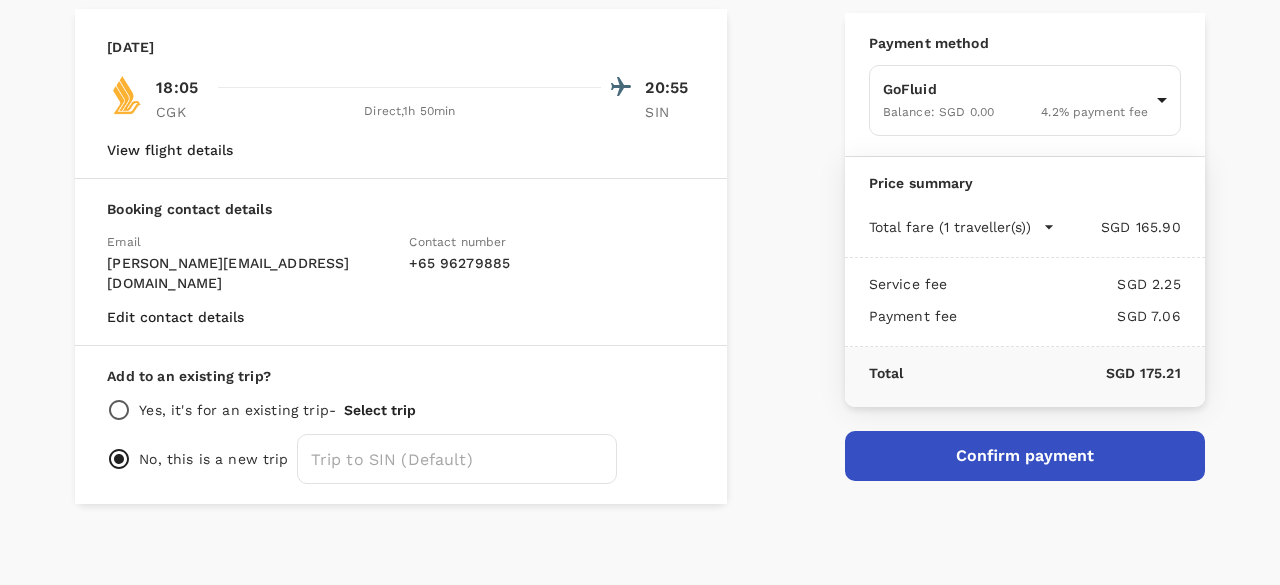click on "Confirm payment" at bounding box center (1025, 456) 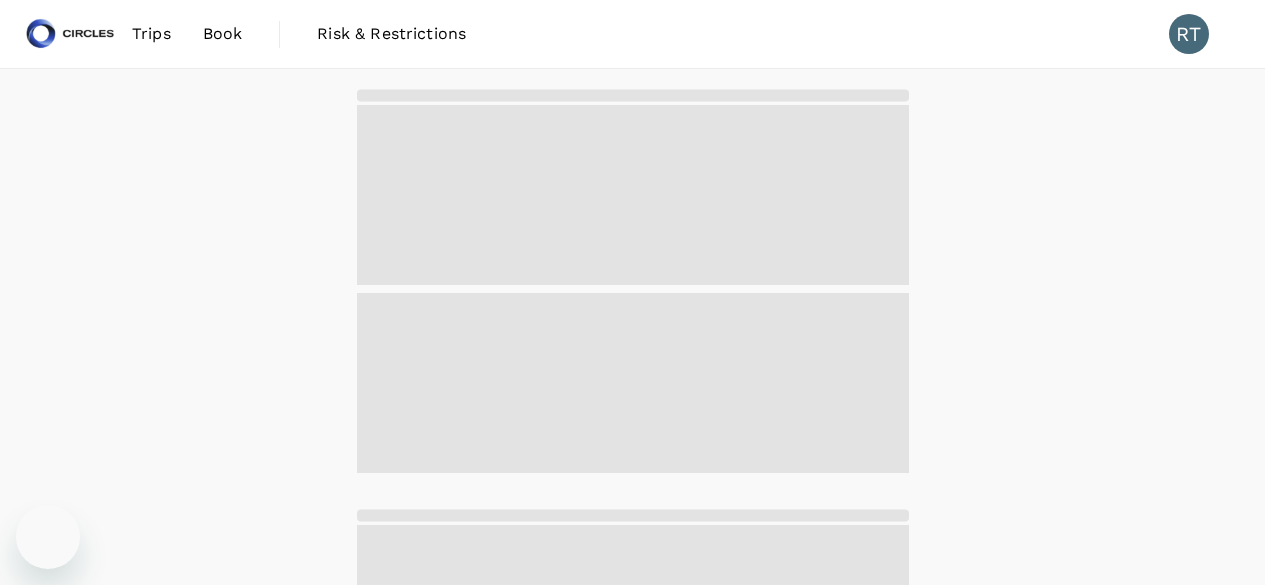 scroll, scrollTop: 0, scrollLeft: 0, axis: both 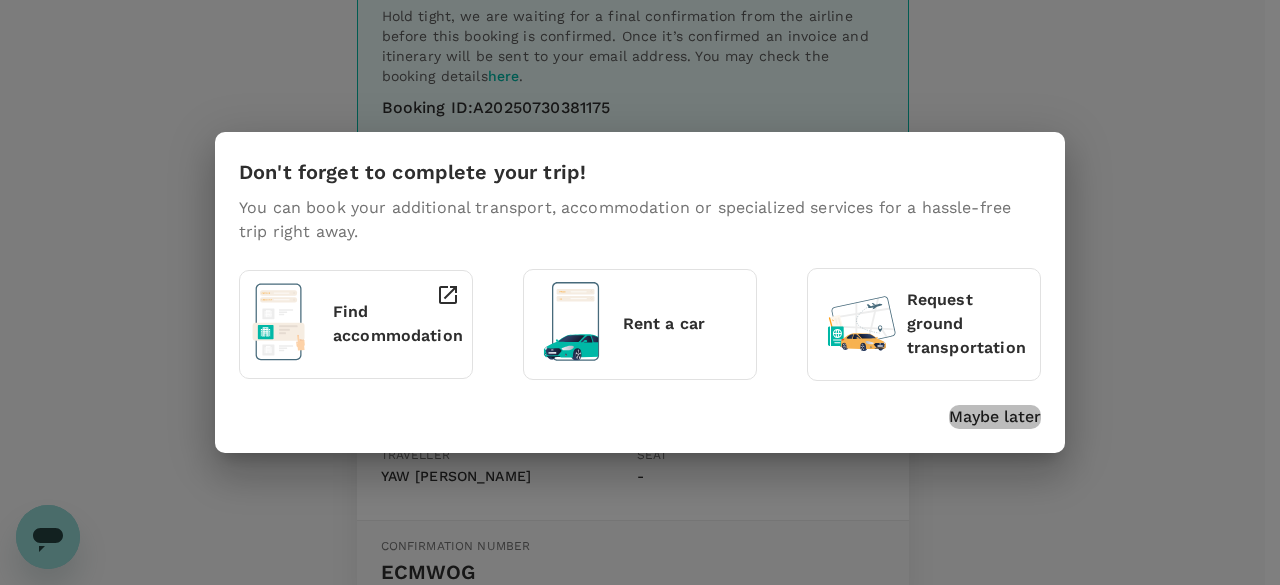 click on "Maybe later" at bounding box center [995, 417] 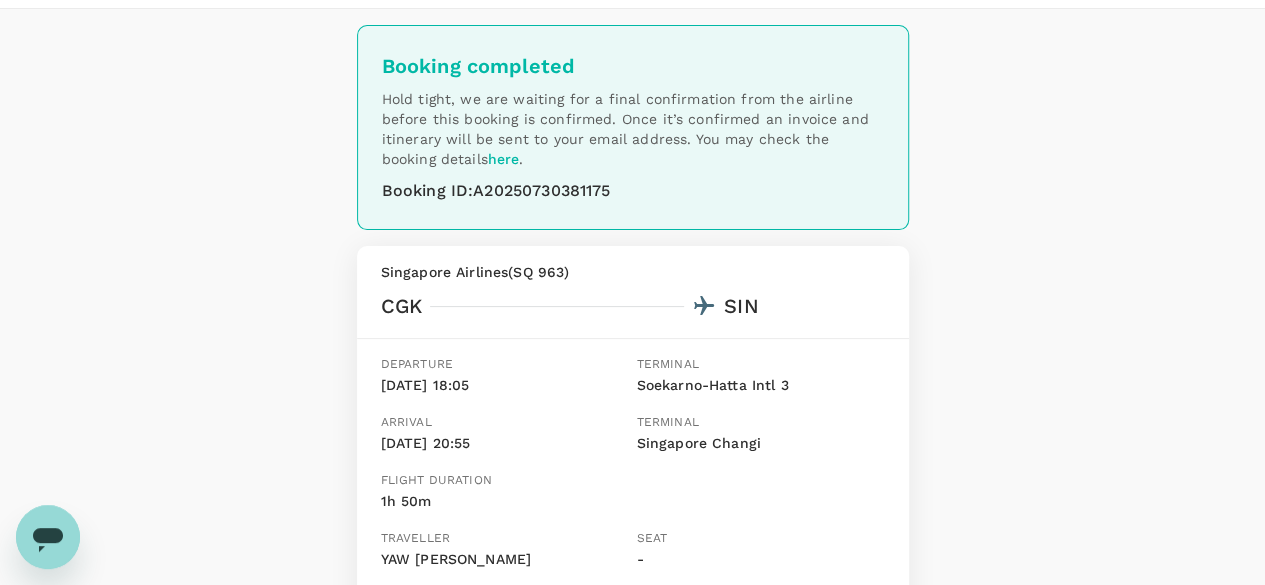 scroll, scrollTop: 0, scrollLeft: 0, axis: both 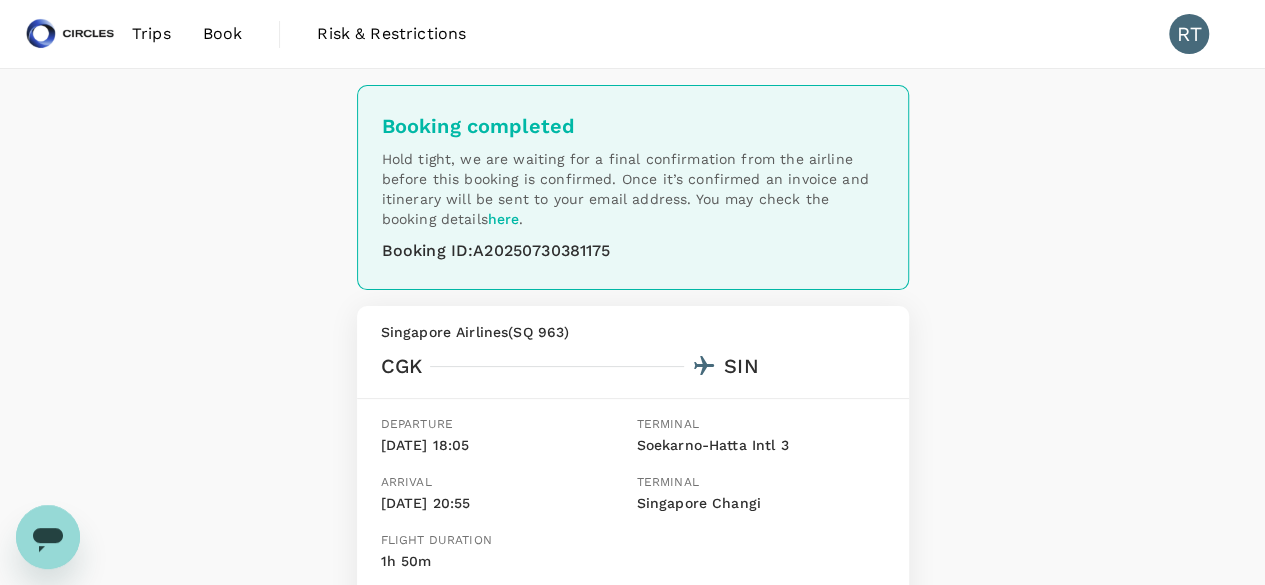 click on "Book" at bounding box center [223, 34] 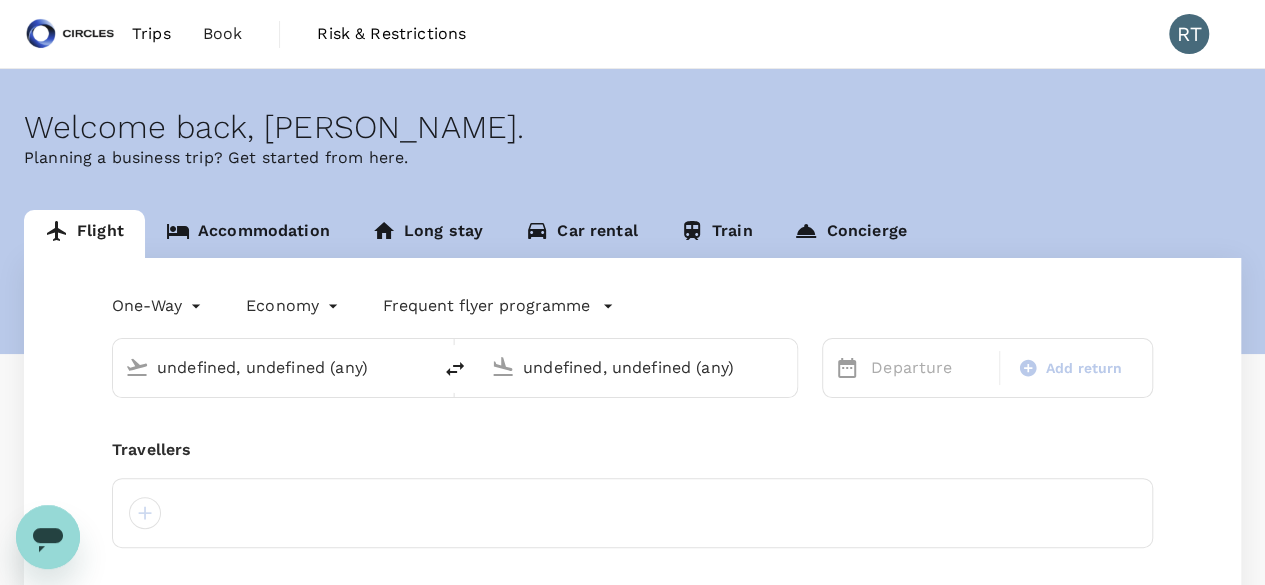 type 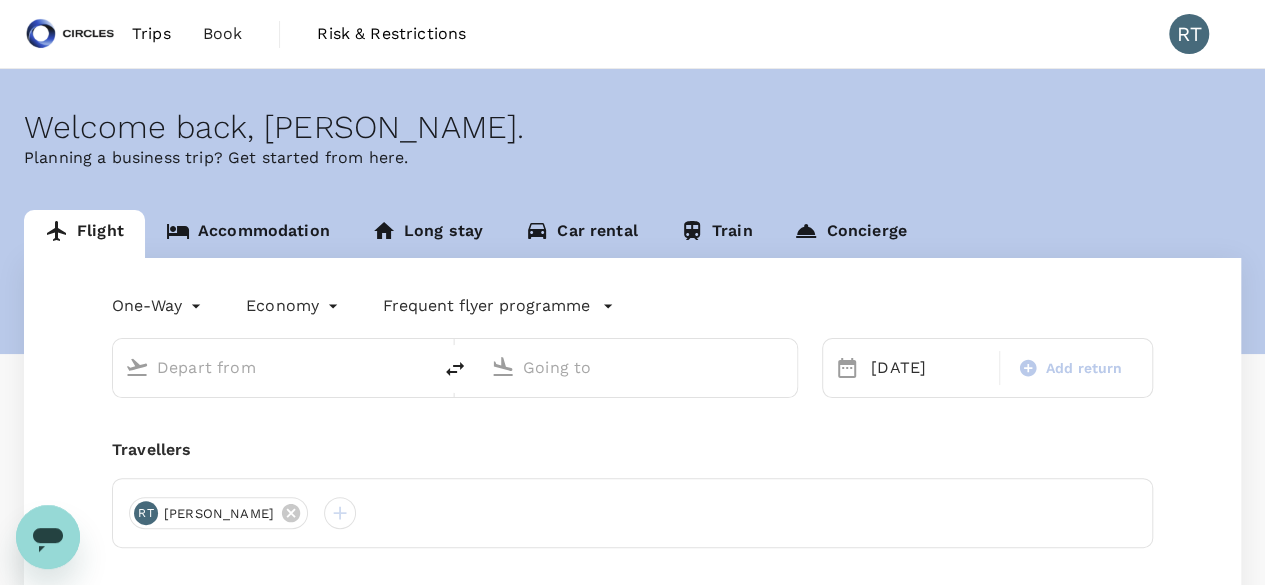 type on "Soekarno-Hatta Intl (CGK)" 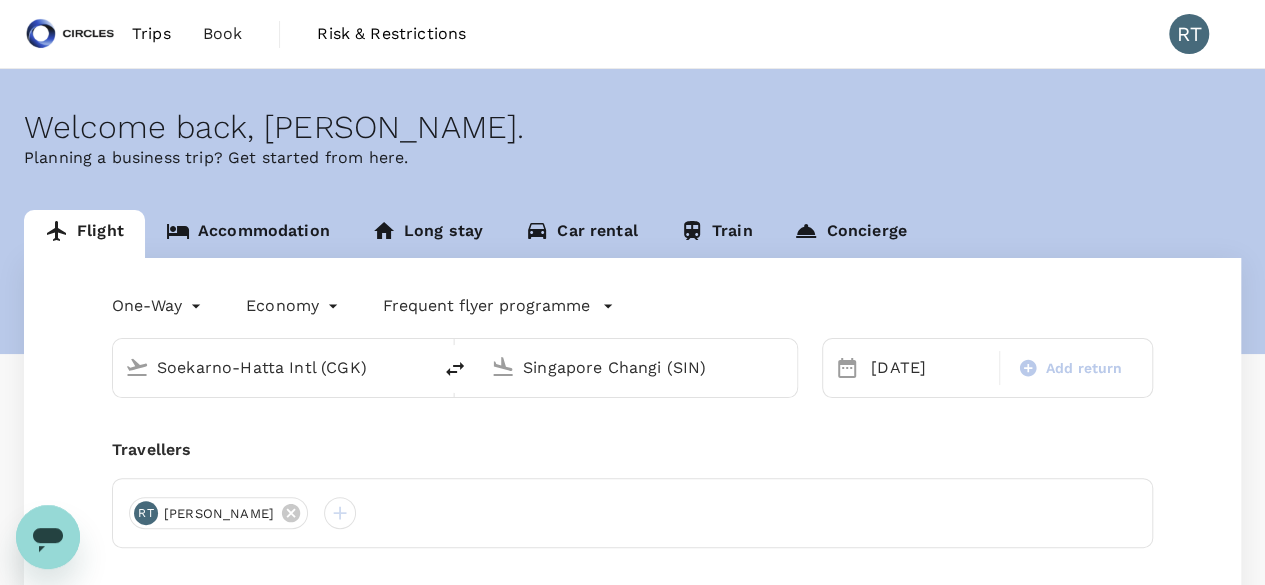 type 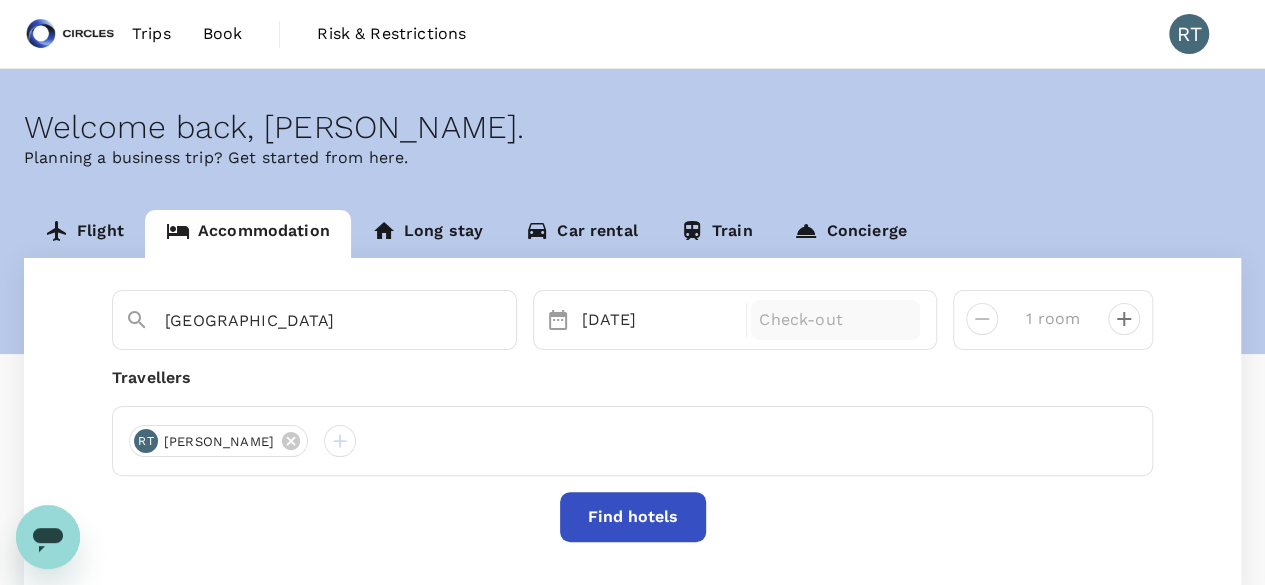 click on "Check-out" at bounding box center (835, 320) 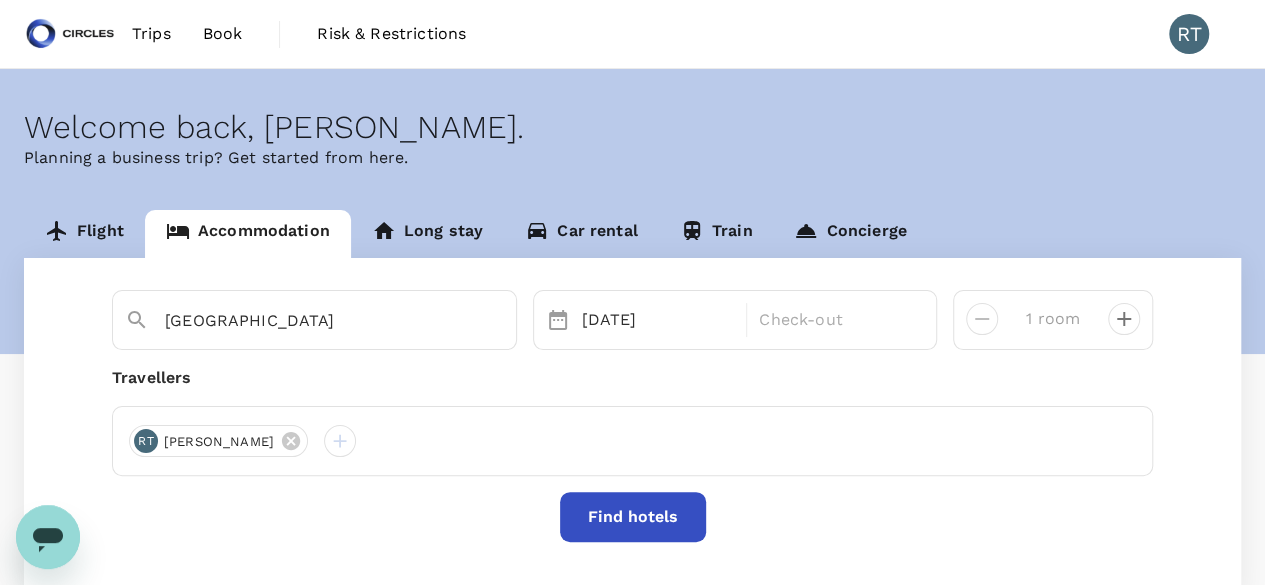 click on "04 Aug Check-out" at bounding box center [735, 320] 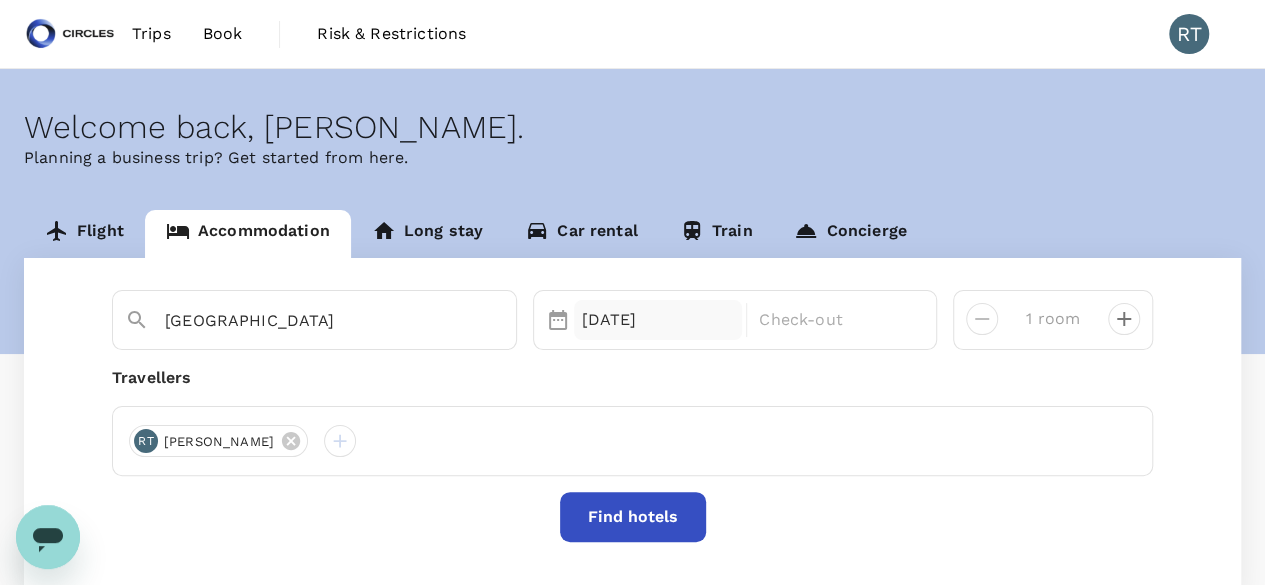 click on "04 Aug" at bounding box center (658, 320) 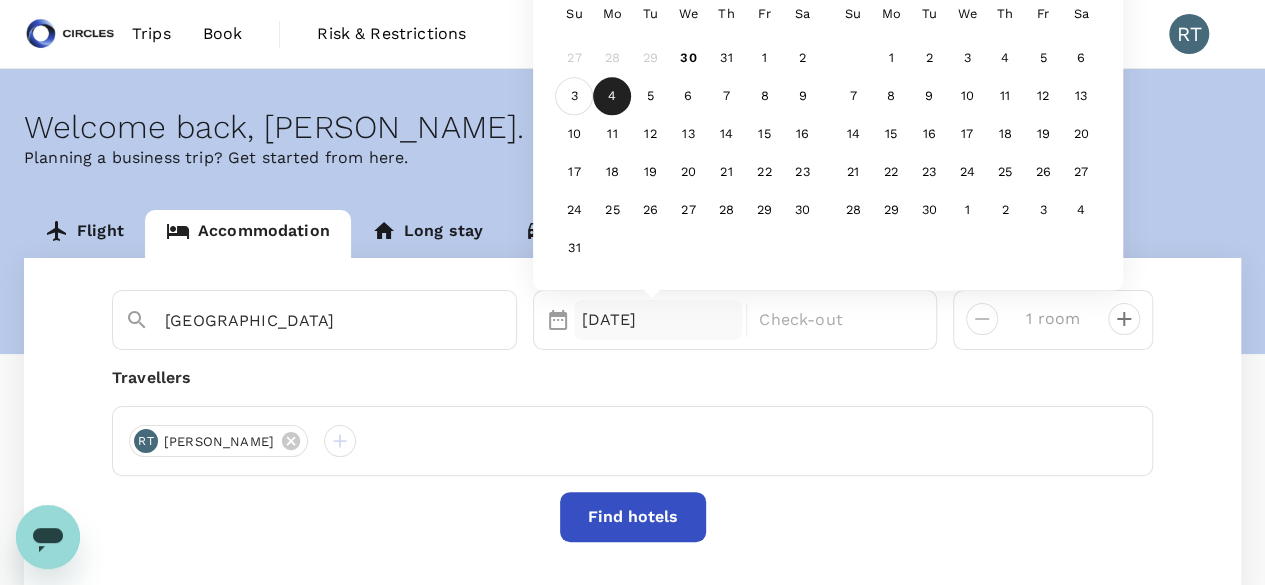 click on "3" at bounding box center [574, 97] 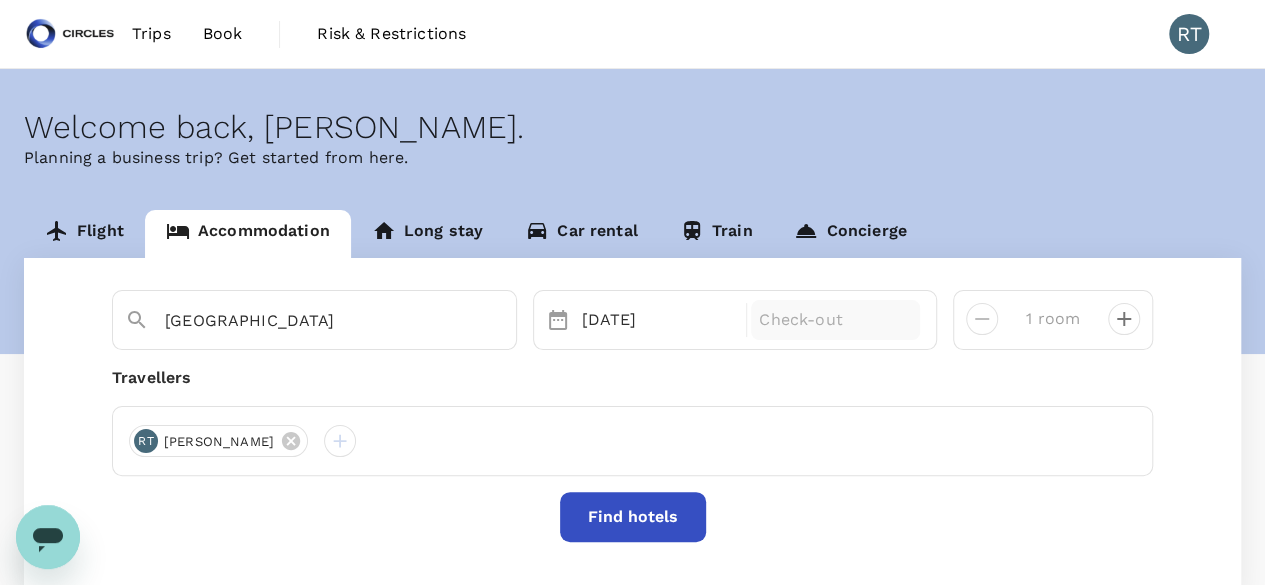 click on "Check-out" at bounding box center [835, 320] 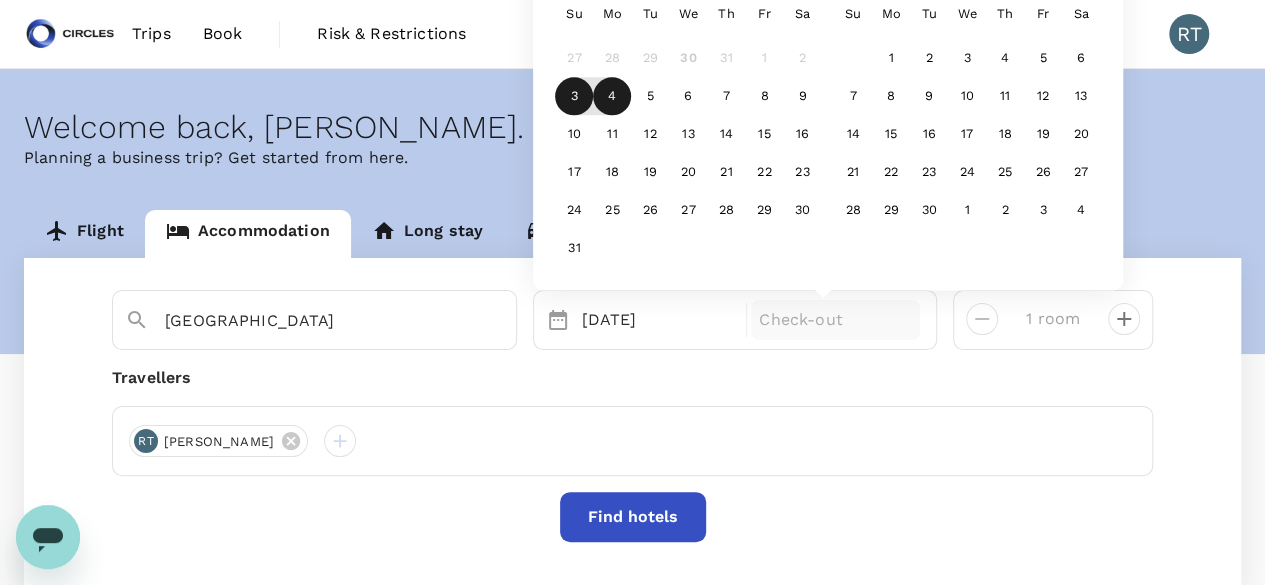 click on "4" at bounding box center [612, 97] 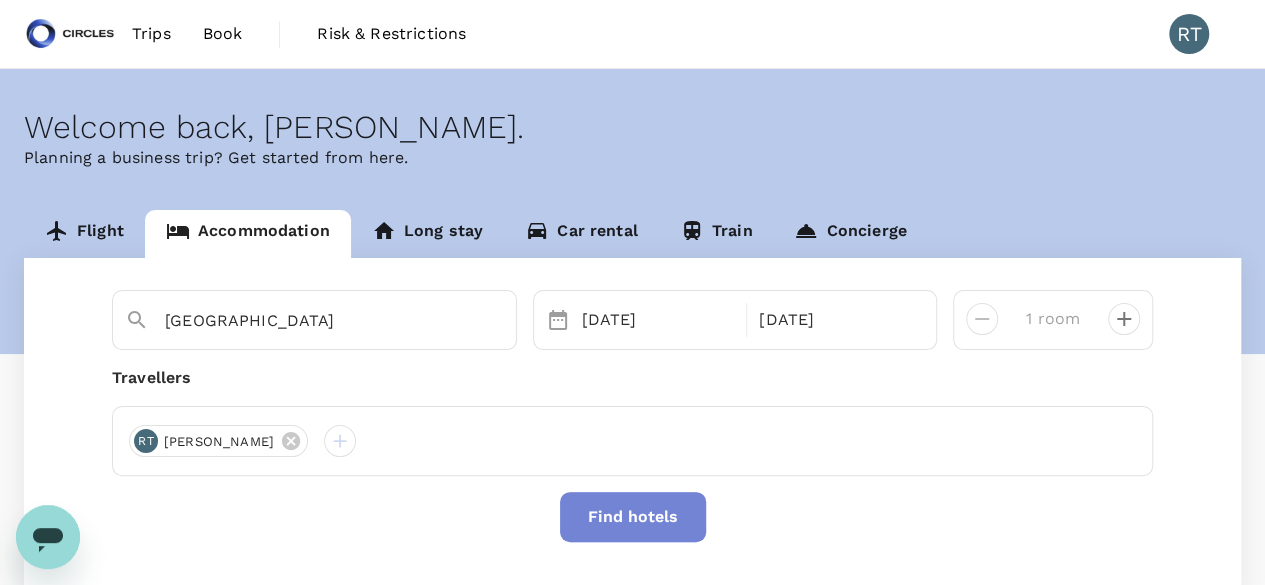 click on "Find hotels" at bounding box center [633, 517] 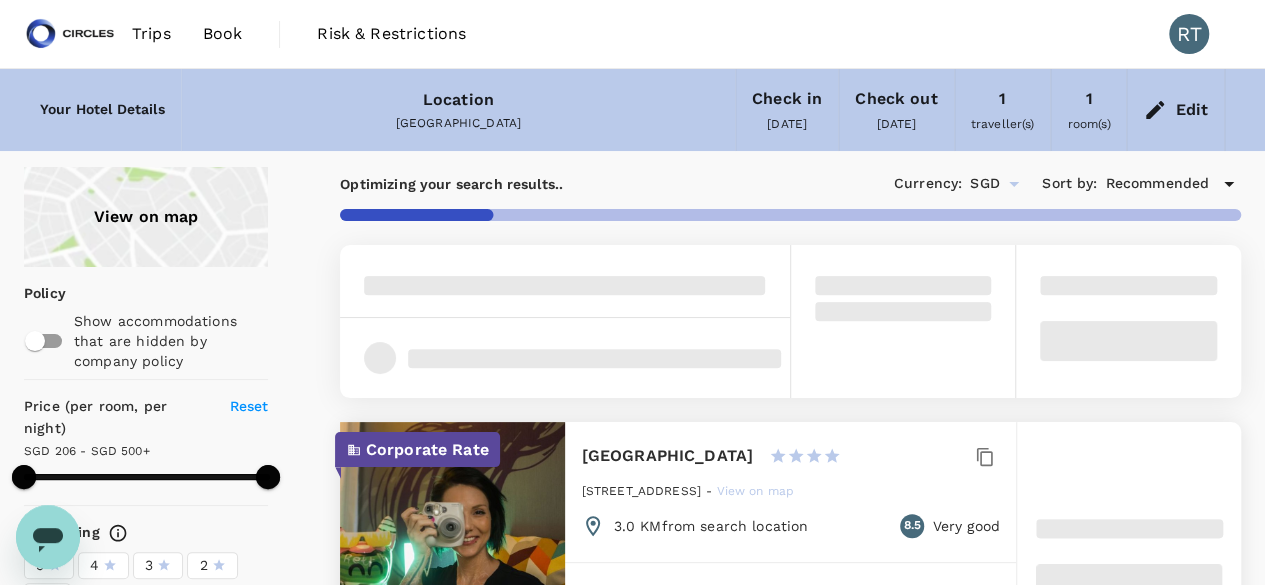 type on "499.53" 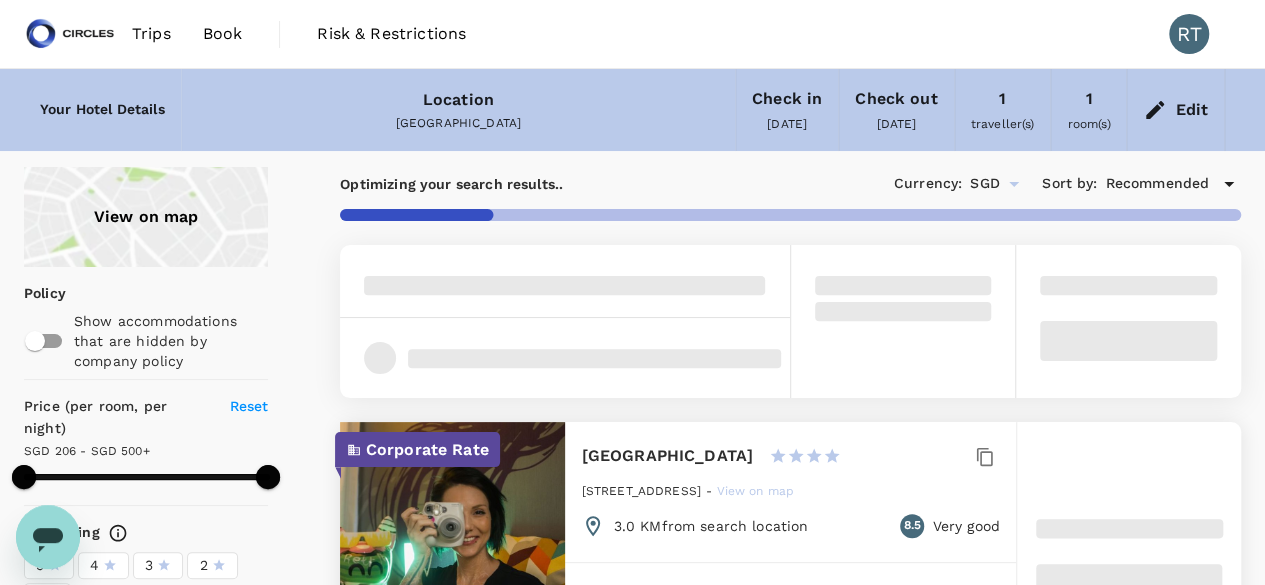 type on "SGD" 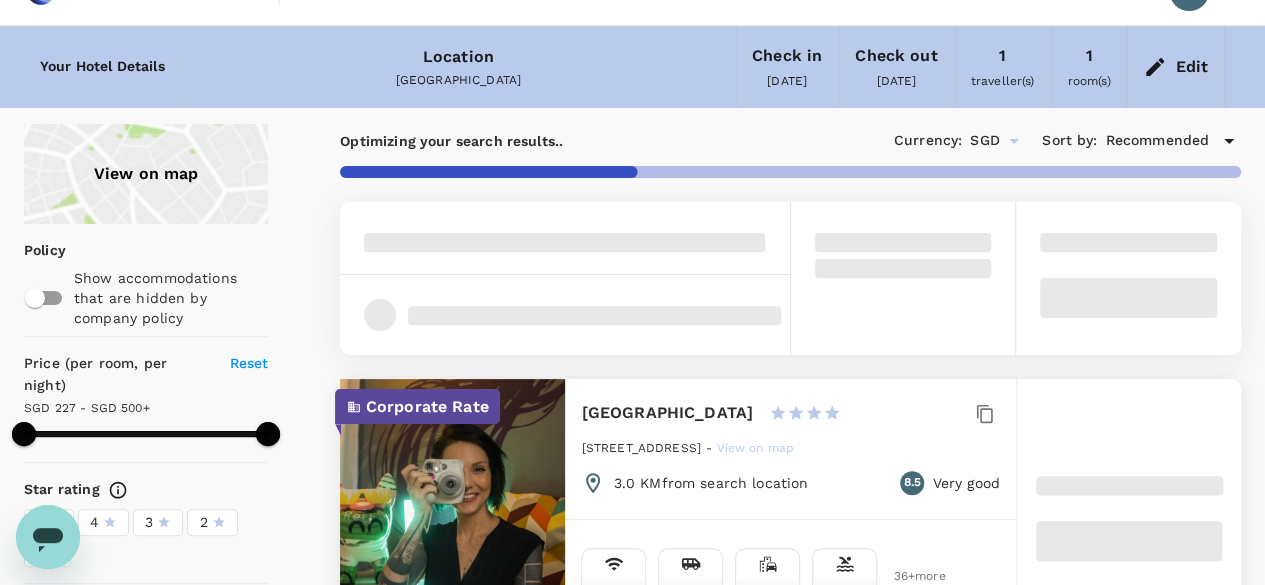 scroll, scrollTop: 0, scrollLeft: 0, axis: both 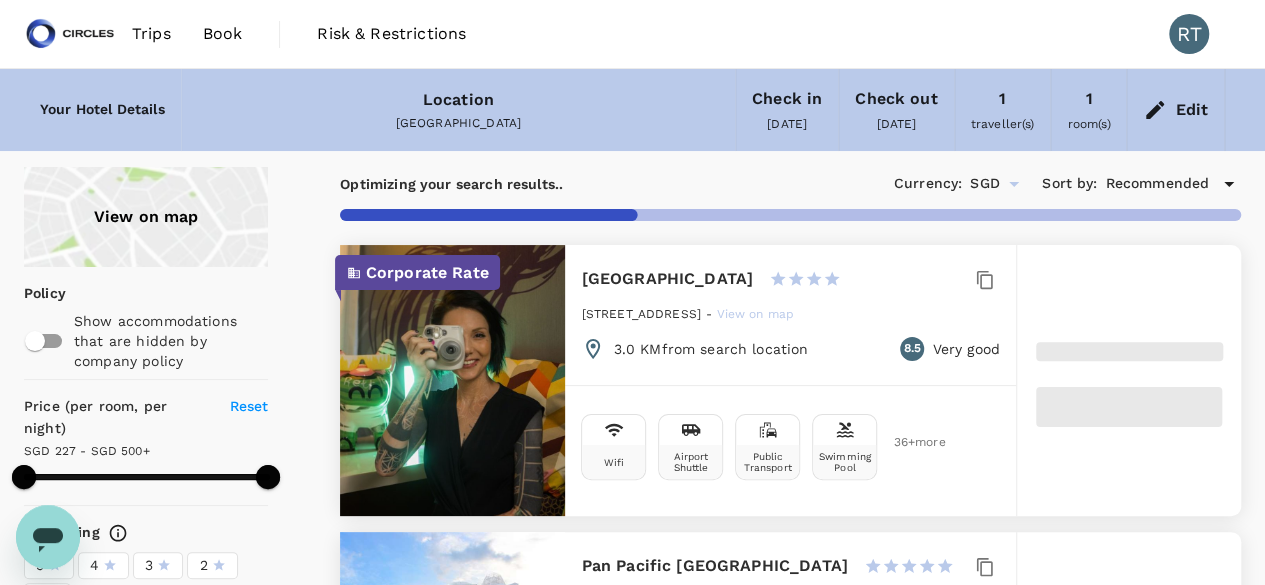 type on "499.95" 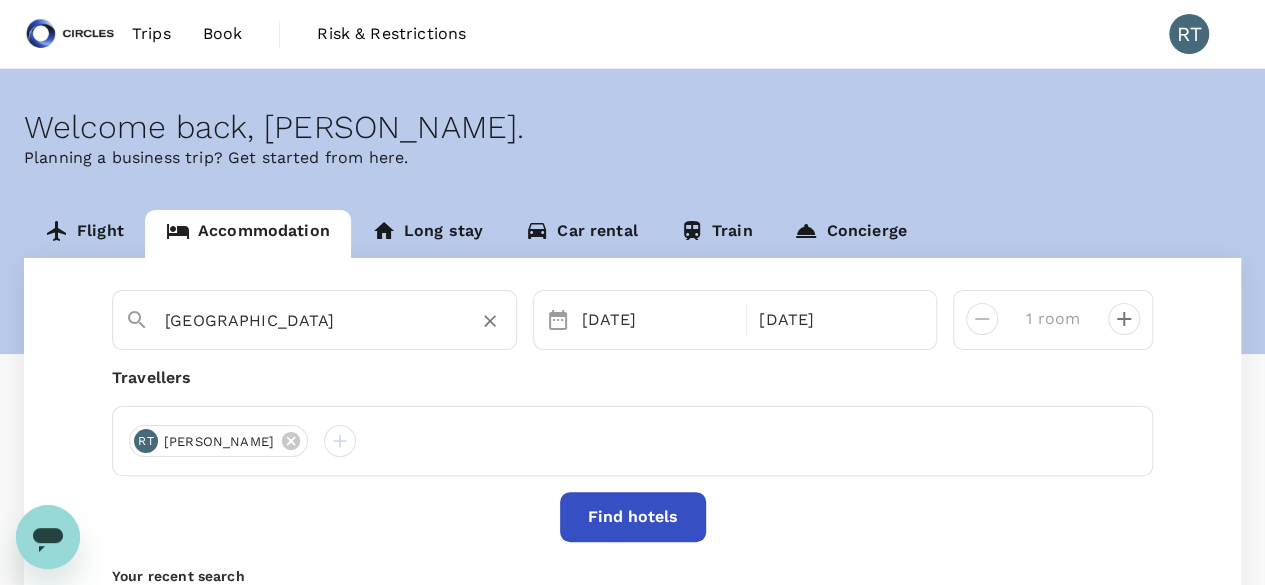 click on "[GEOGRAPHIC_DATA]" at bounding box center (306, 320) 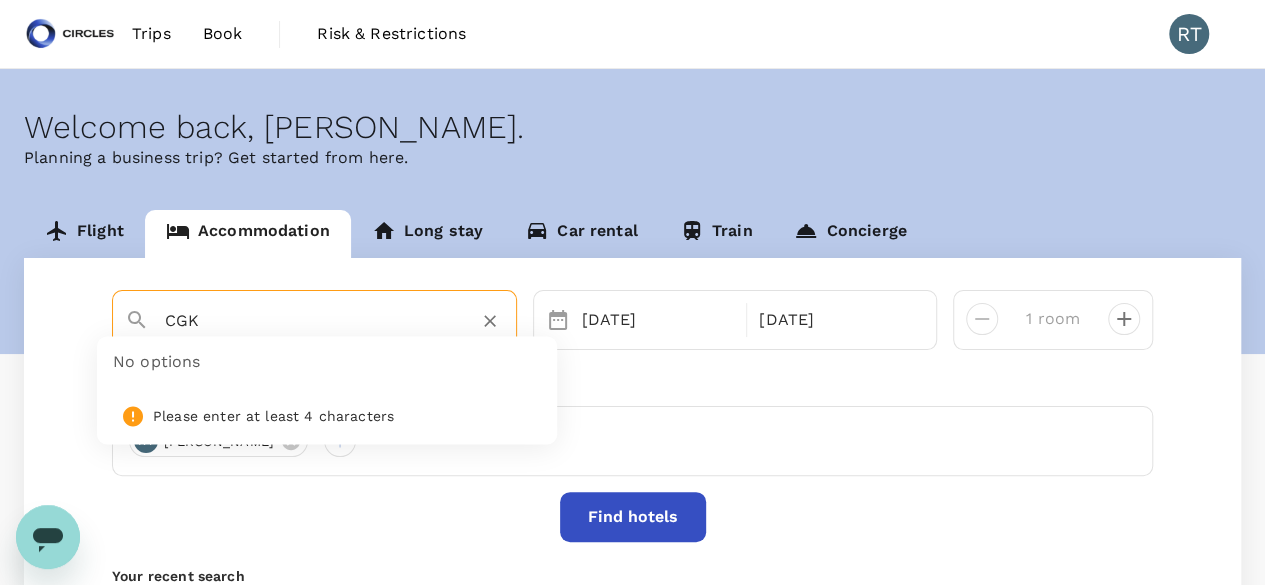 type on "Singapore" 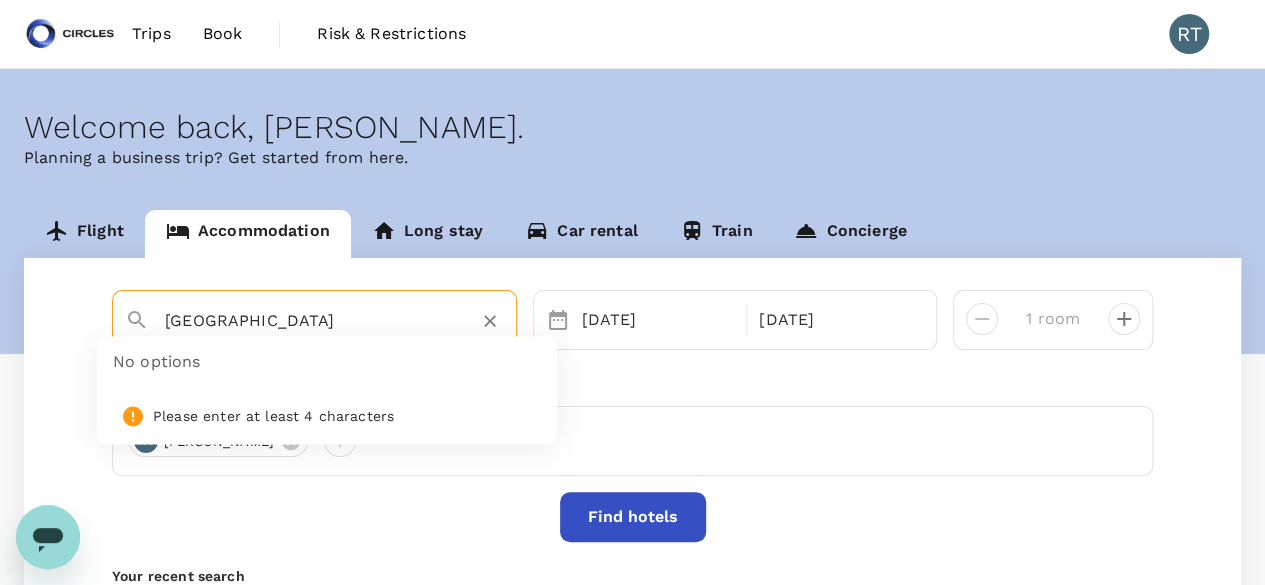 click on "Find hotels" at bounding box center [632, 517] 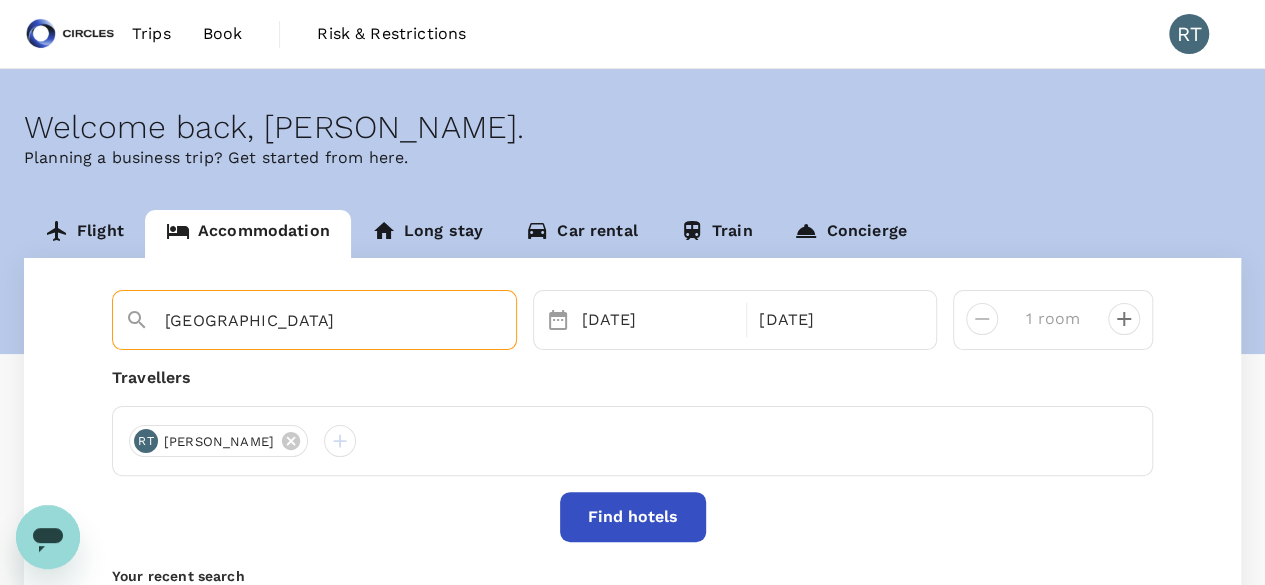 click on "Trips" at bounding box center (151, 34) 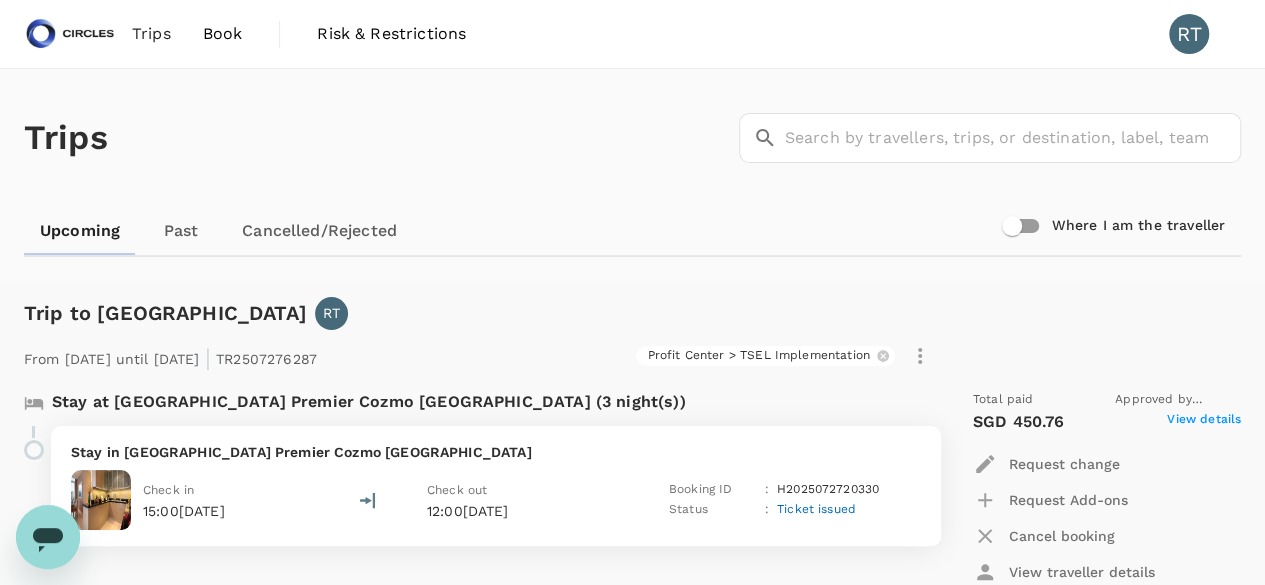 click on "From 28 Jul 2025 until 31 Jul 2025     |   TR2507276287 Profit Center > TSEL Implementation Stay at Oakwood Premier Cozmo Jakarta (3 night(s))   Stay in Oakwood Premier Cozmo Jakarta Check in 15:00, 28 Jul 2025 Check out 12:00, 31 Jul 2025 Booking ID : H2025072720330 Status : Ticket issued Total paid Approved by     Cynthia Sua SGD 450.76 View details Request change Request Add-ons Cancel booking View traveller details Export as PDF Download invoice Copy shareable link Get Support" at bounding box center [616, 550] 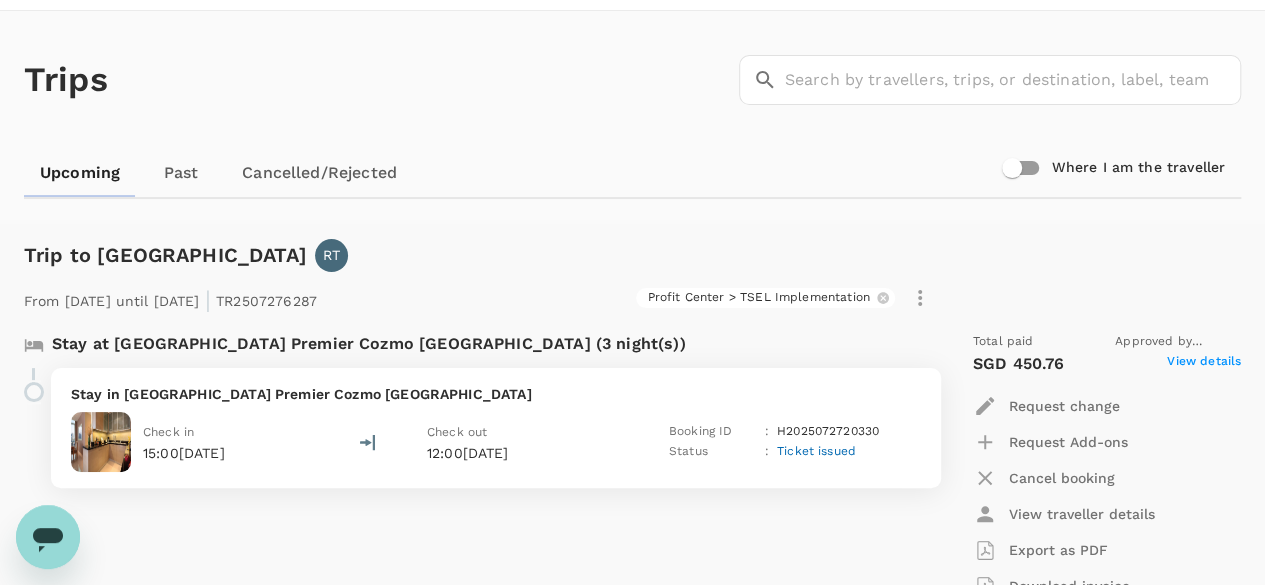 scroll, scrollTop: 0, scrollLeft: 0, axis: both 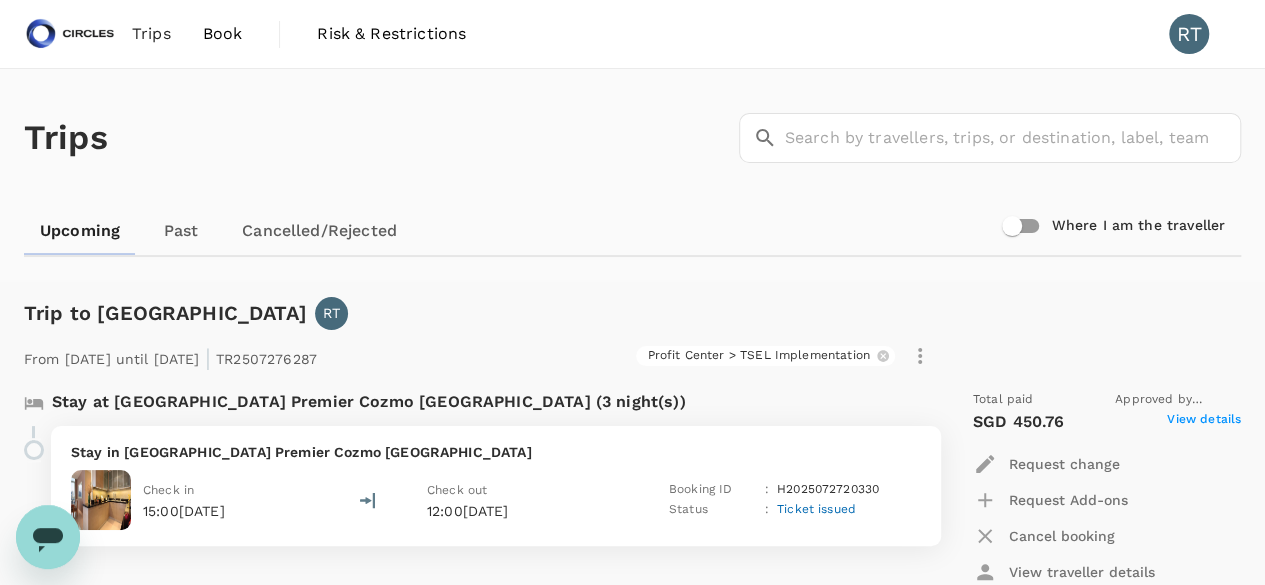click on "Book" at bounding box center [223, 34] 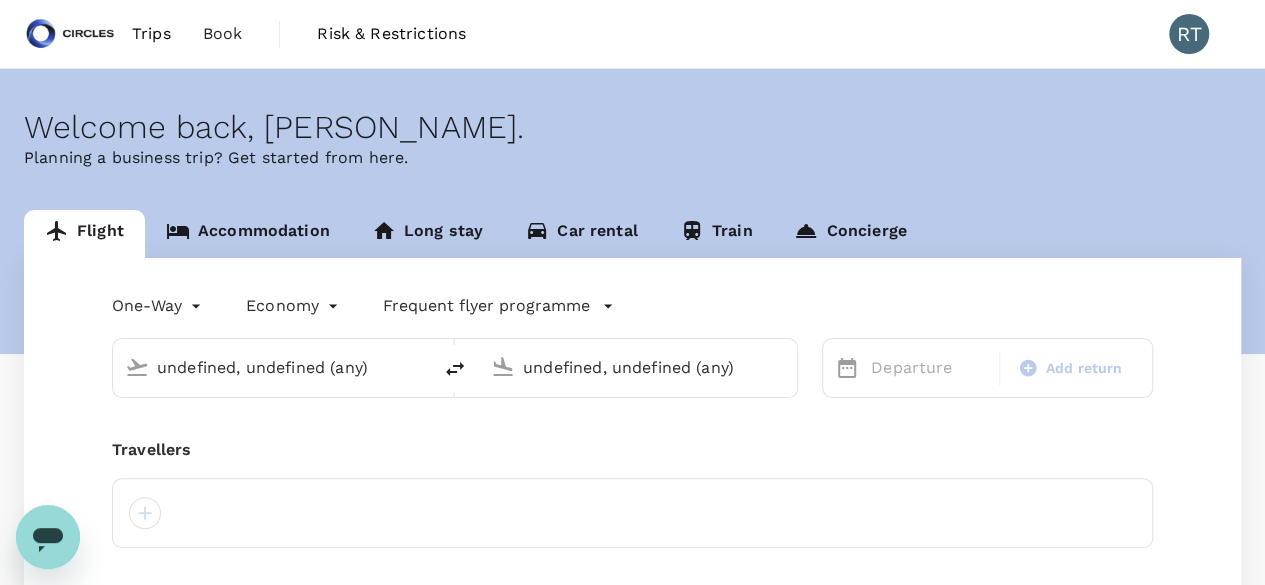 type 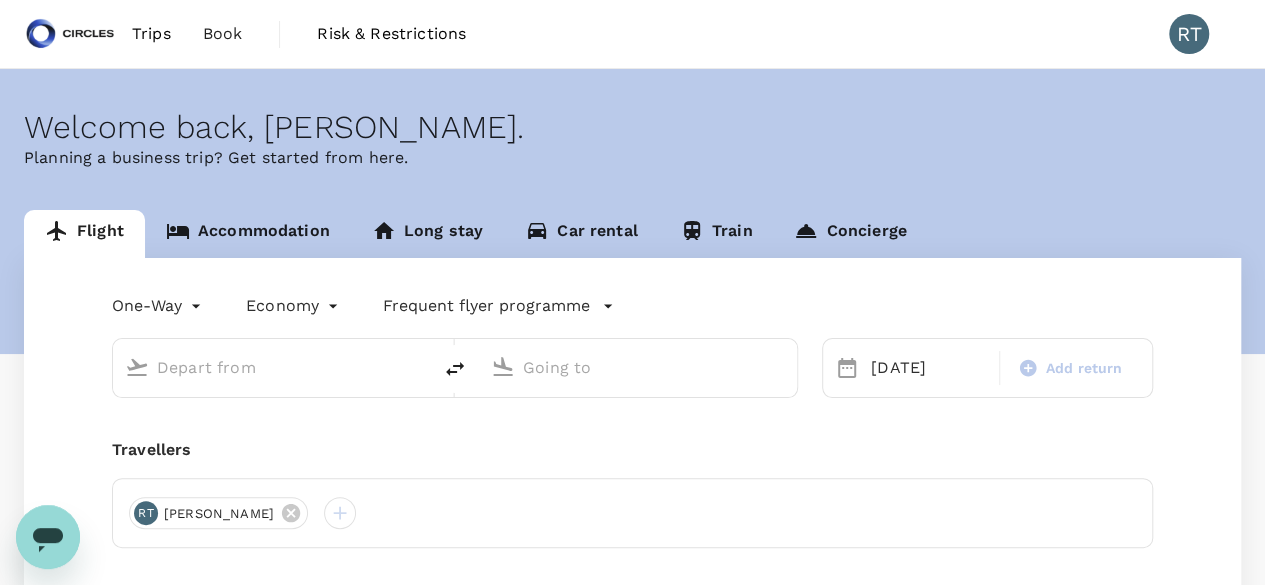 type on "Soekarno-Hatta Intl (CGK)" 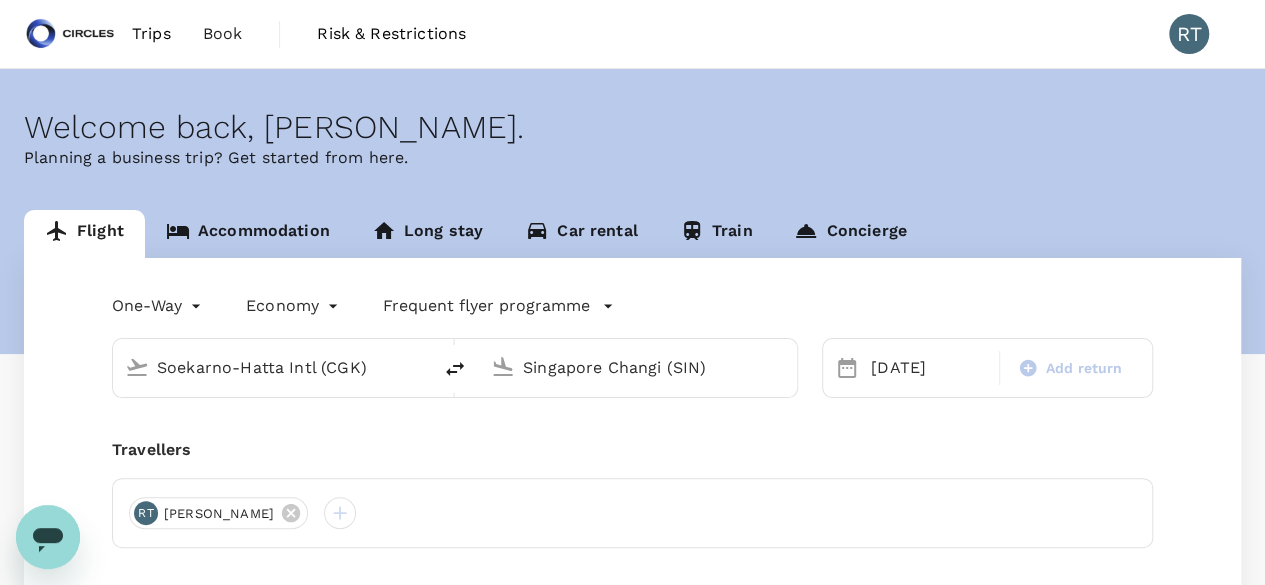 click on "Accommodation" at bounding box center (248, 234) 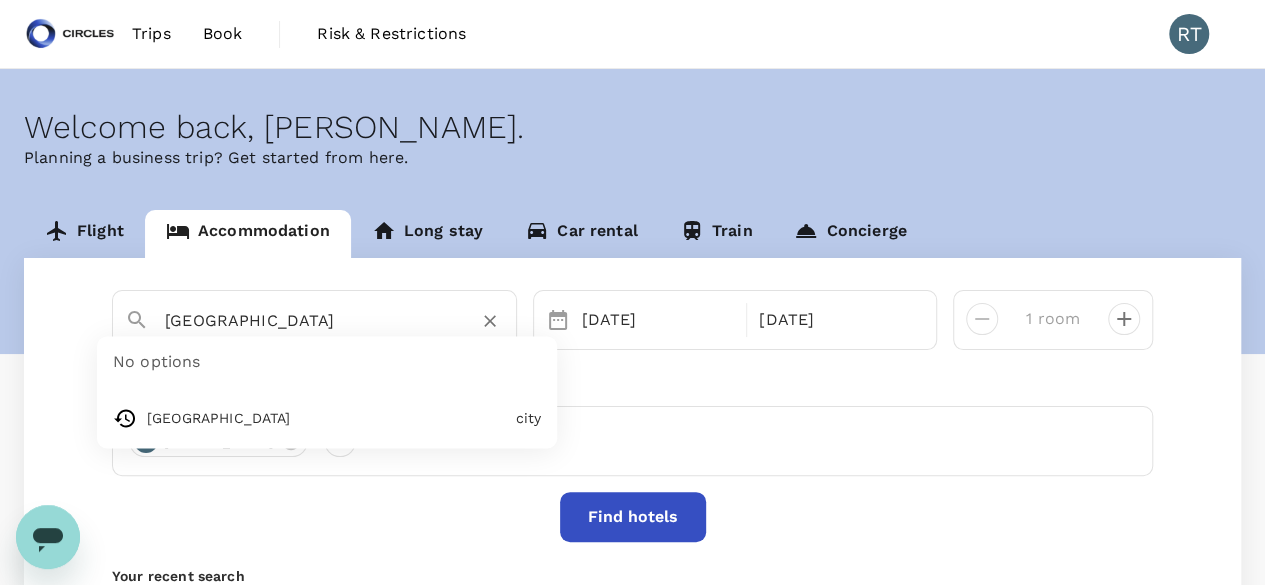 click on "Singapore" at bounding box center (306, 320) 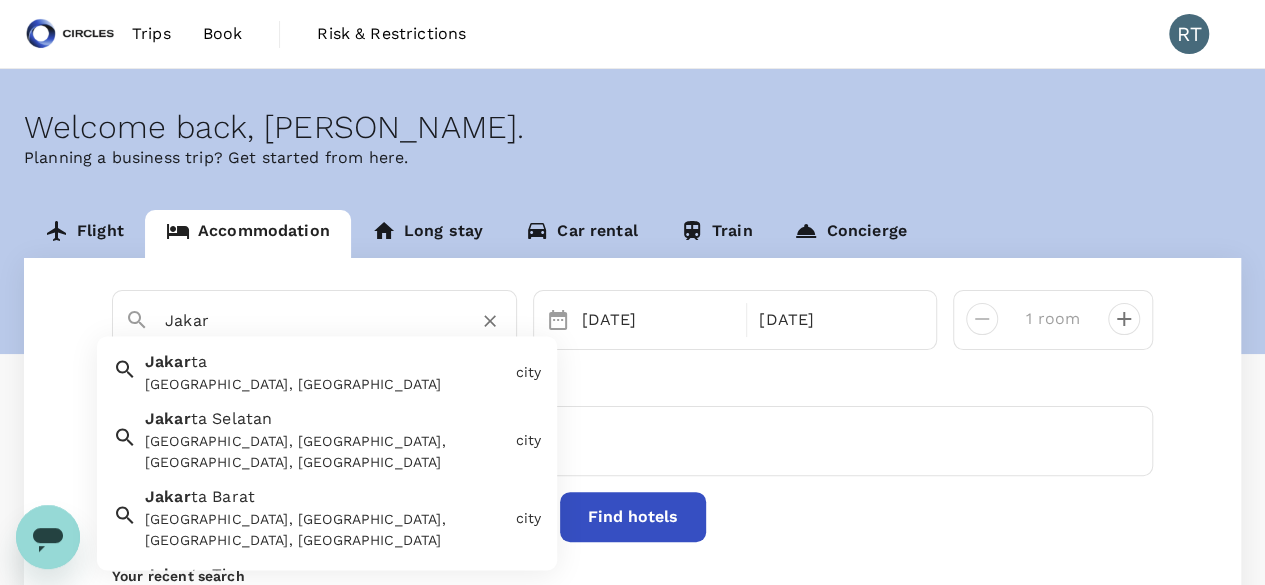 click on "Jakar ta Jakarta, Indonesia" at bounding box center [322, 369] 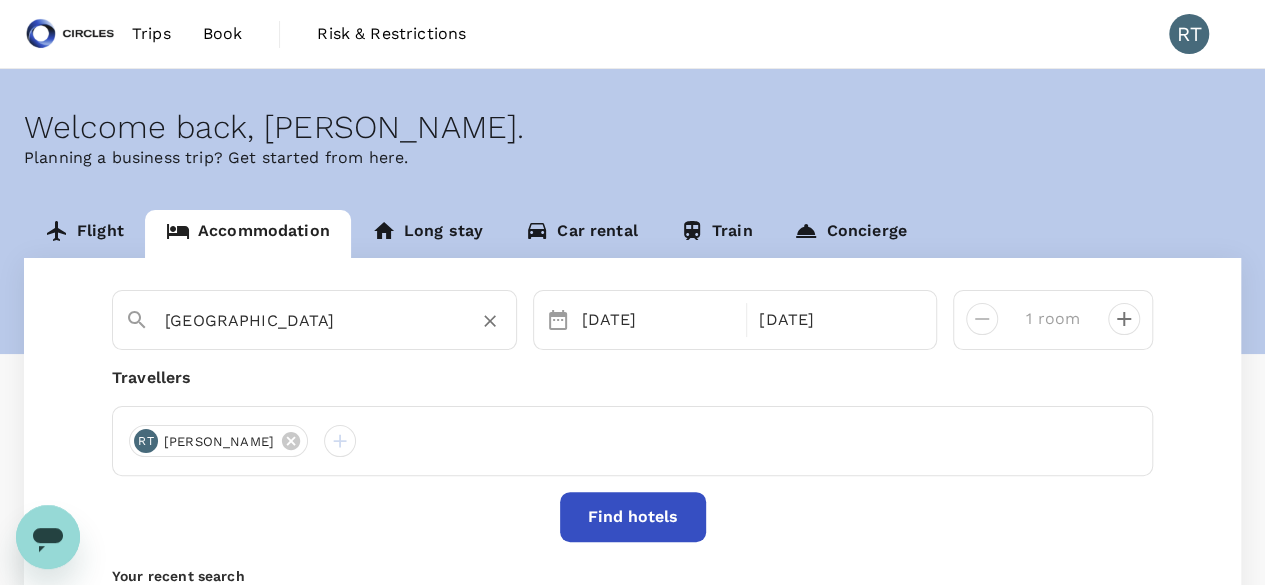type on "Jakarta" 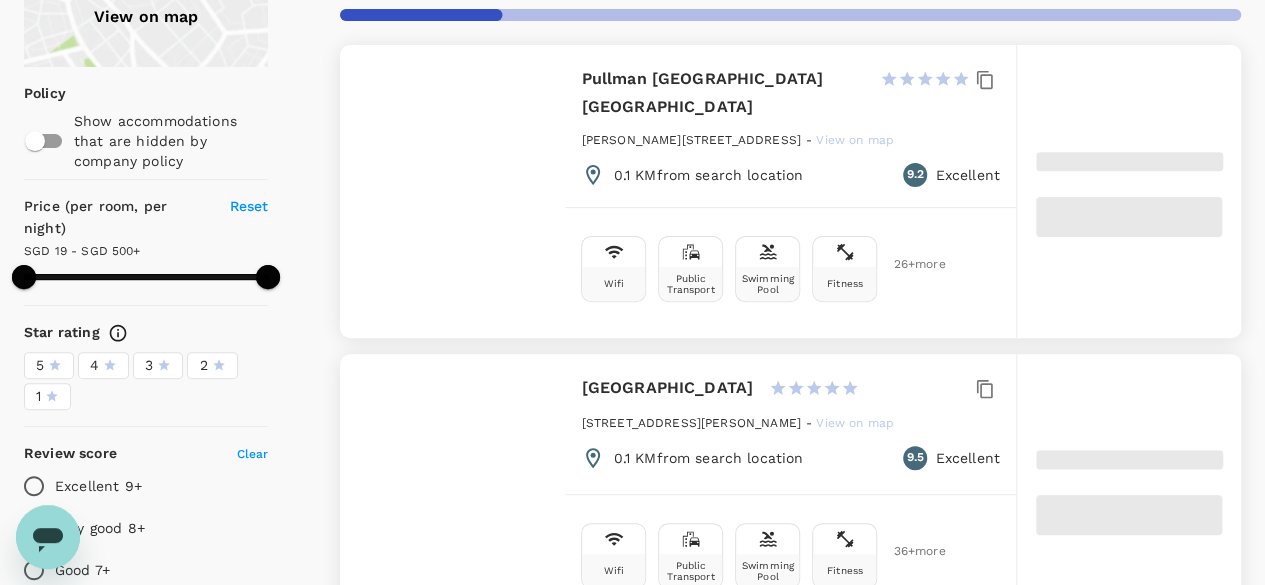scroll, scrollTop: 0, scrollLeft: 0, axis: both 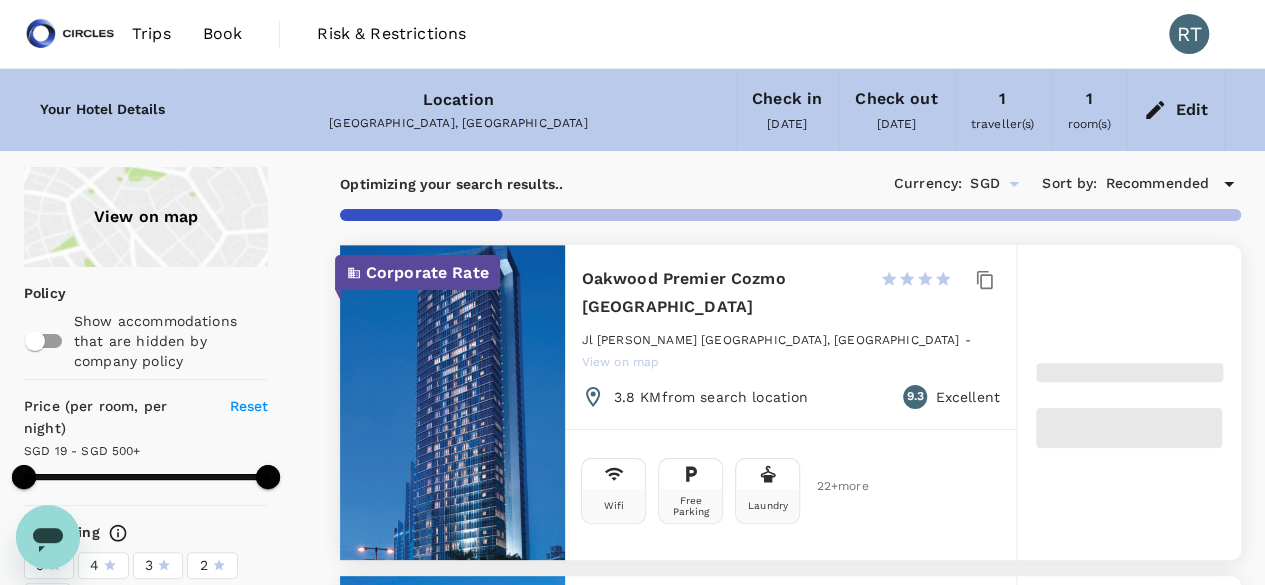 type on "499.93" 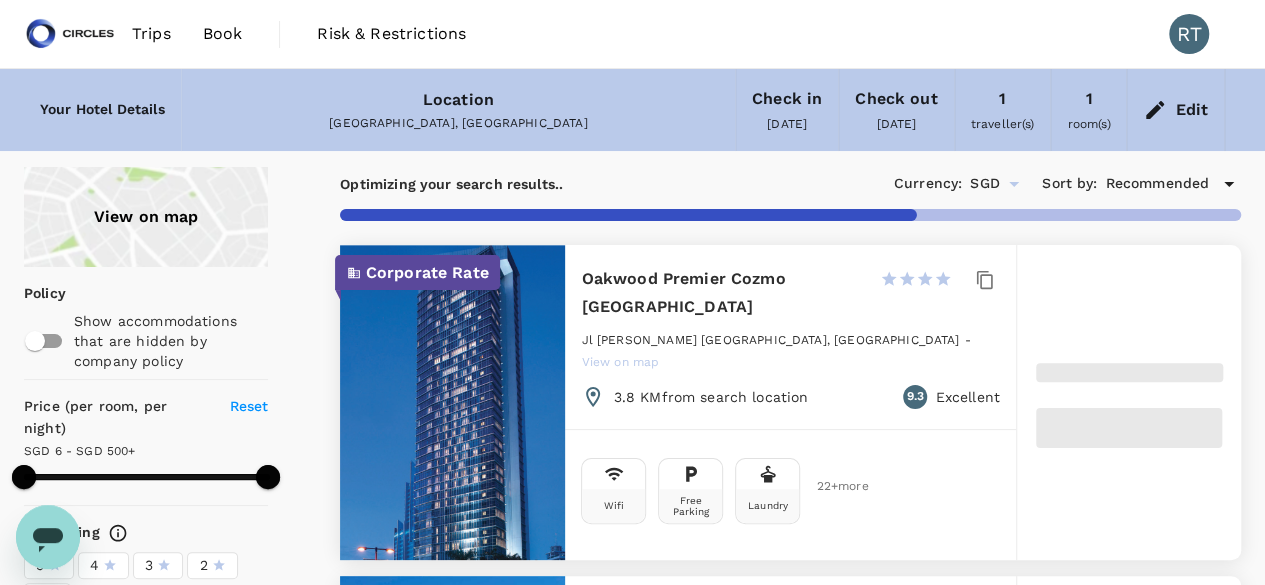 type on "5.93" 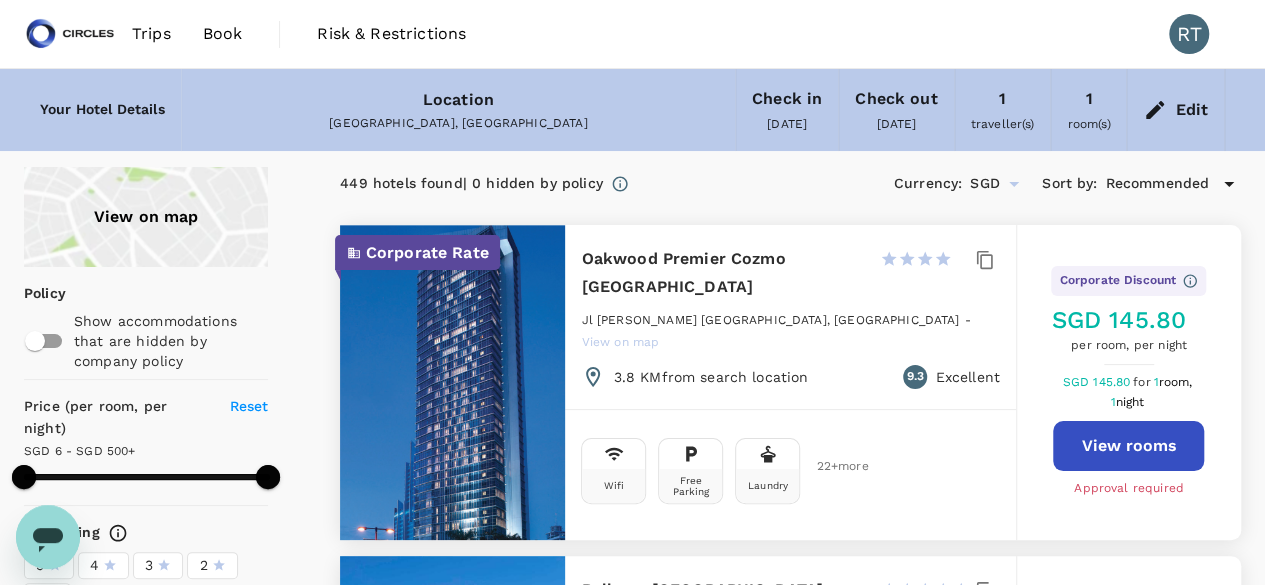 type on "499.93" 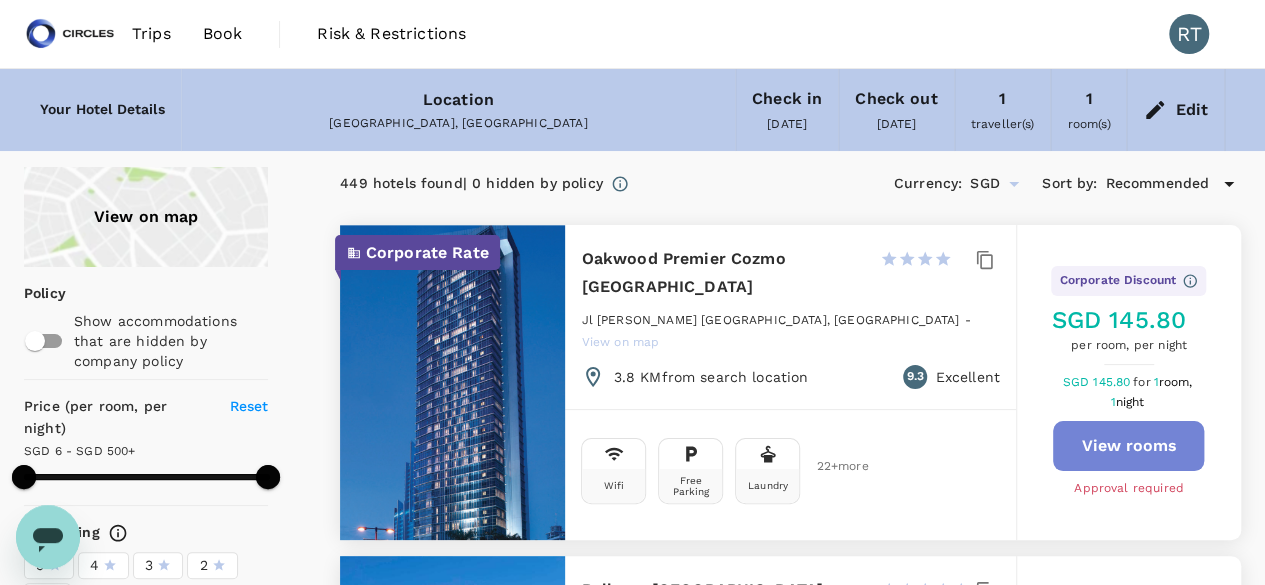 click on "View rooms" at bounding box center (1128, 446) 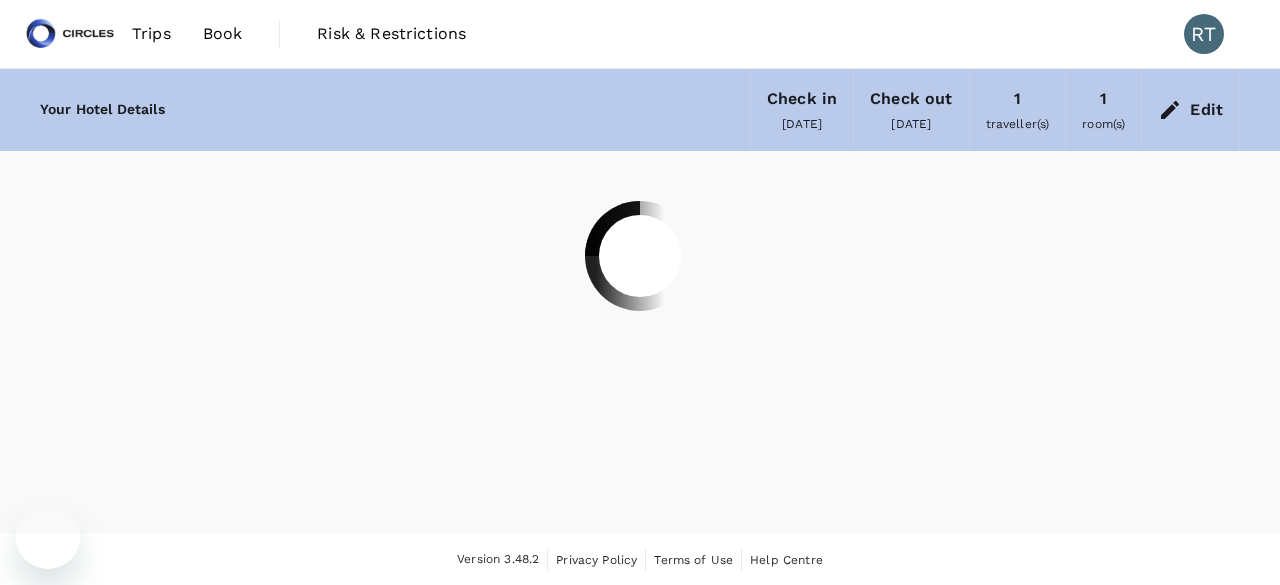 scroll, scrollTop: 0, scrollLeft: 0, axis: both 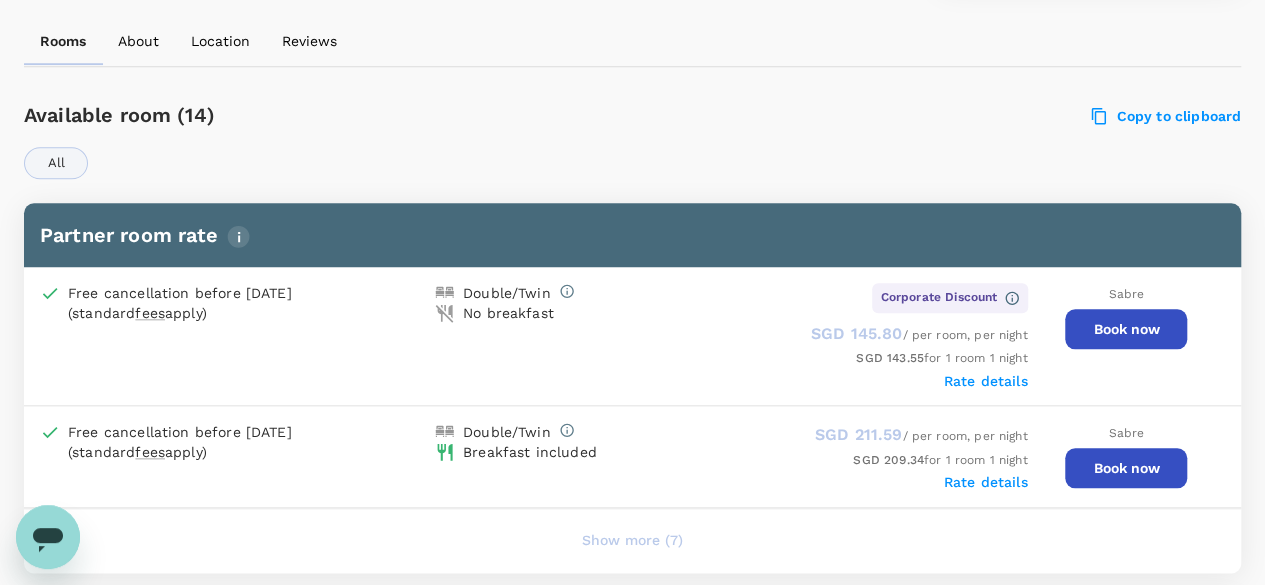 click on "Book now" at bounding box center (1126, 329) 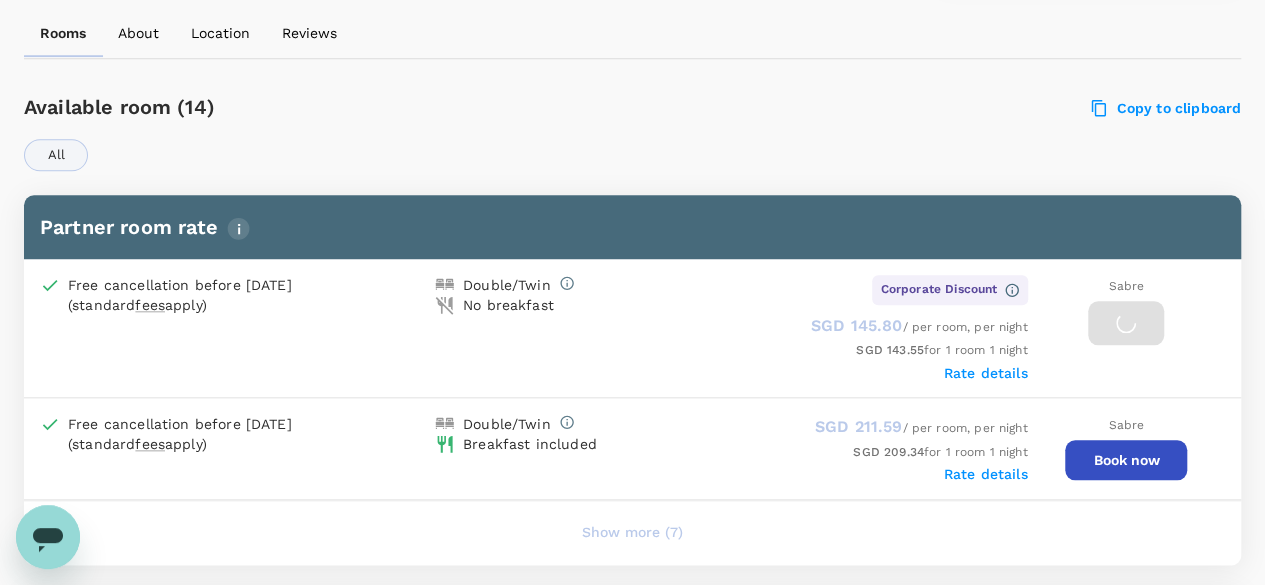scroll, scrollTop: 892, scrollLeft: 0, axis: vertical 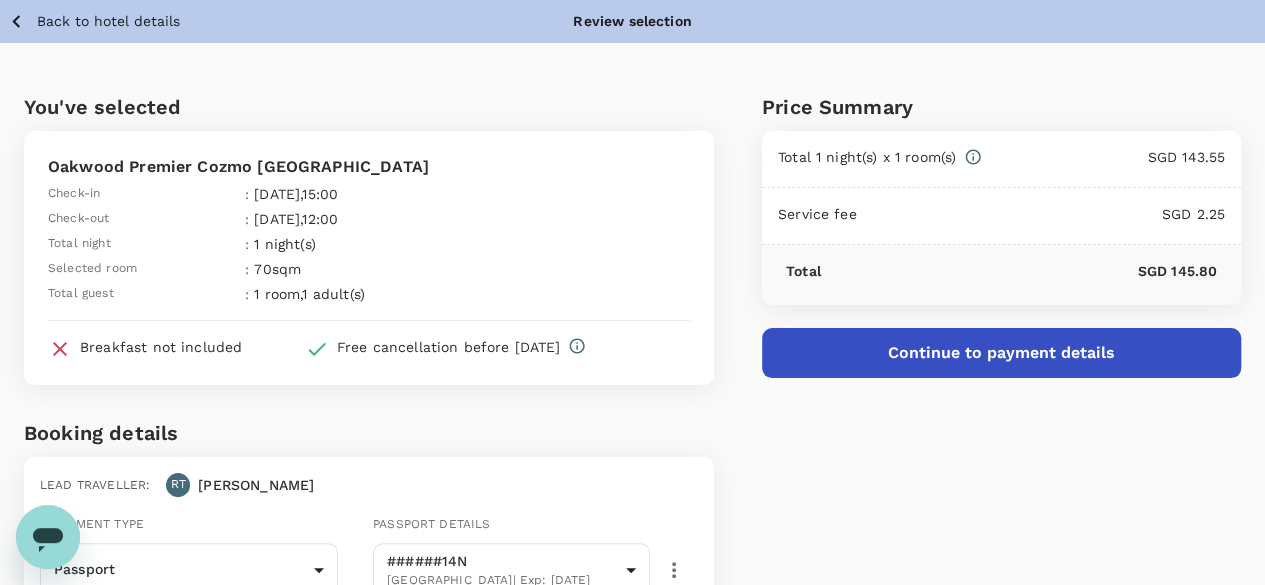 click on "Continue to payment details" at bounding box center (1001, 353) 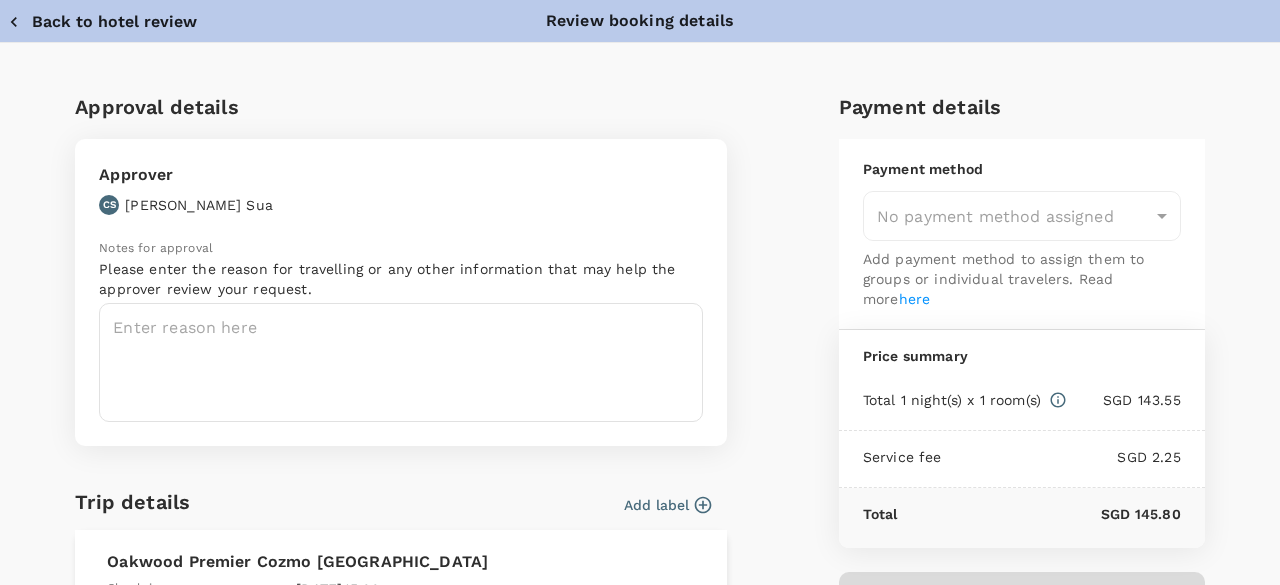 type on "9cb7bd09-647a-4334-94d9-122ca4480a85" 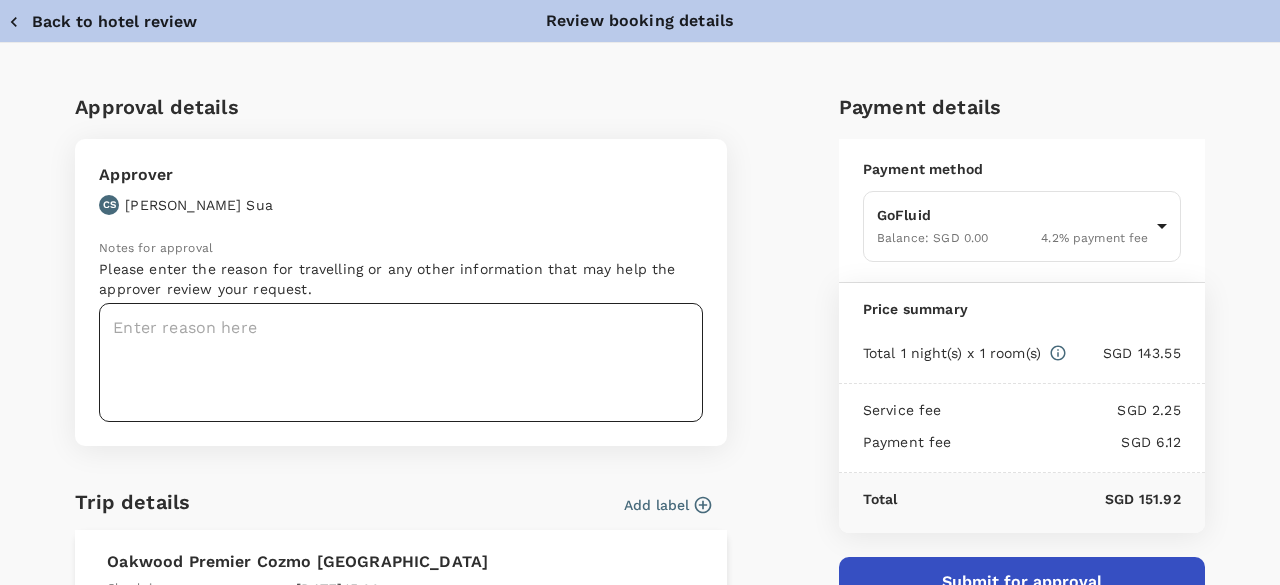 click at bounding box center (401, 362) 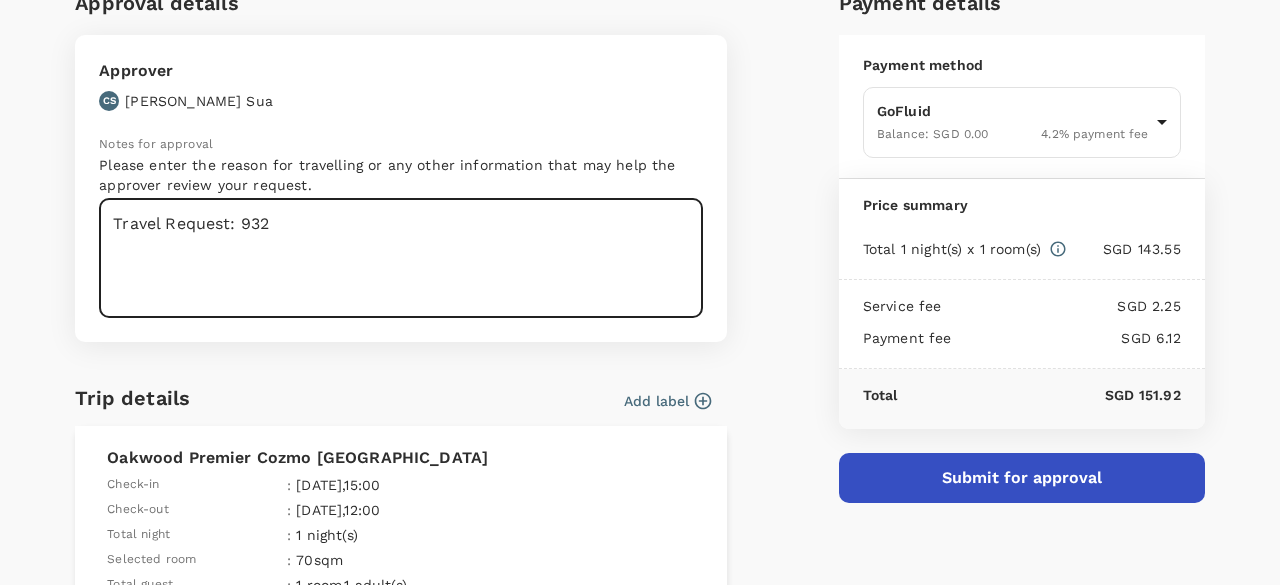 scroll, scrollTop: 200, scrollLeft: 0, axis: vertical 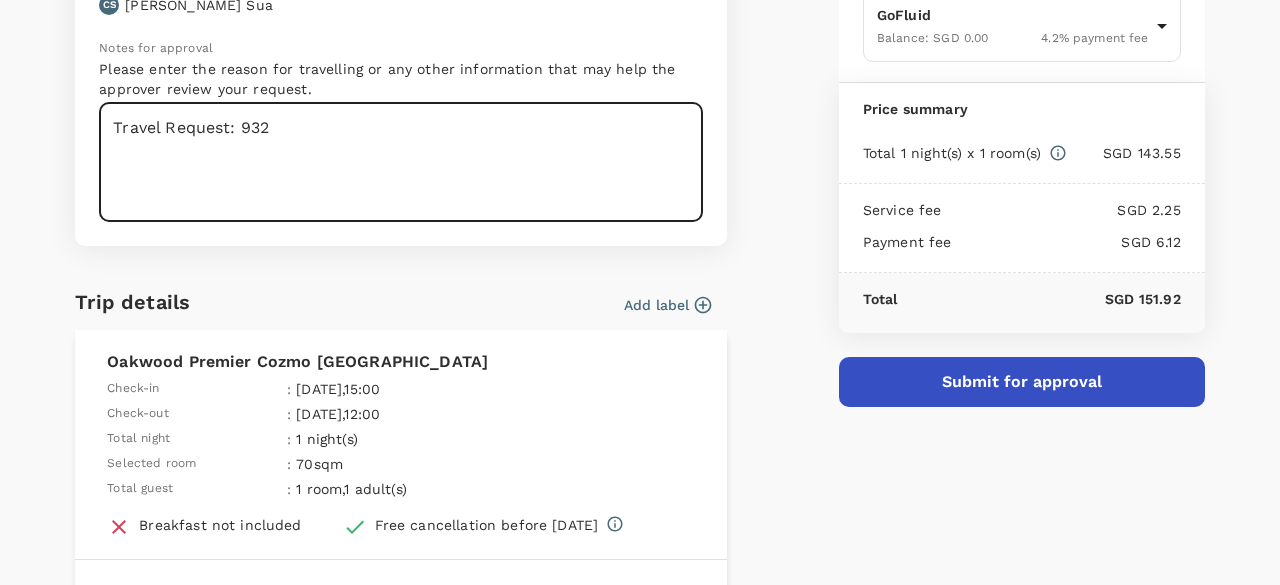 type on "Travel Request: 932" 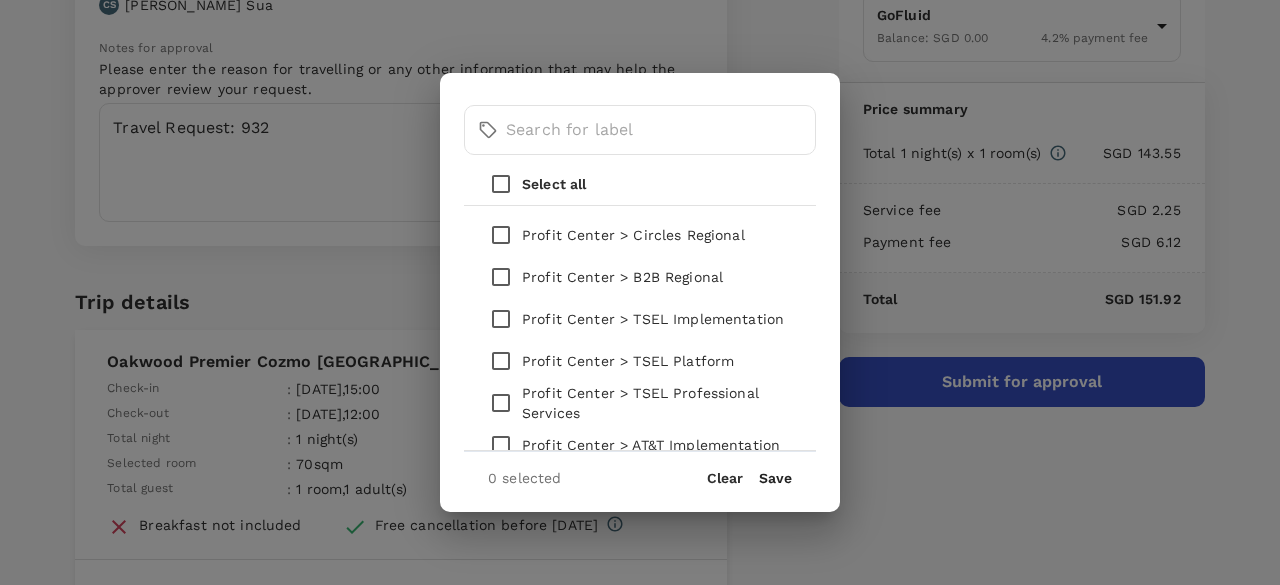click at bounding box center (501, 319) 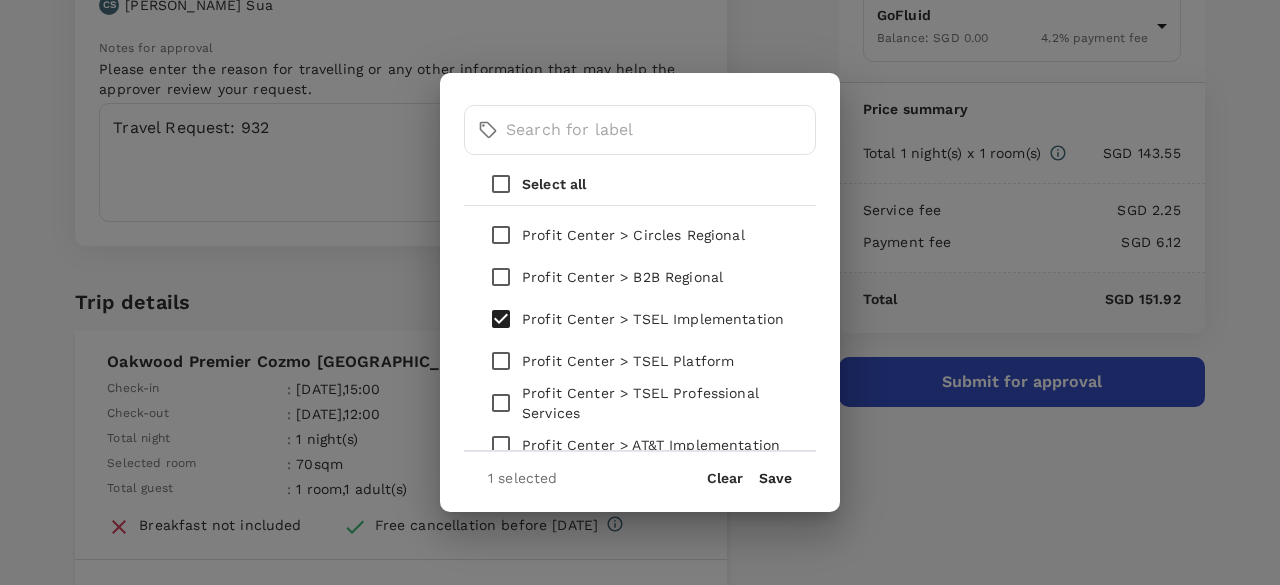 click on "Save" at bounding box center [775, 478] 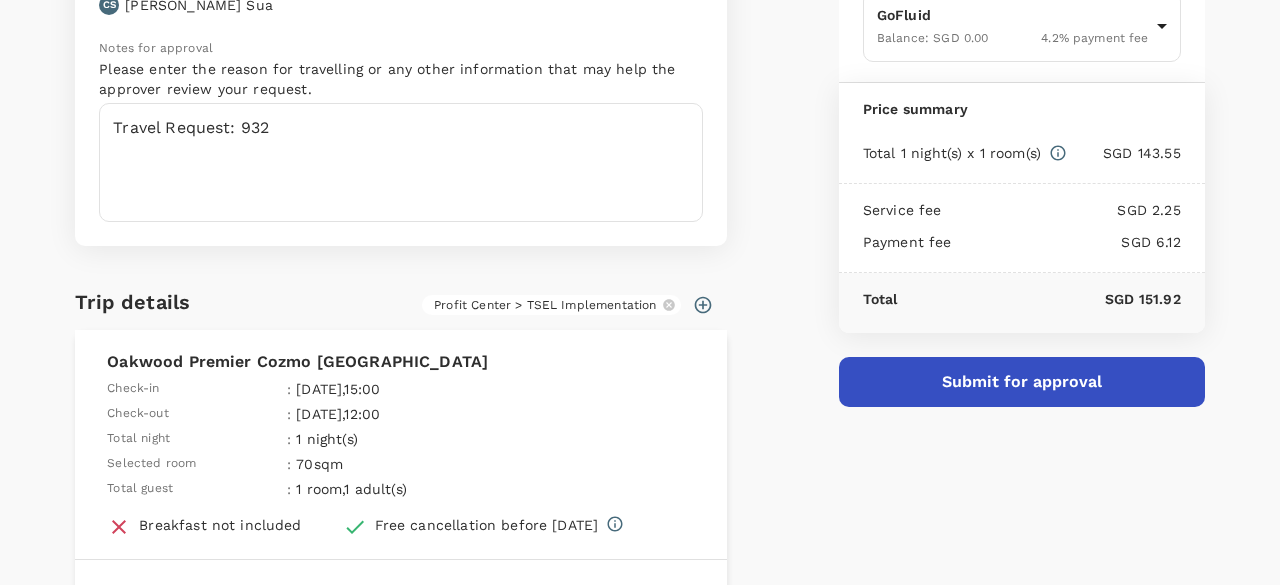 click on "Submit for approval" at bounding box center [1022, 382] 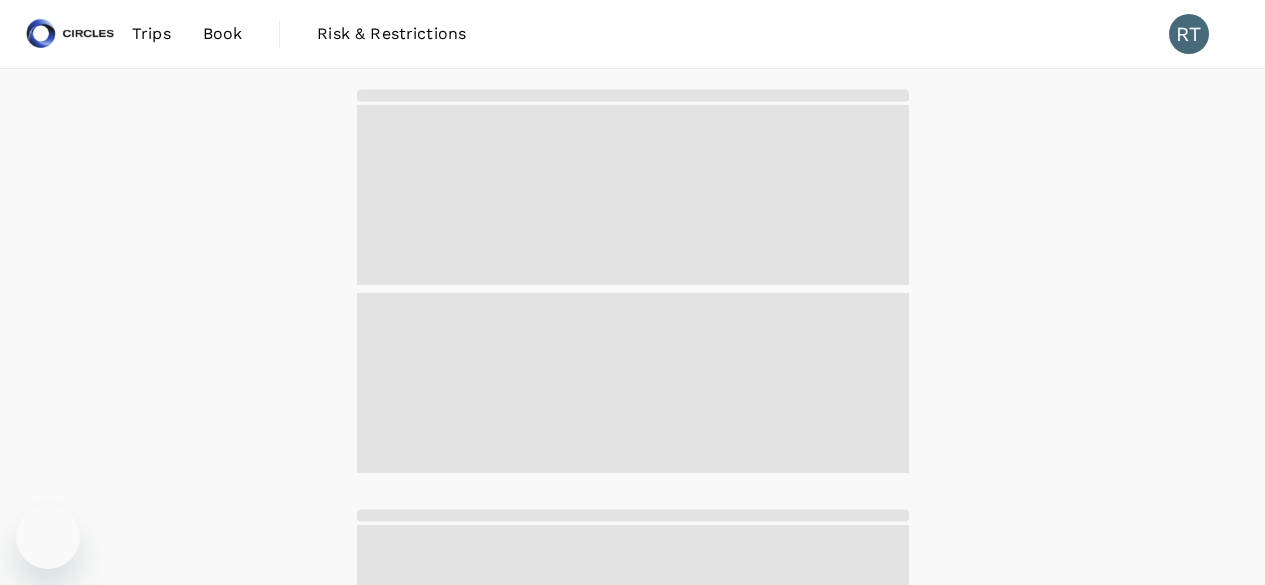 scroll, scrollTop: 0, scrollLeft: 0, axis: both 